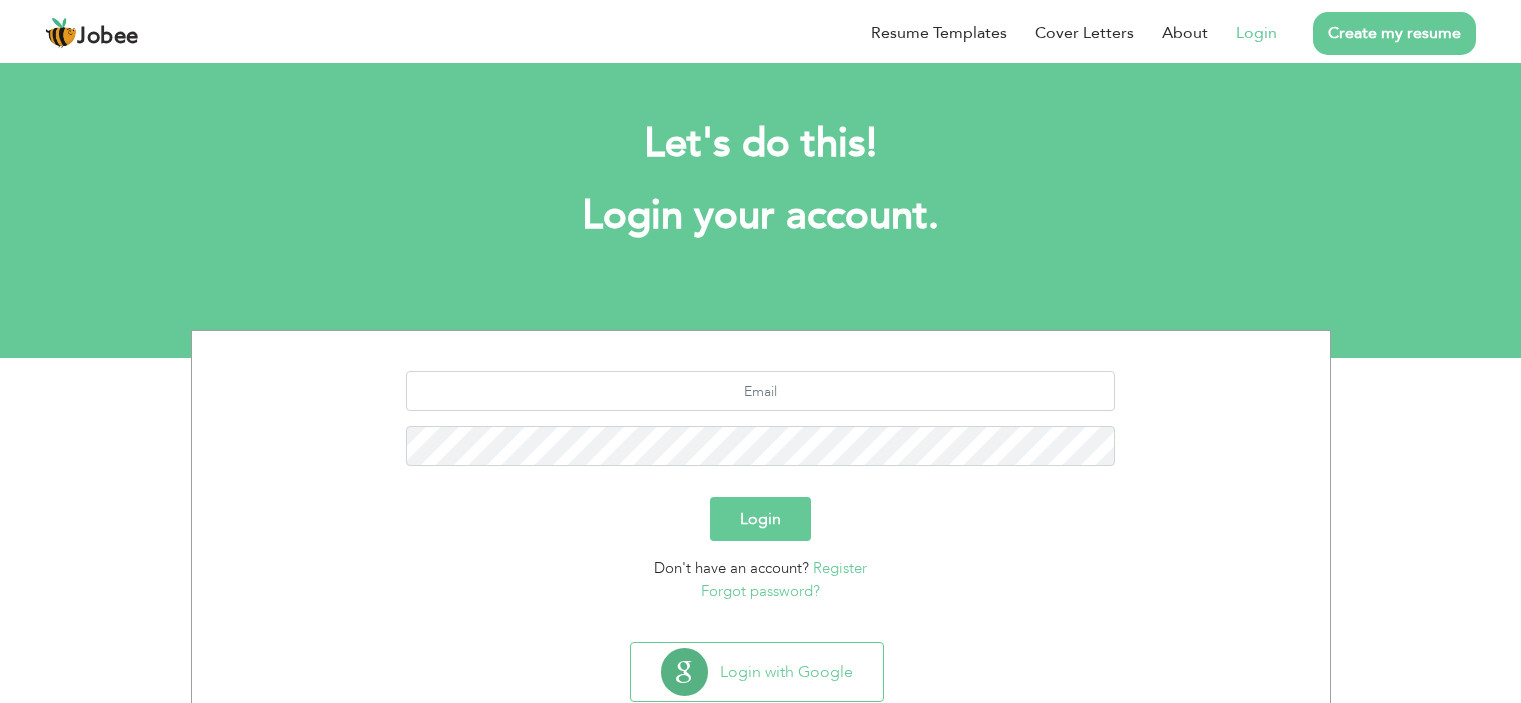 scroll, scrollTop: 0, scrollLeft: 0, axis: both 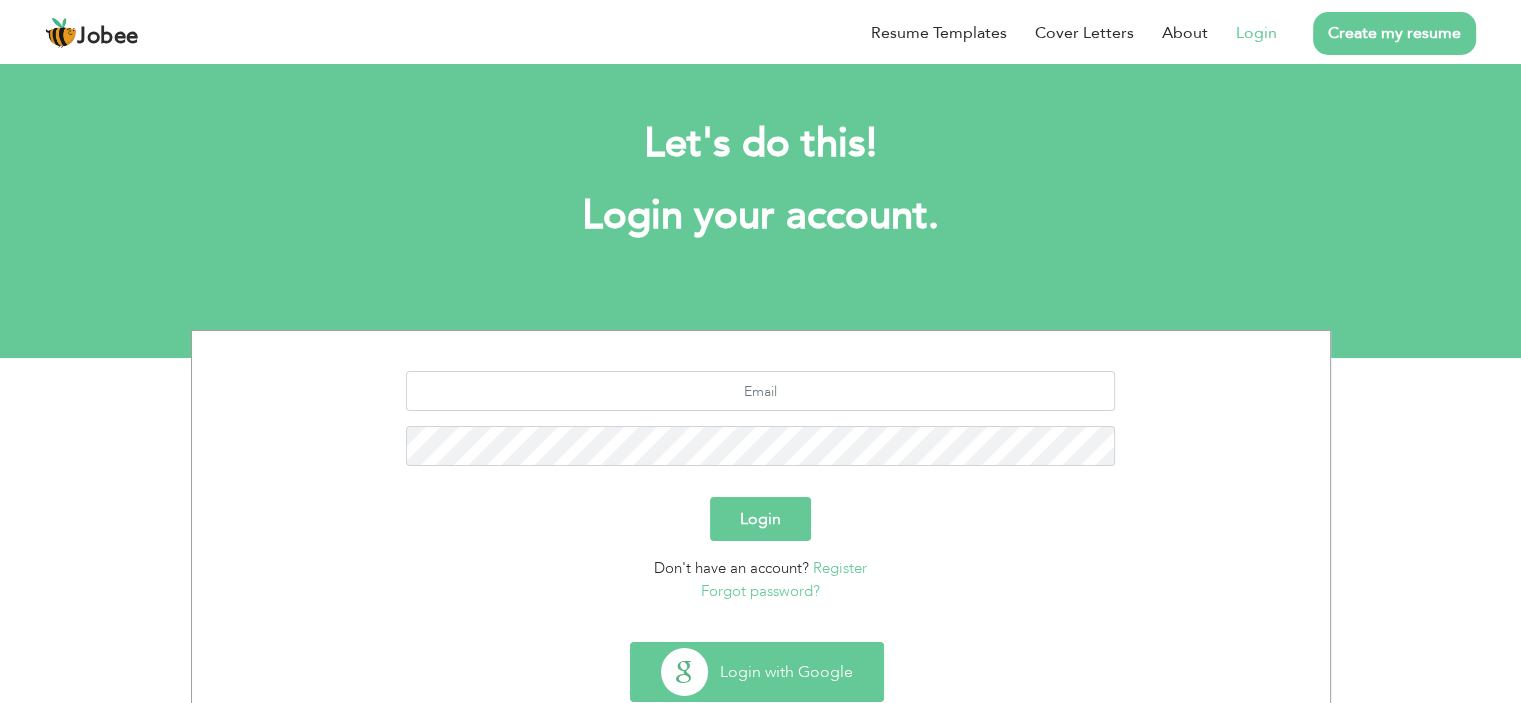 click on "Login with Google" at bounding box center (757, 672) 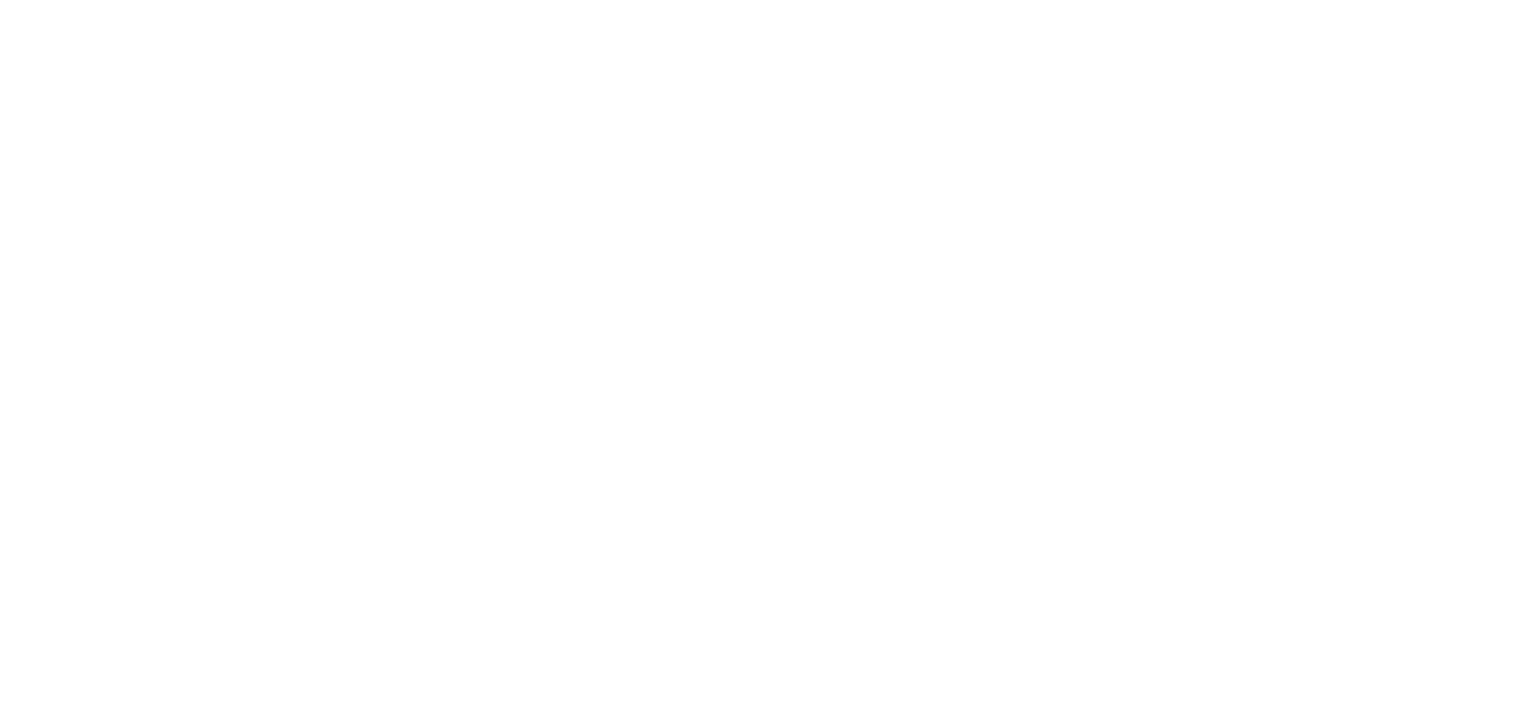 scroll, scrollTop: 0, scrollLeft: 0, axis: both 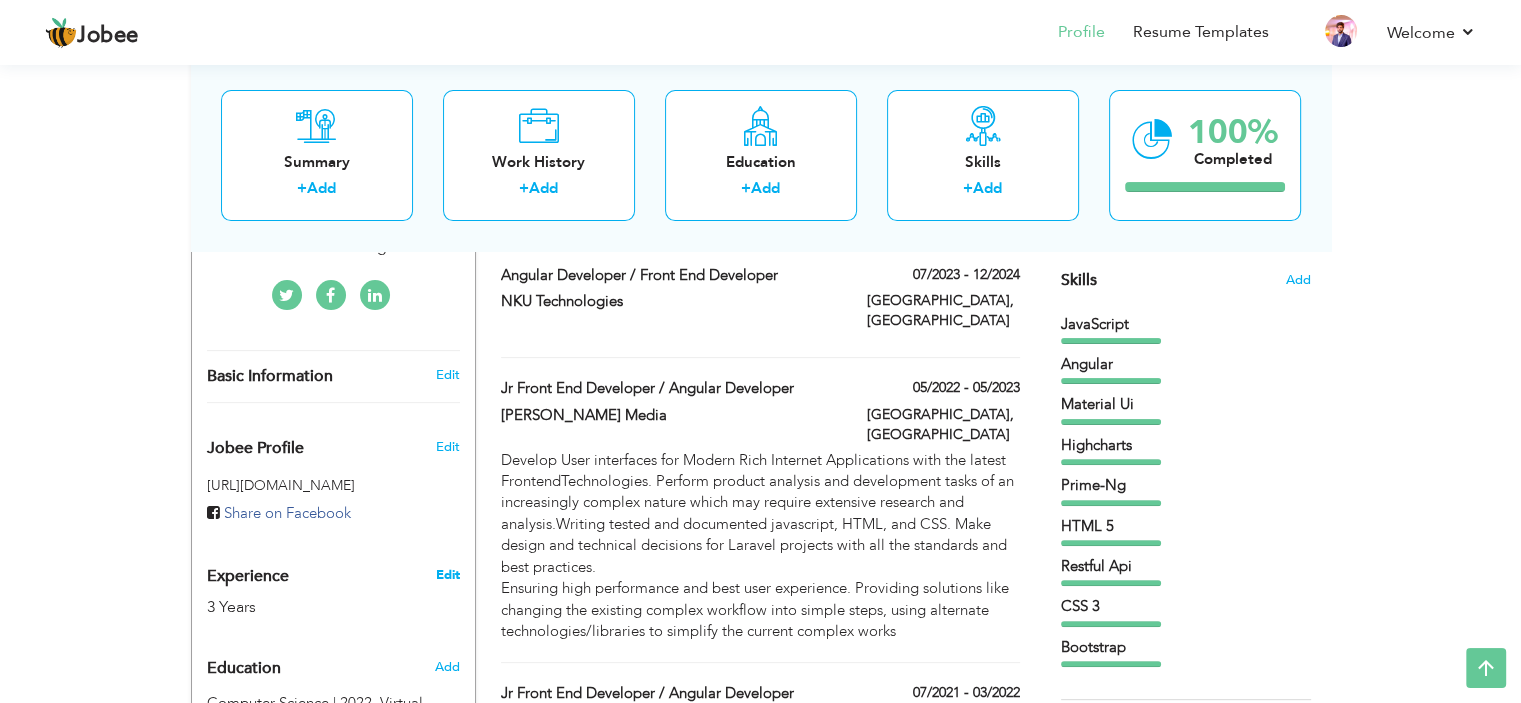 click on "Edit" at bounding box center (447, 575) 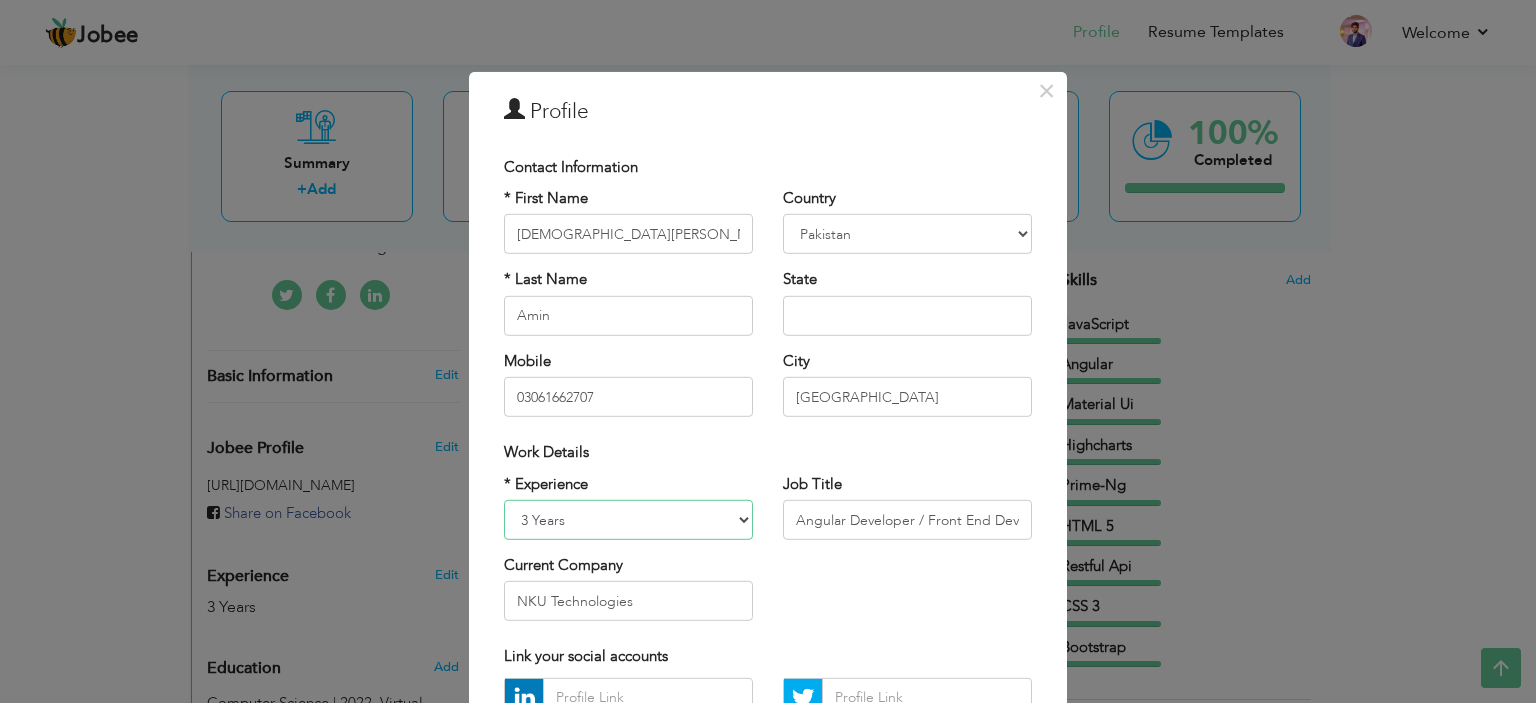 click on "Entry Level Less than 1 Year 1 Year 2 Years 3 Years 4 Years 5 Years 6 Years 7 Years 8 Years 9 Years 10 Years 11 Years 12 Years 13 Years 14 Years 15 Years 16 Years 17 Years 18 Years 19 Years 20 Years 21 Years 22 Years 23 Years 24 Years 25 Years 26 Years 27 Years 28 Years 29 Years 30 Years 31 Years 32 Years 33 Years 34 Years 35 Years More than 35 Years" at bounding box center (628, 520) 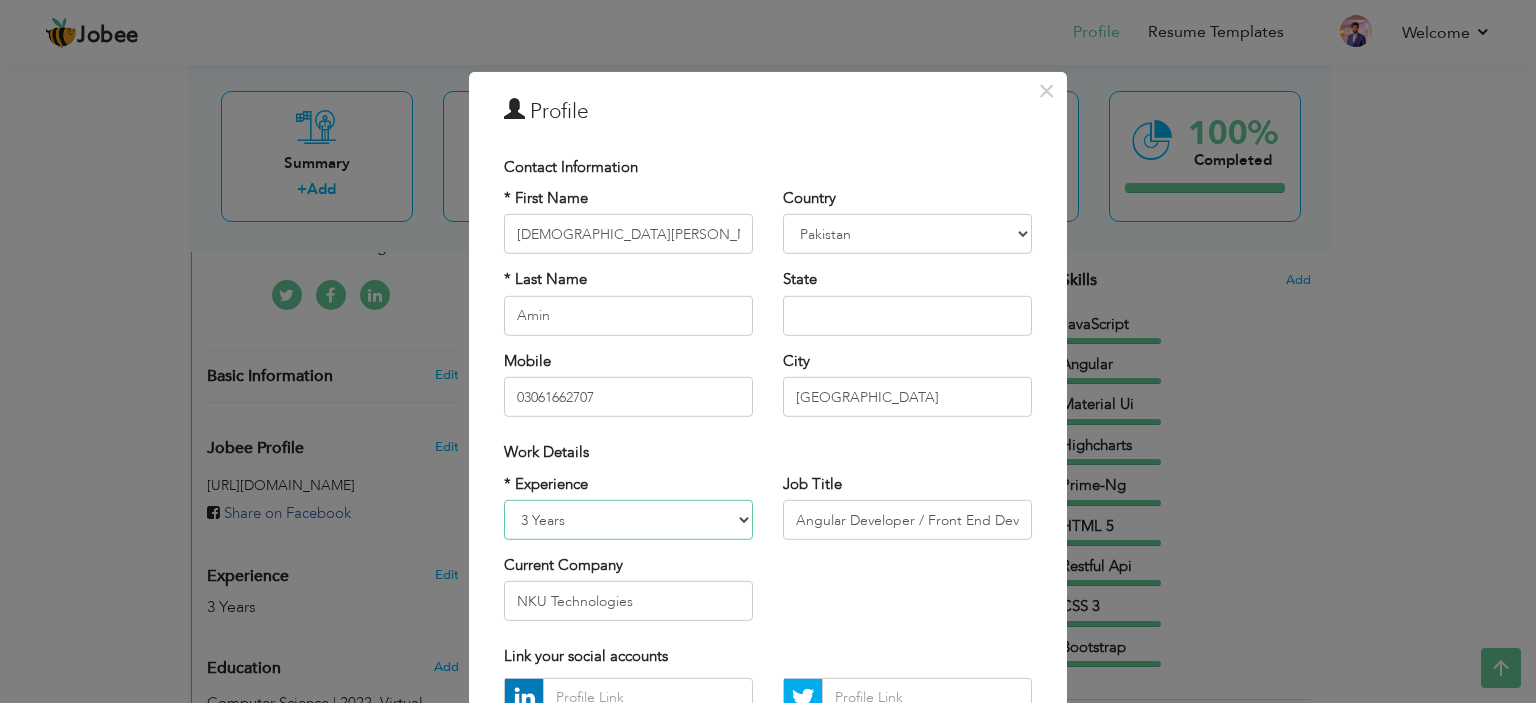 select on "number:6" 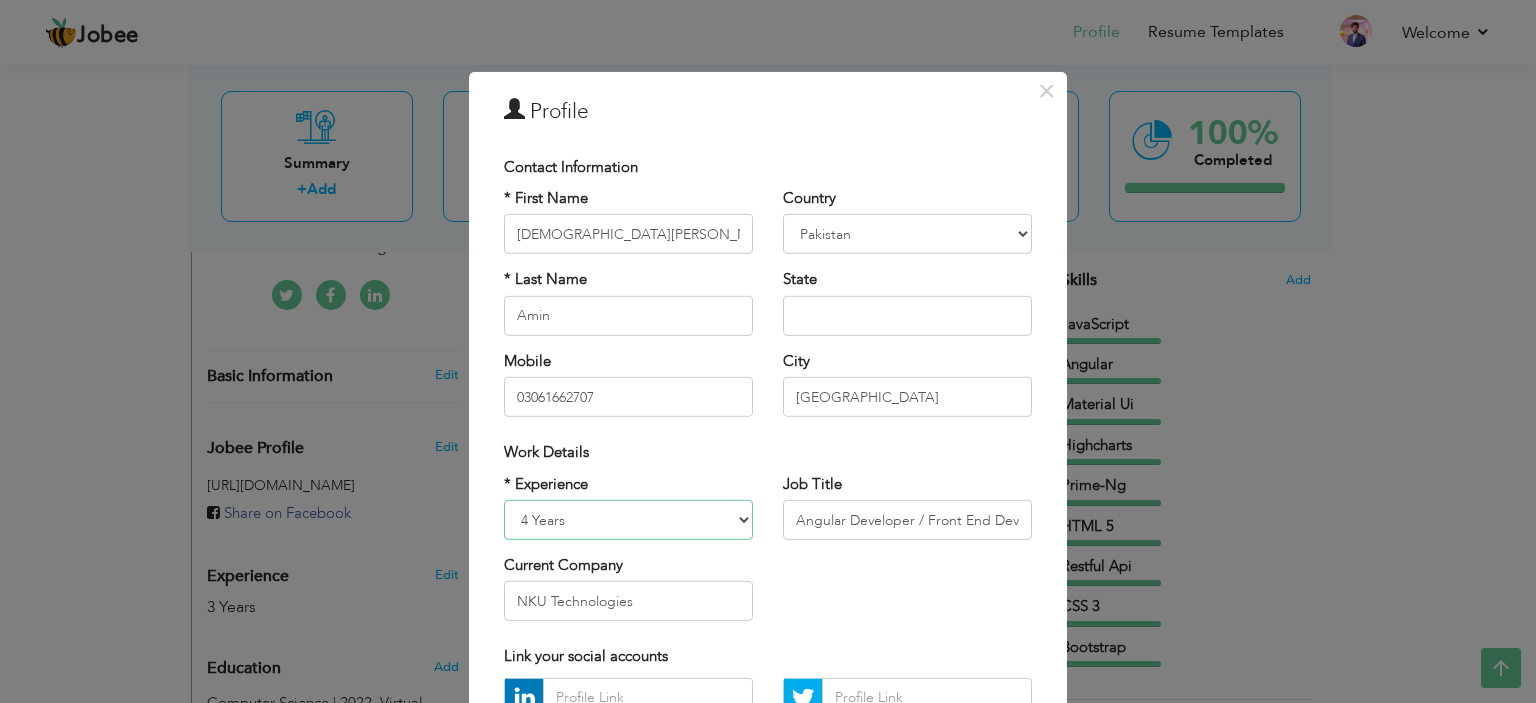 click on "Entry Level Less than 1 Year 1 Year 2 Years 3 Years 4 Years 5 Years 6 Years 7 Years 8 Years 9 Years 10 Years 11 Years 12 Years 13 Years 14 Years 15 Years 16 Years 17 Years 18 Years 19 Years 20 Years 21 Years 22 Years 23 Years 24 Years 25 Years 26 Years 27 Years 28 Years 29 Years 30 Years 31 Years 32 Years 33 Years 34 Years 35 Years More than 35 Years" at bounding box center (628, 520) 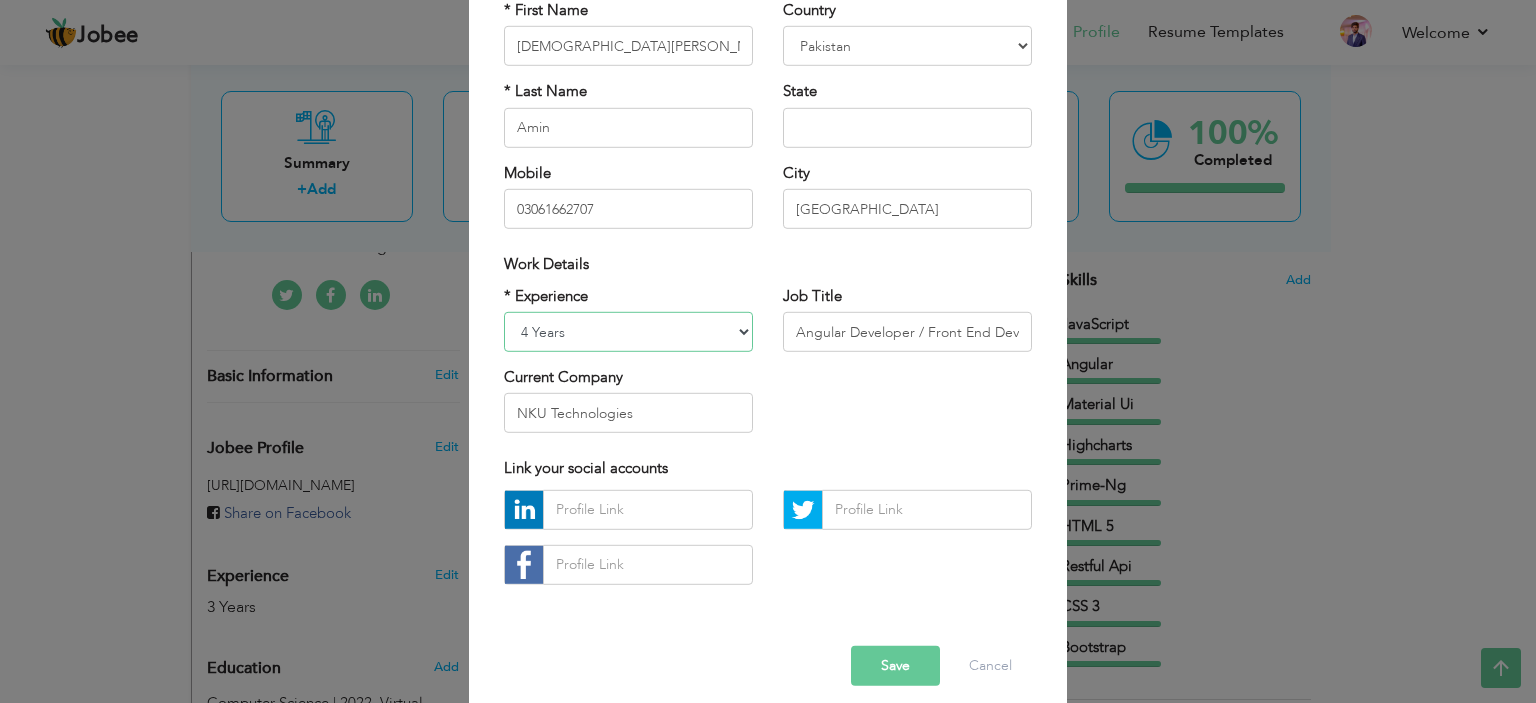 scroll, scrollTop: 205, scrollLeft: 0, axis: vertical 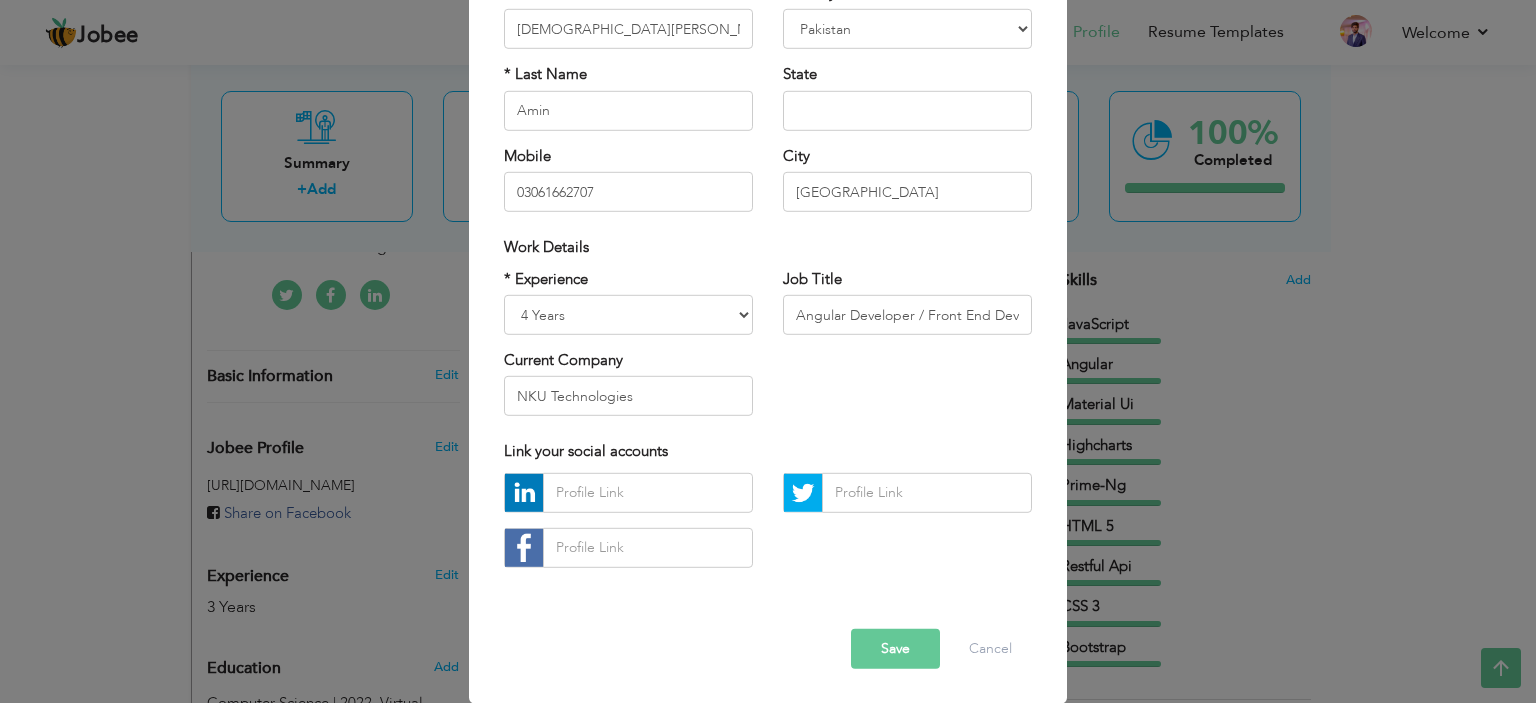 click on "Save" at bounding box center [895, 649] 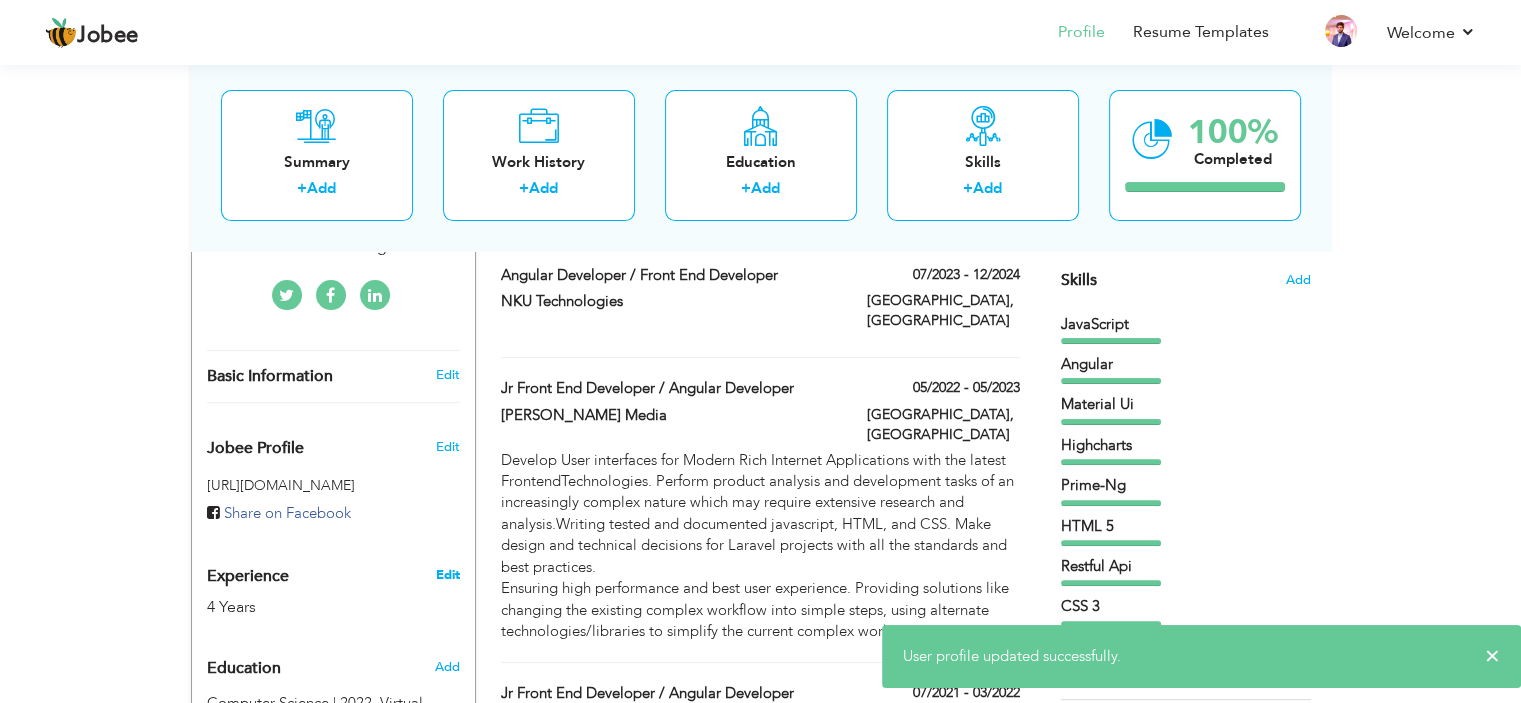 click on "Edit" at bounding box center (447, 575) 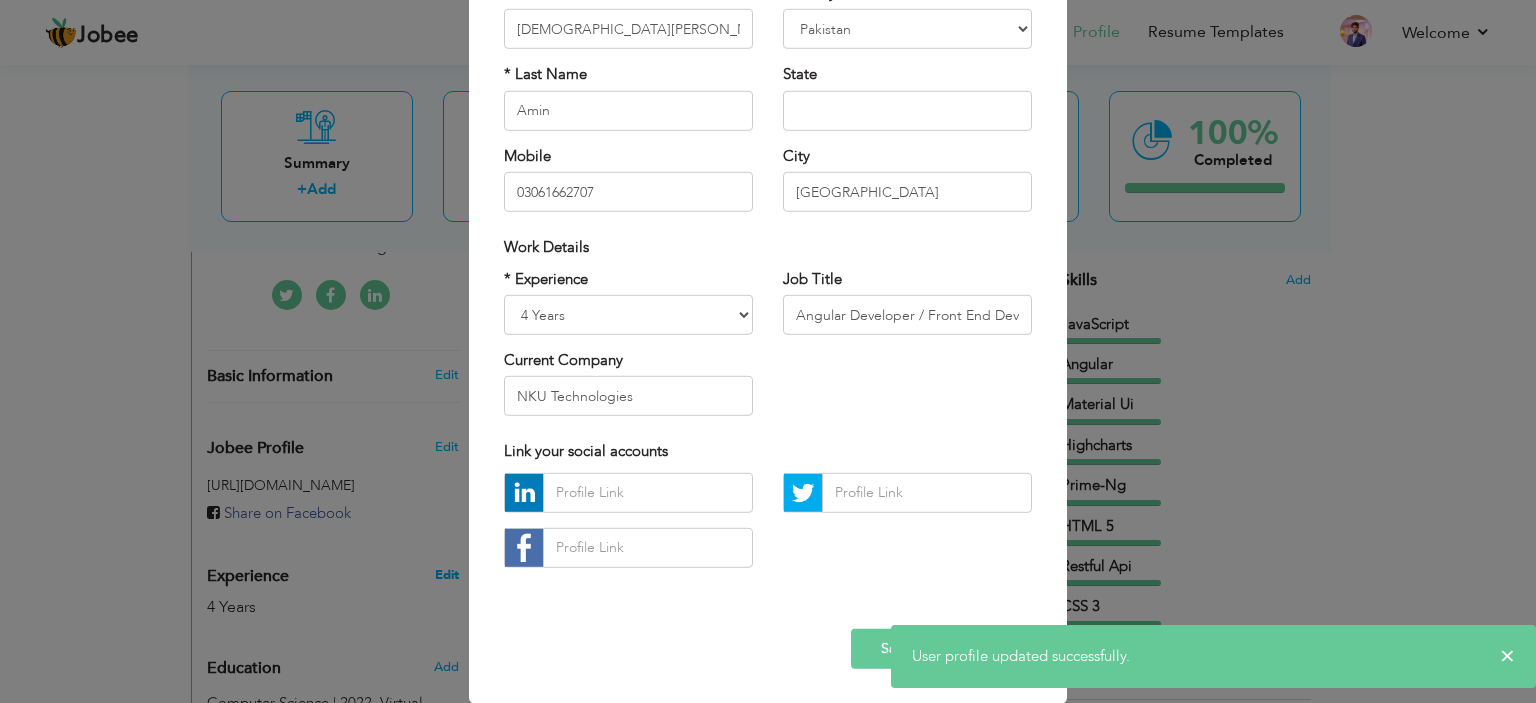 scroll, scrollTop: 0, scrollLeft: 0, axis: both 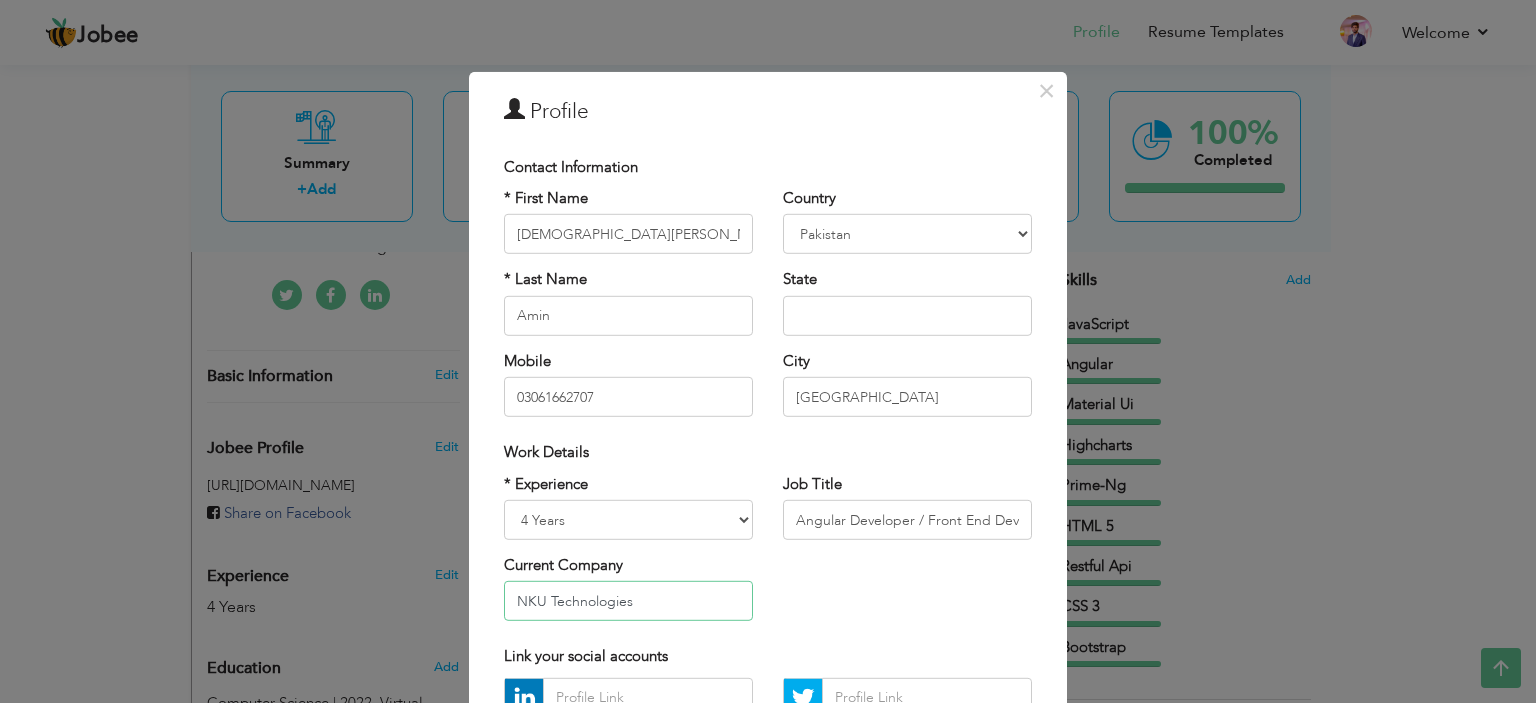 click on "NKU Technologies" at bounding box center (628, 601) 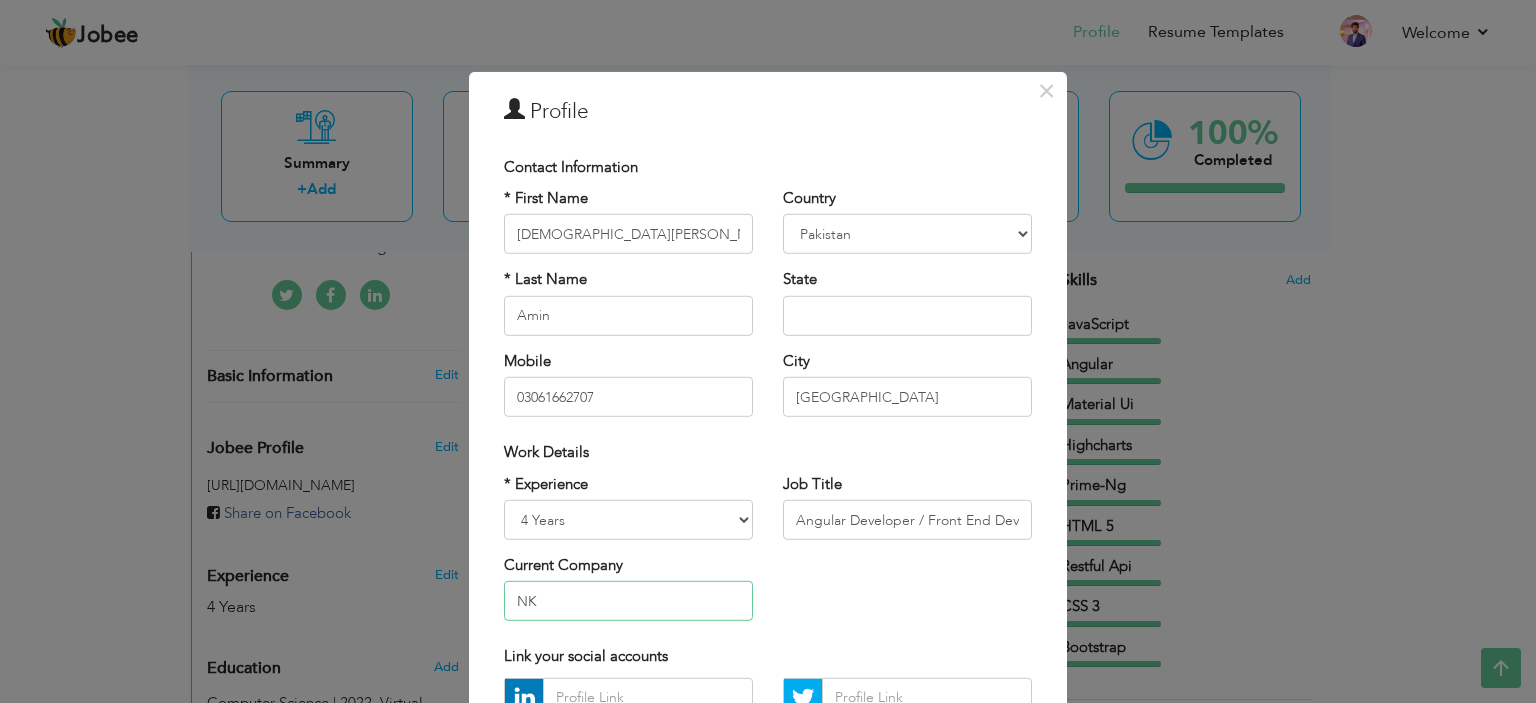 type on "N" 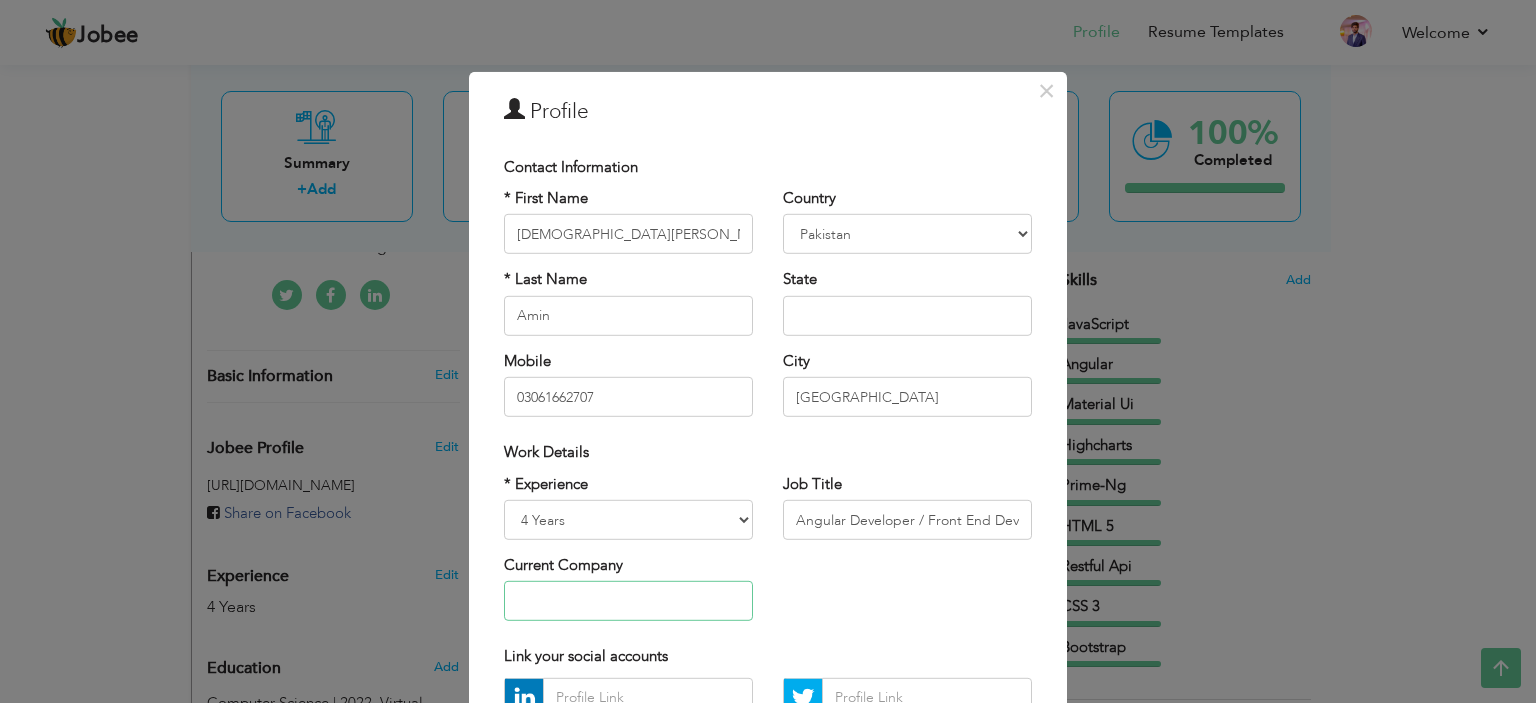 type on "i" 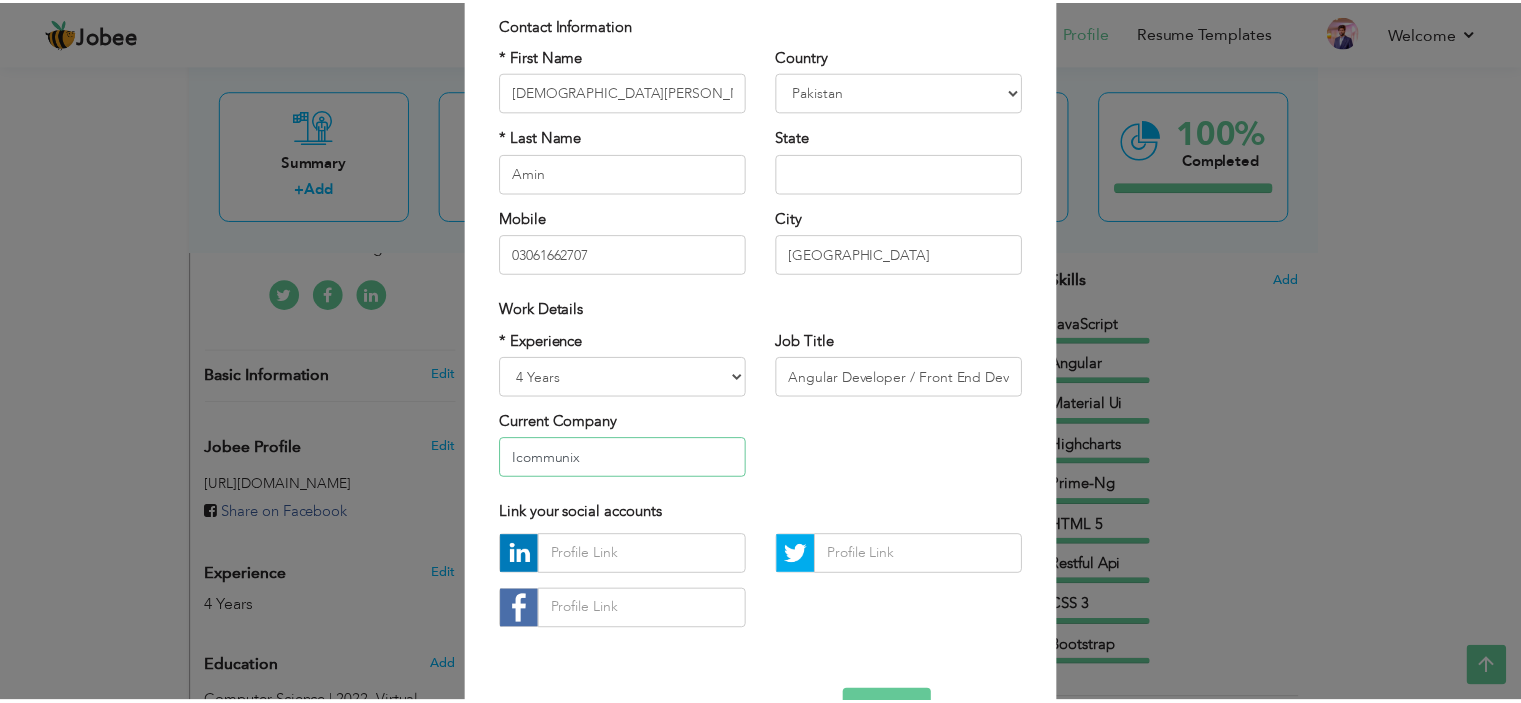 scroll, scrollTop: 205, scrollLeft: 0, axis: vertical 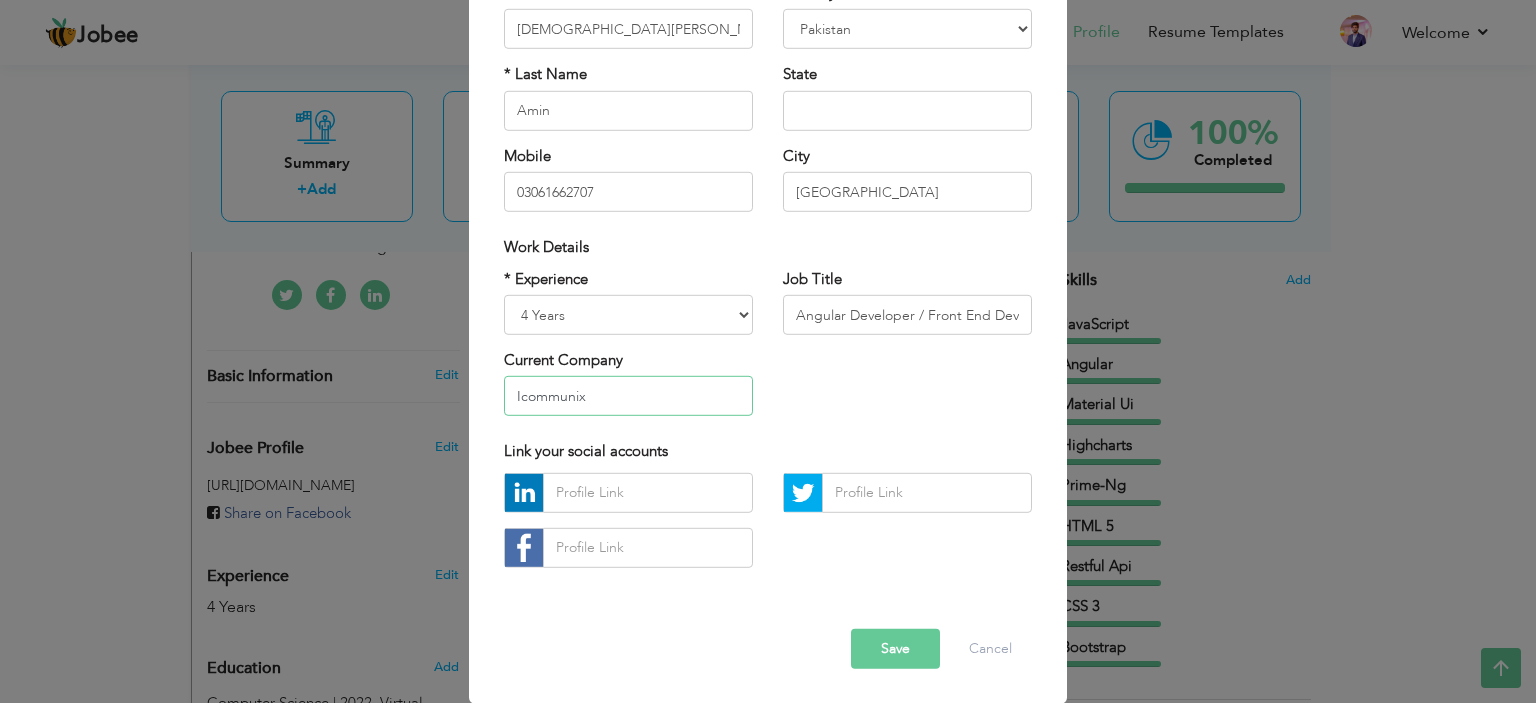 type on "Icommunix" 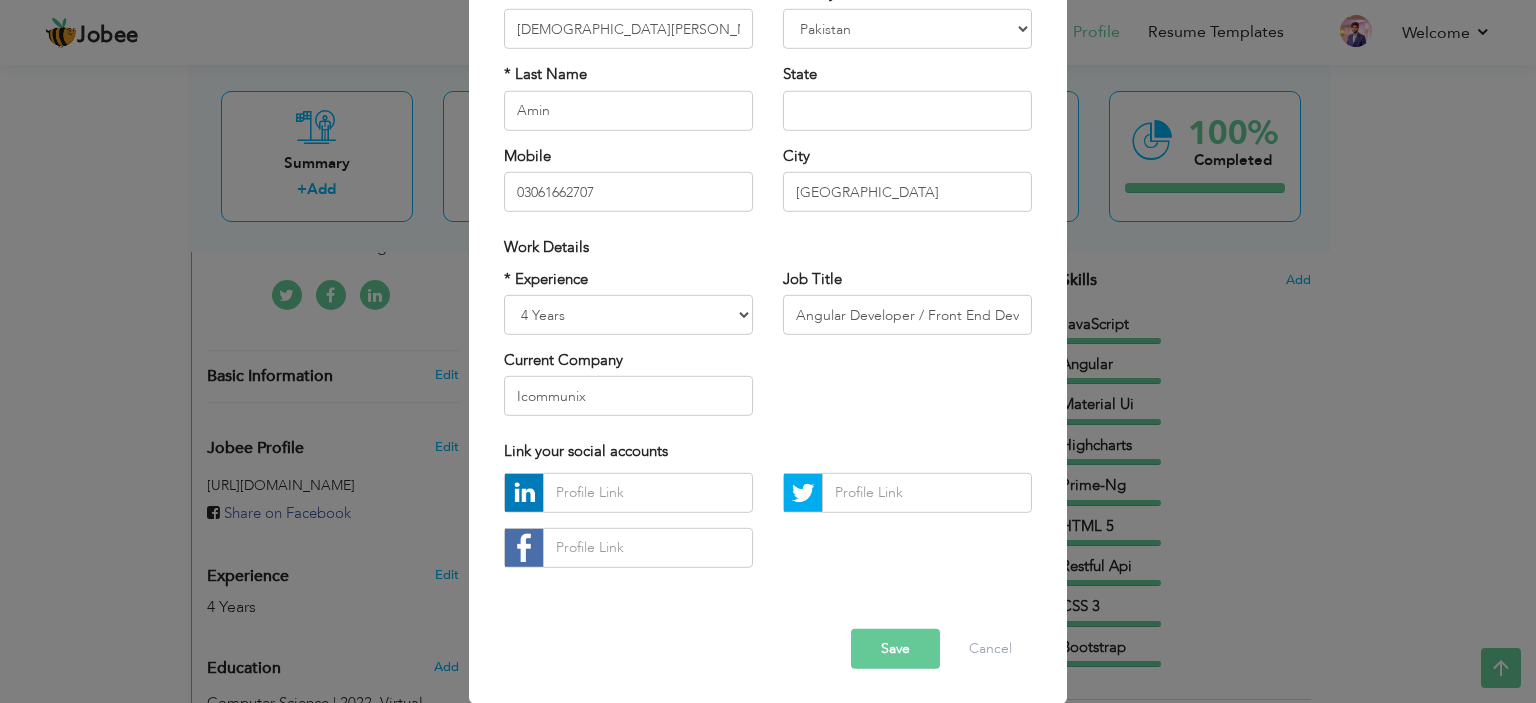 click on "Save" at bounding box center [895, 649] 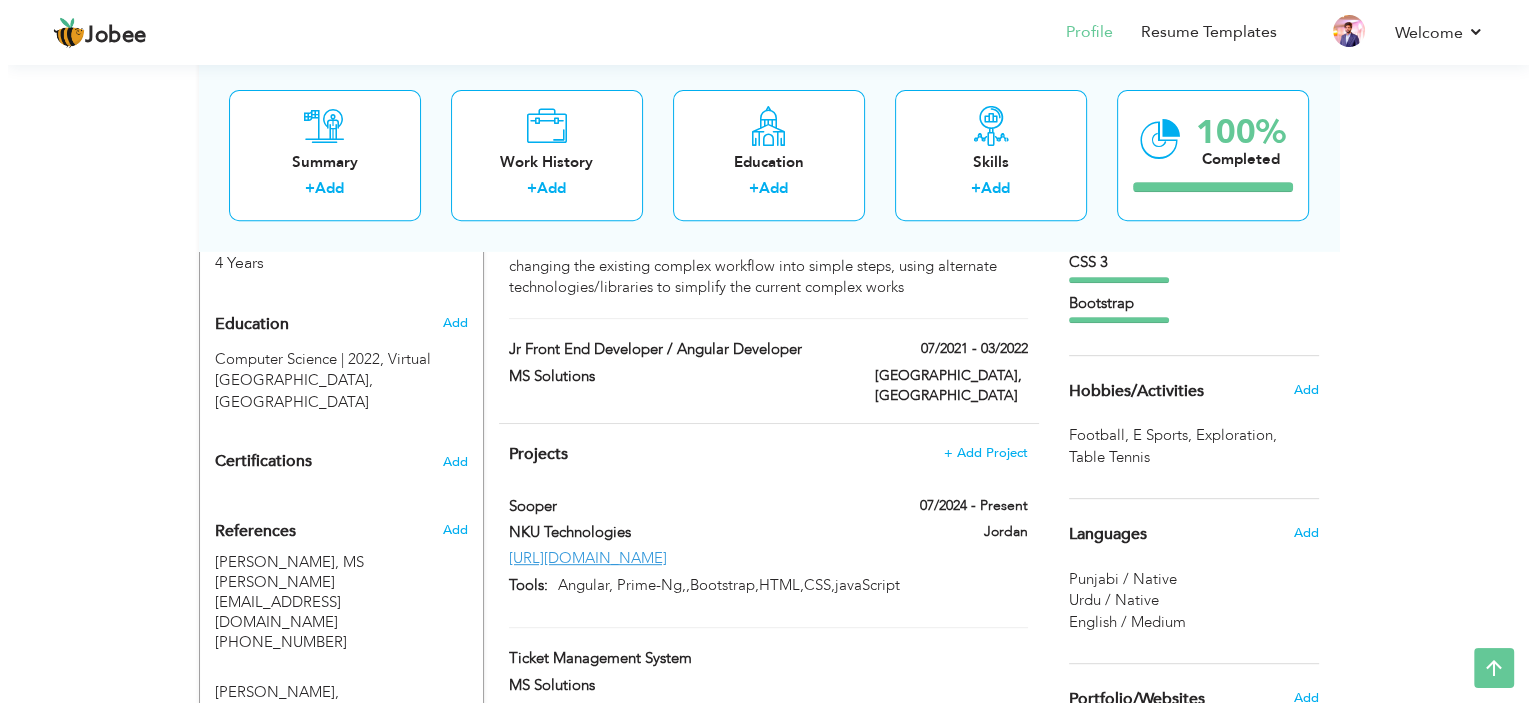 scroll, scrollTop: 800, scrollLeft: 0, axis: vertical 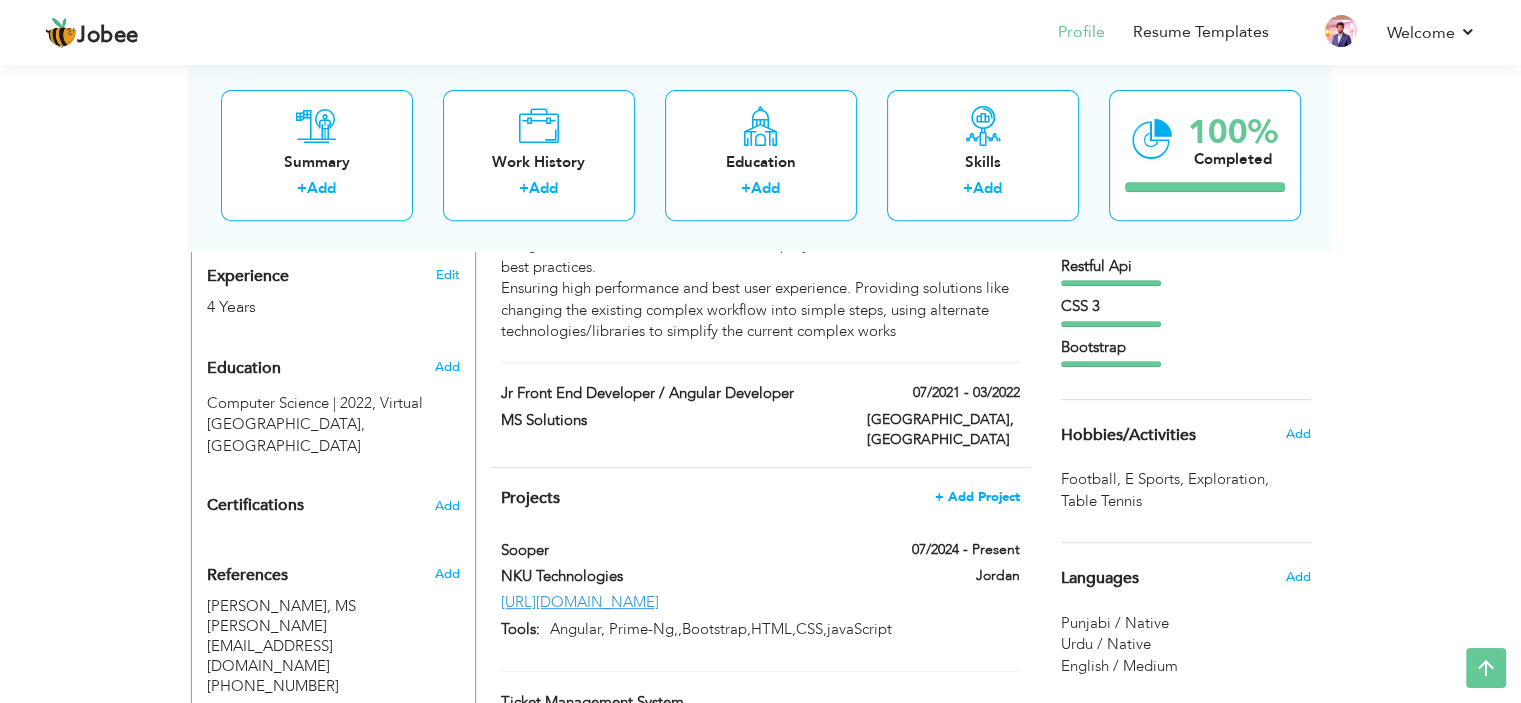 click on "+ Add Project" at bounding box center (977, 497) 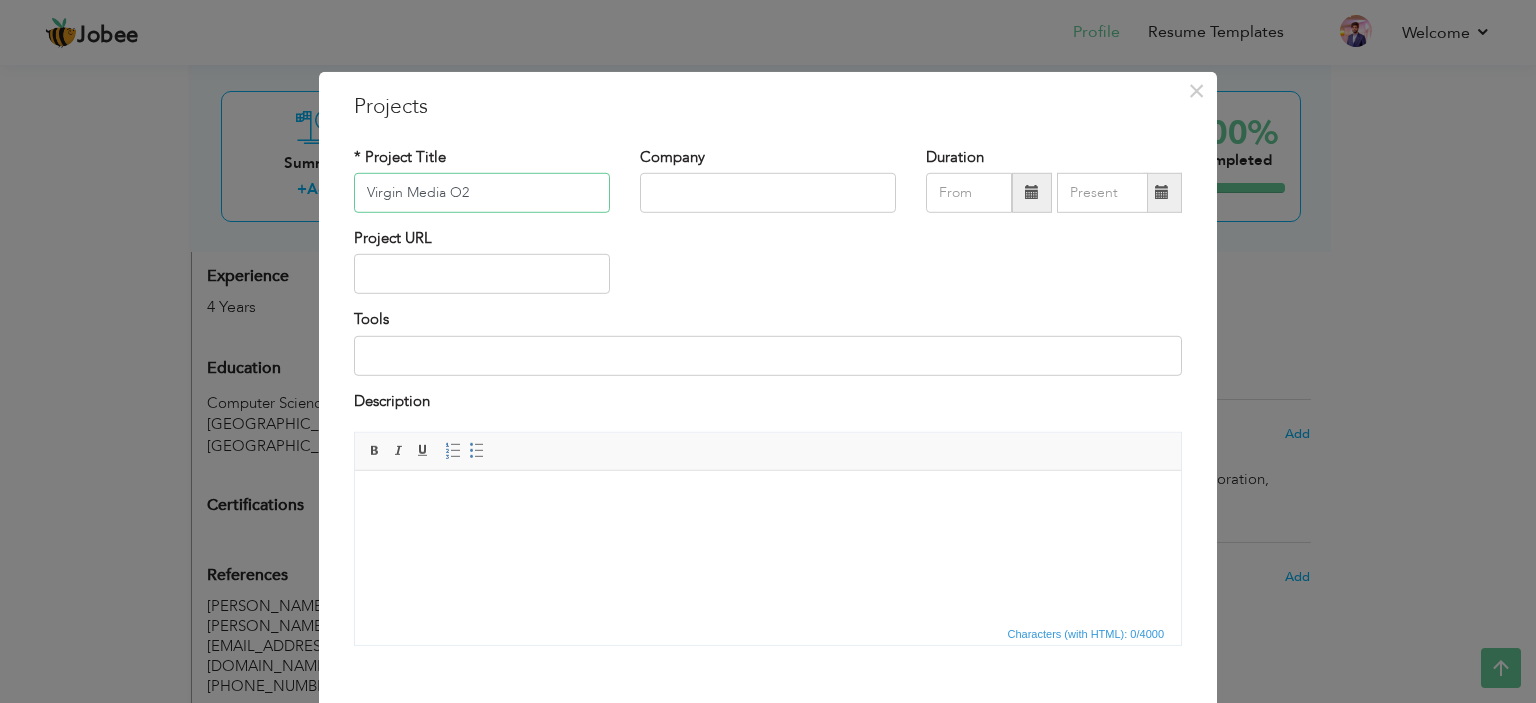 type on "Virgin Media O2" 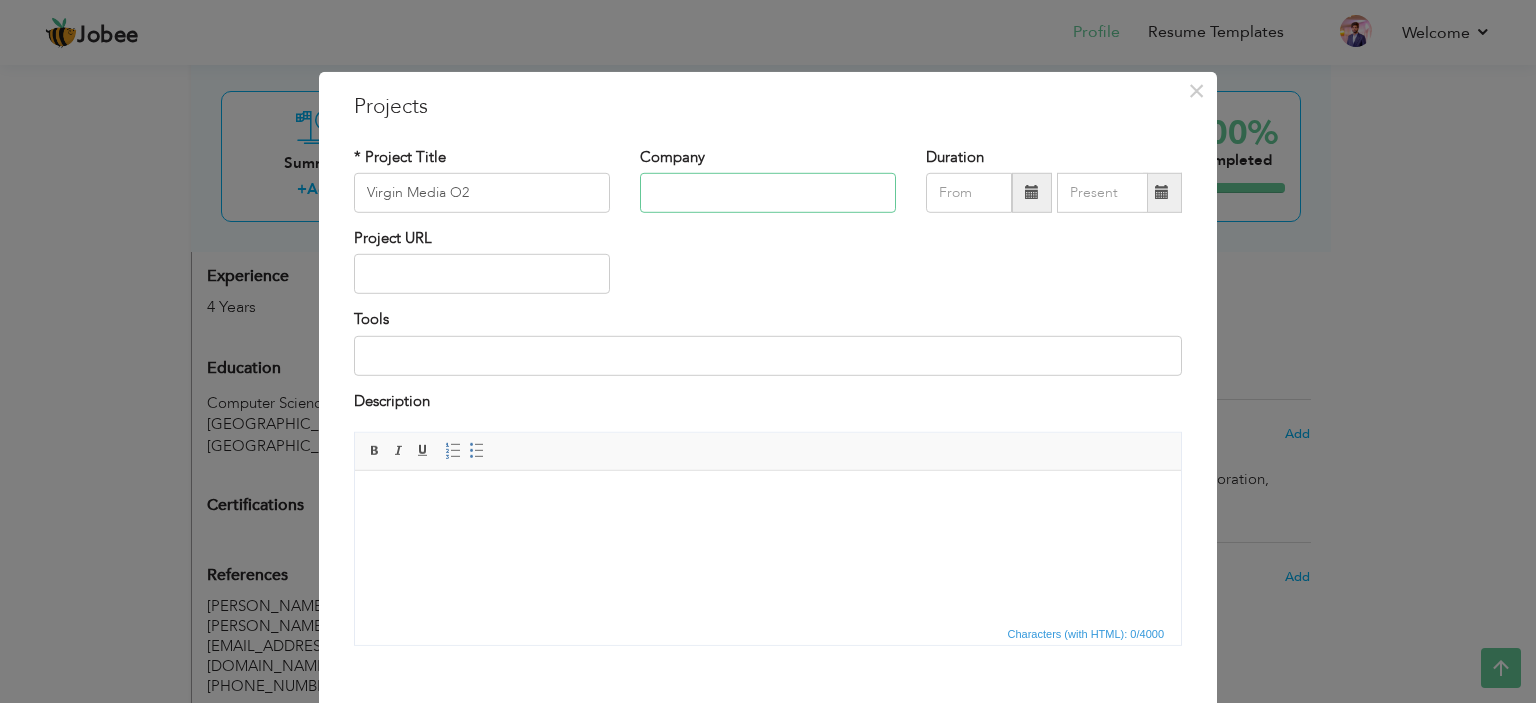 click at bounding box center [768, 193] 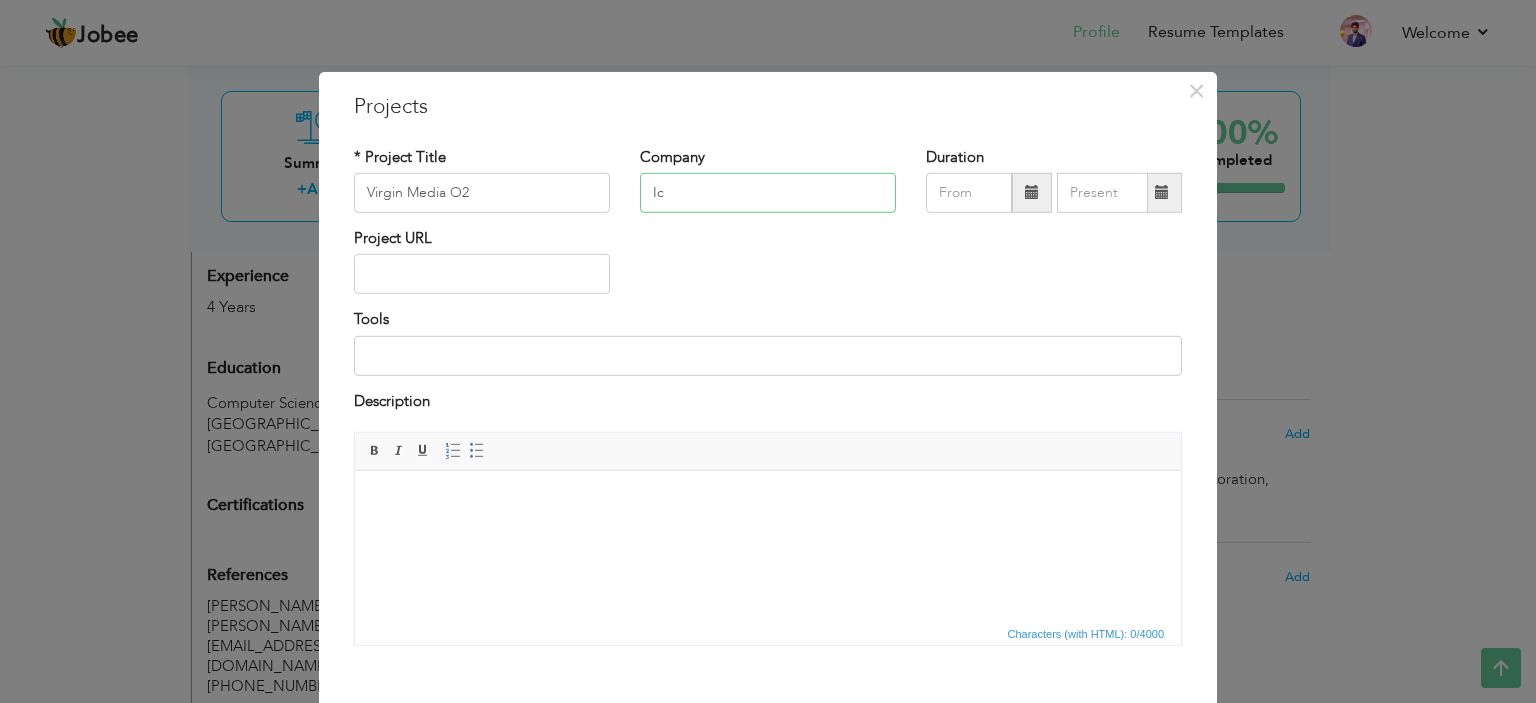 type on "I" 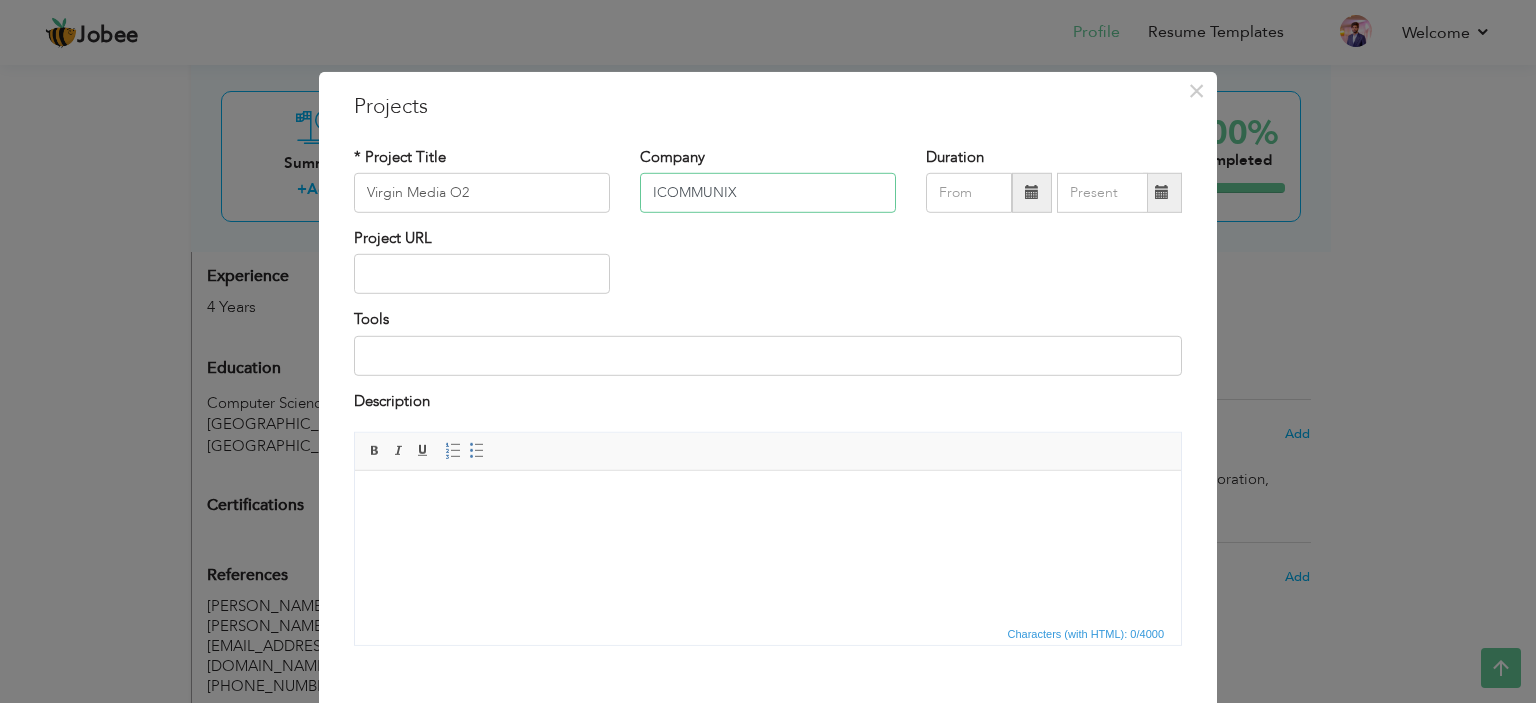 type on "ICOMMUNIX" 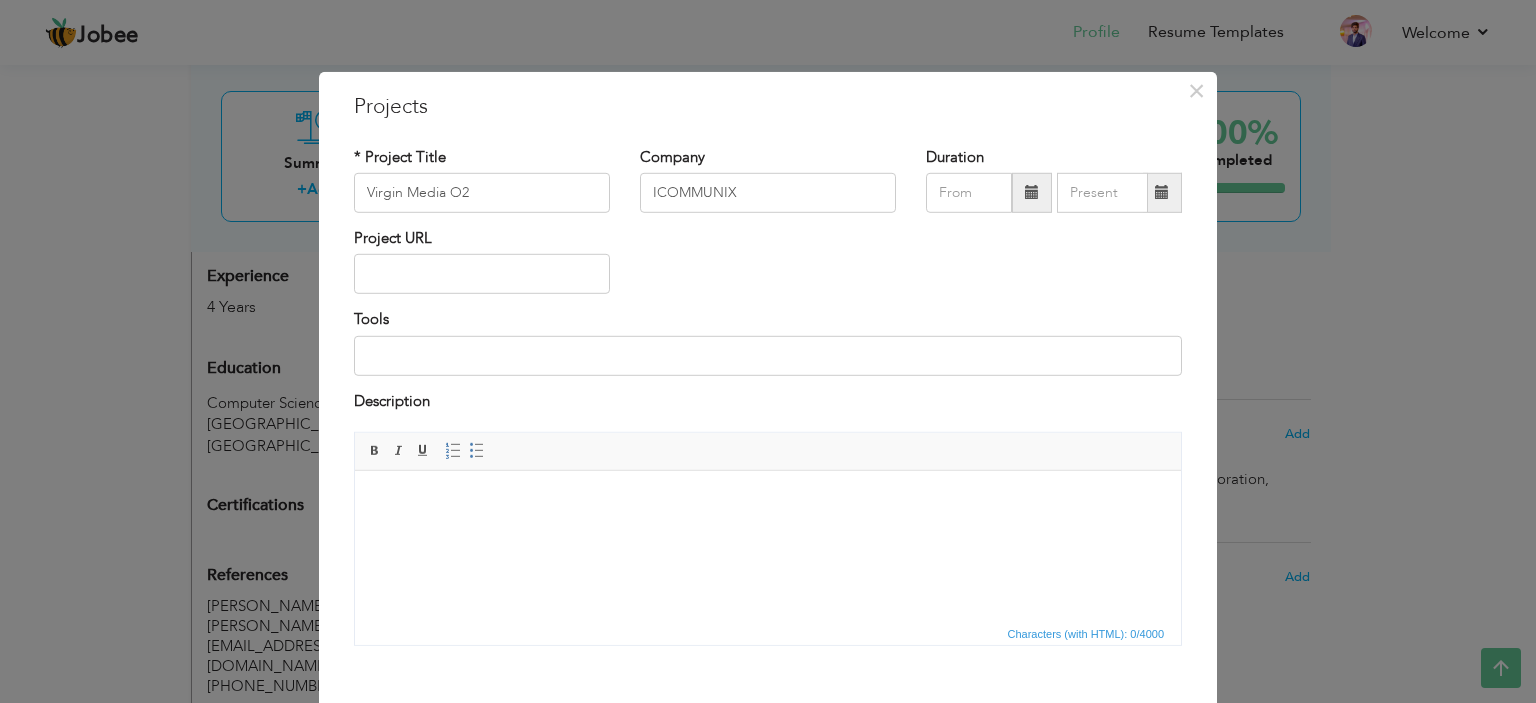 click at bounding box center (1032, 192) 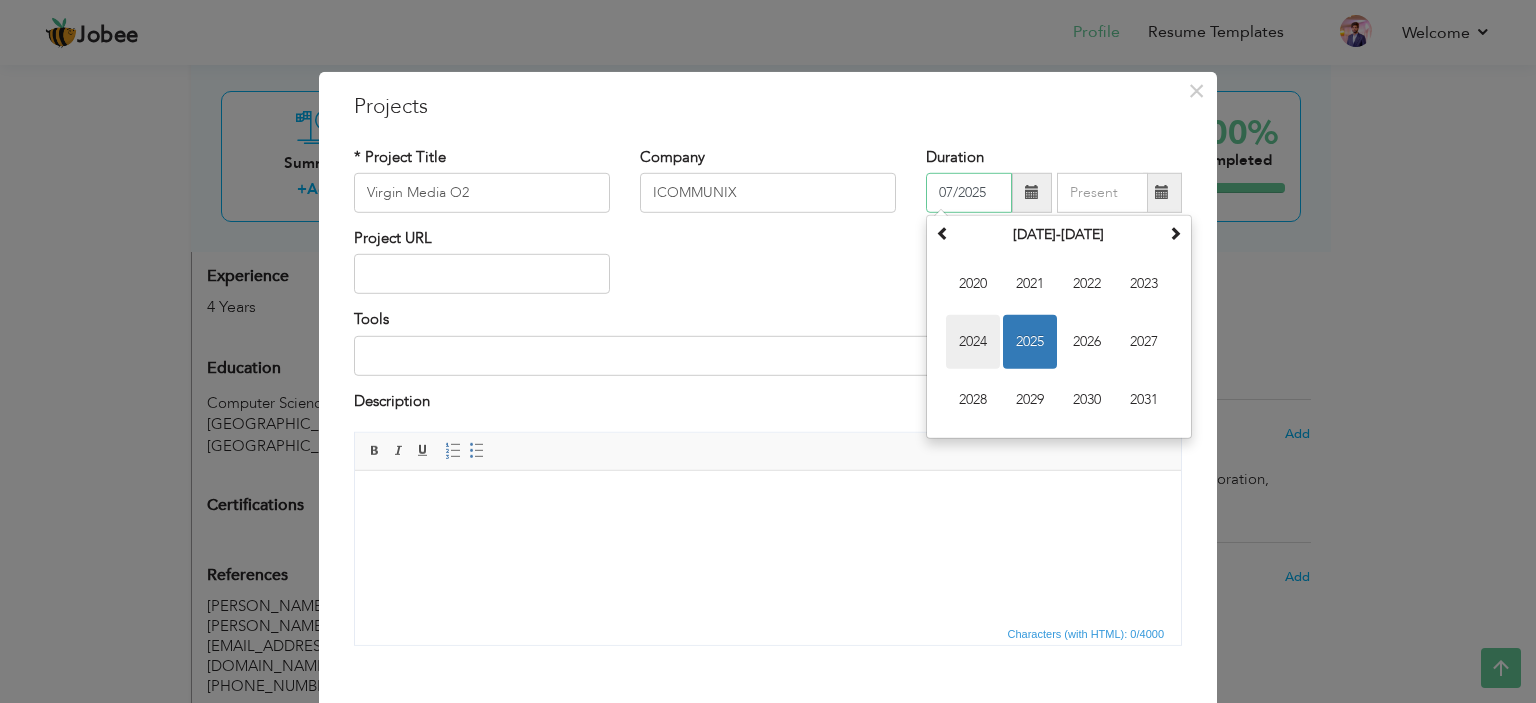 click on "2024" at bounding box center [973, 342] 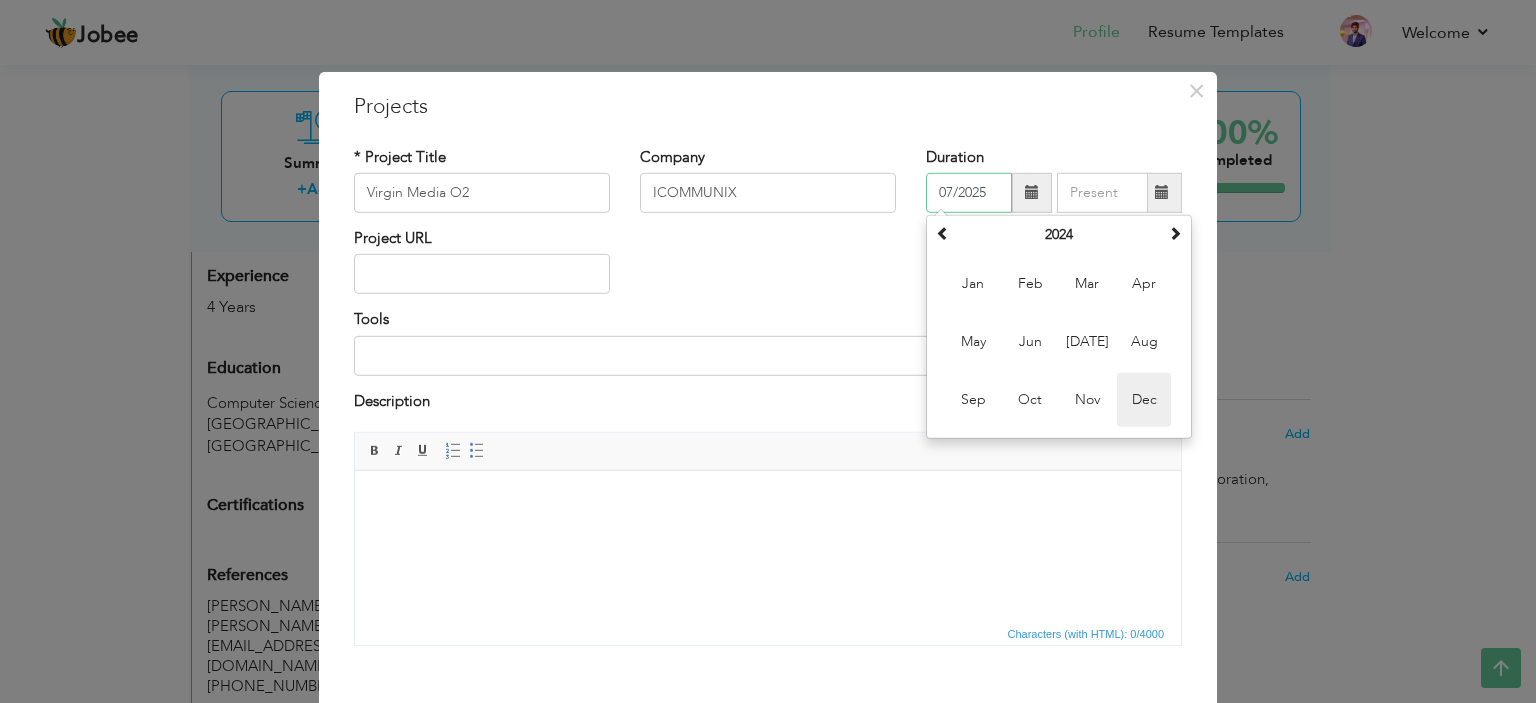 click on "Dec" at bounding box center [1144, 400] 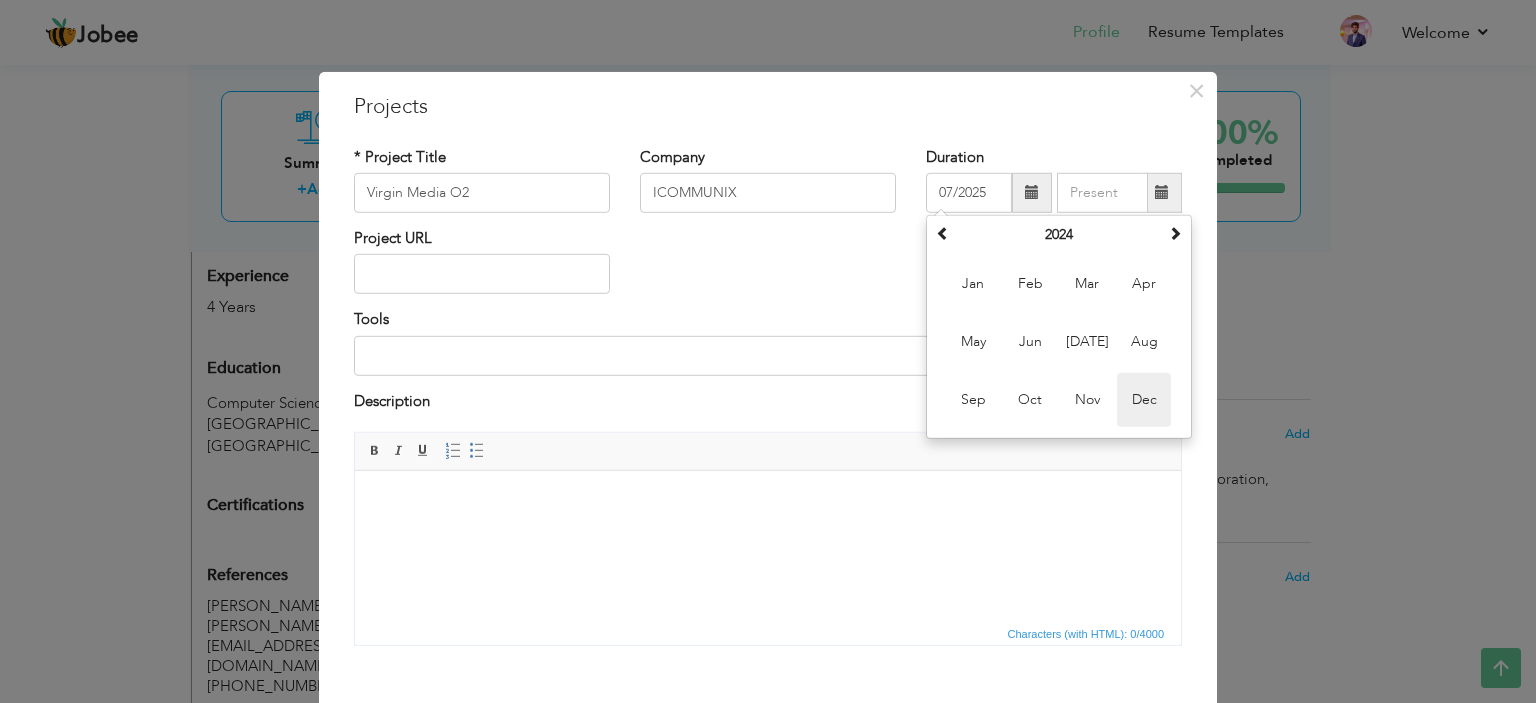 type on "12/2024" 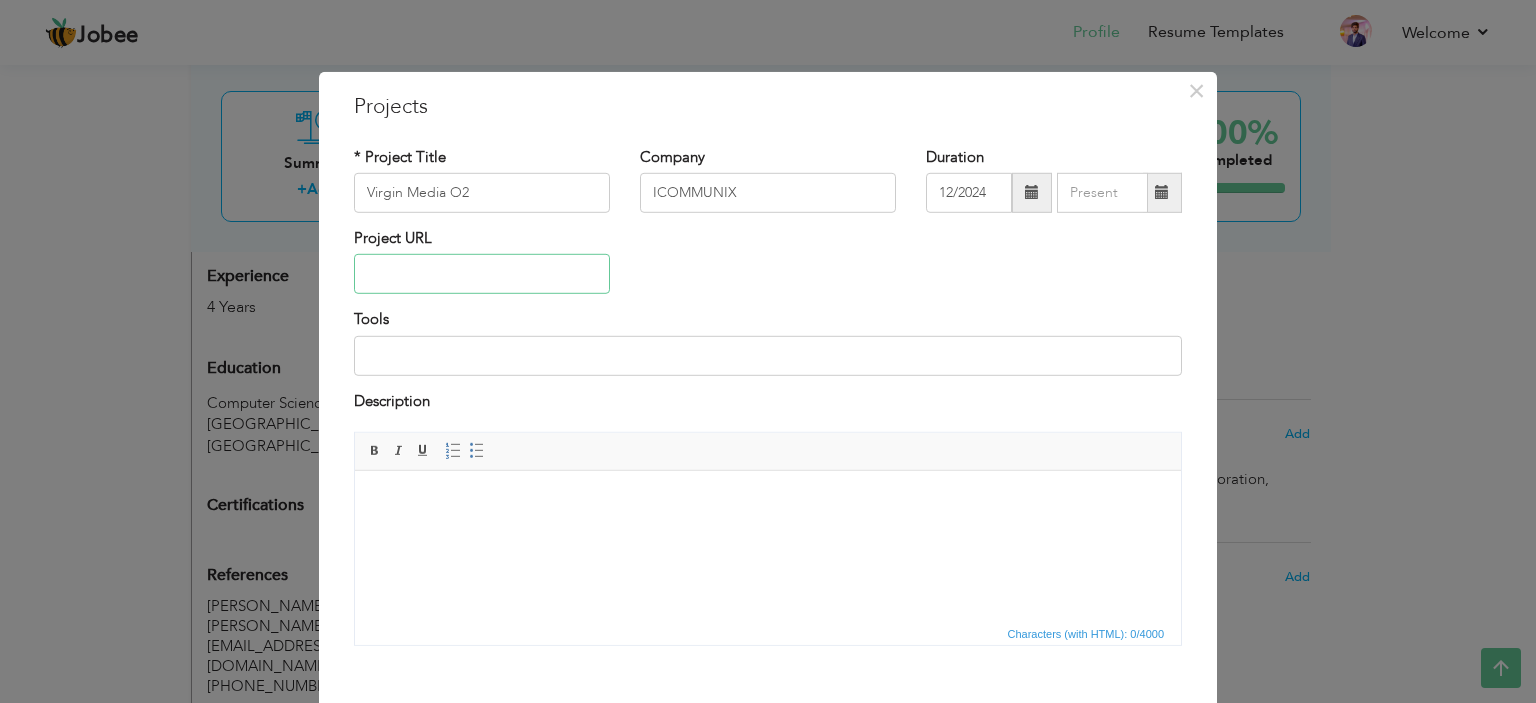 click at bounding box center (482, 274) 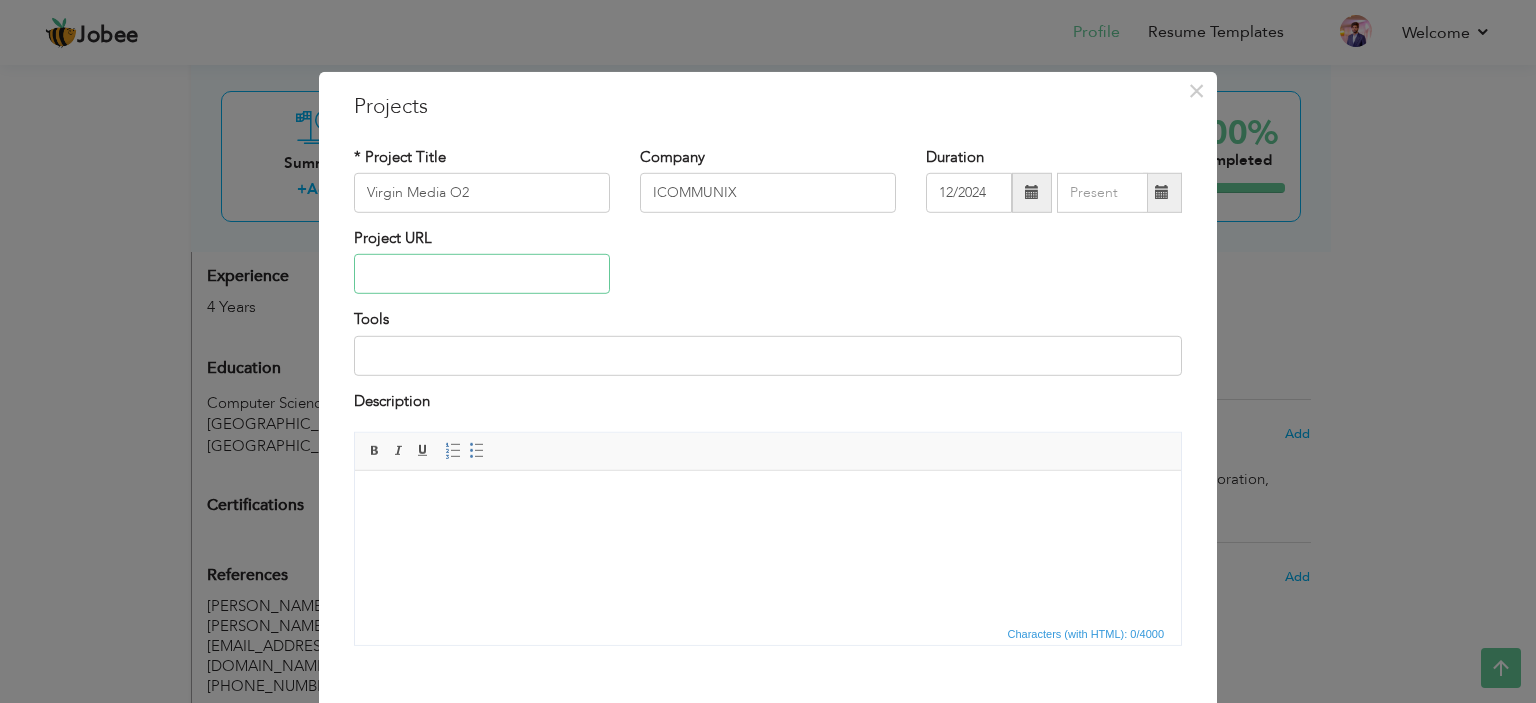 paste on "[URL][DOMAIN_NAME]" 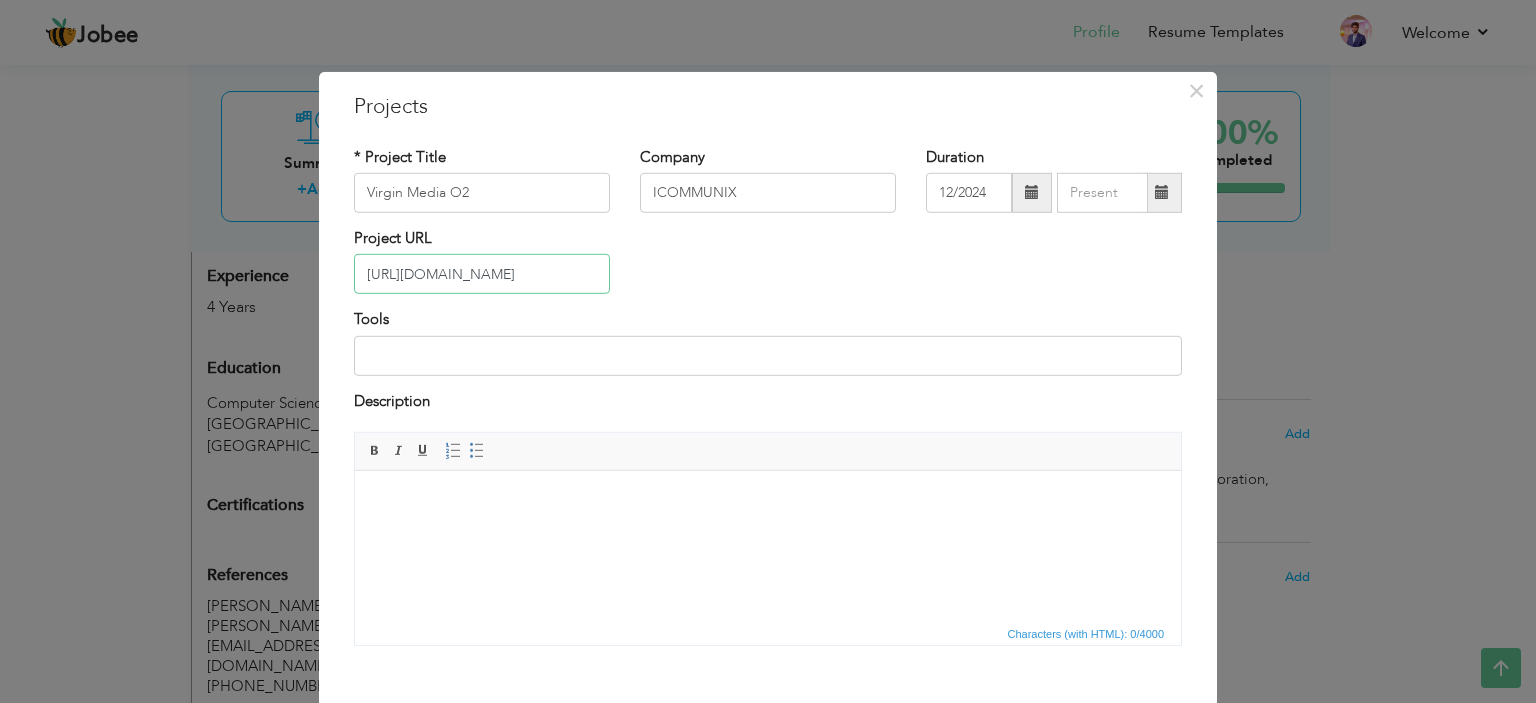 type on "[URL][DOMAIN_NAME]" 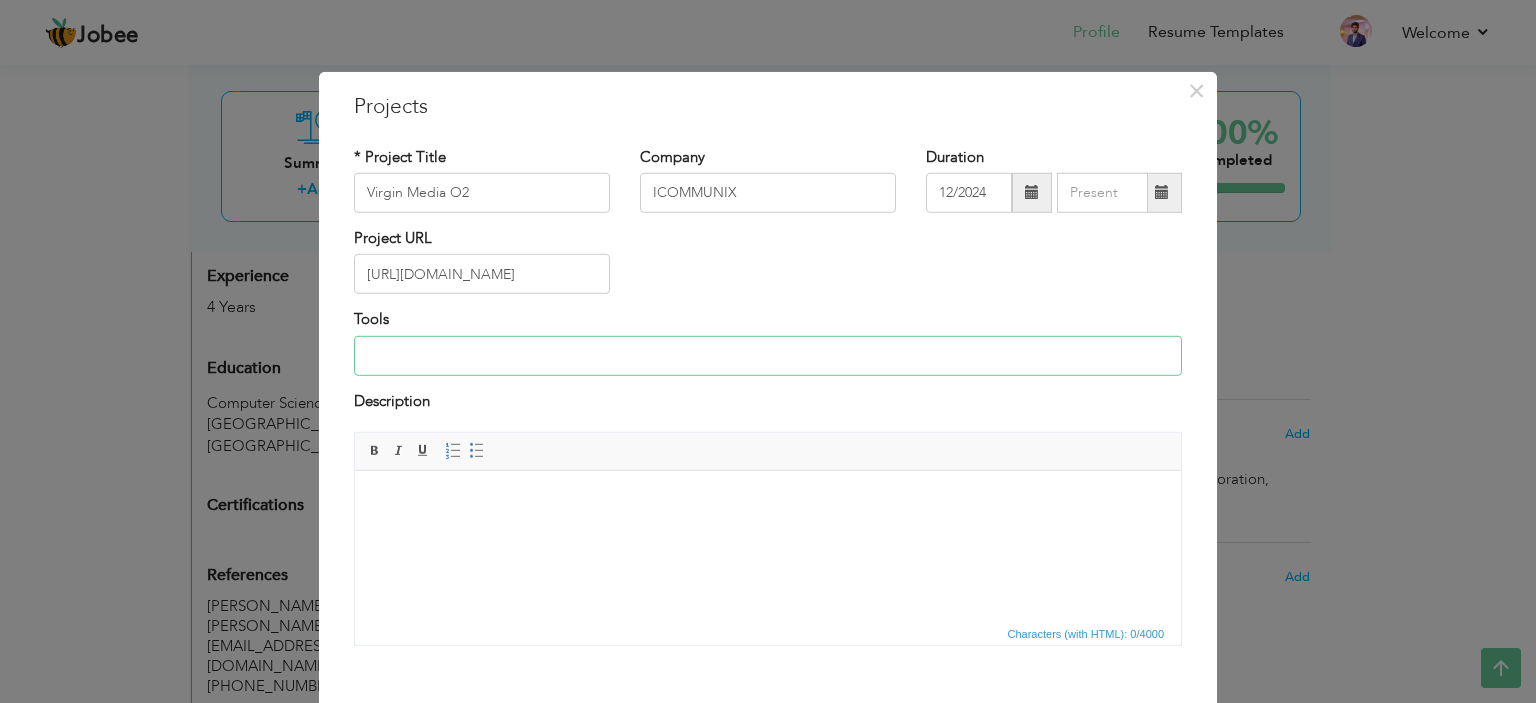 click at bounding box center (768, 356) 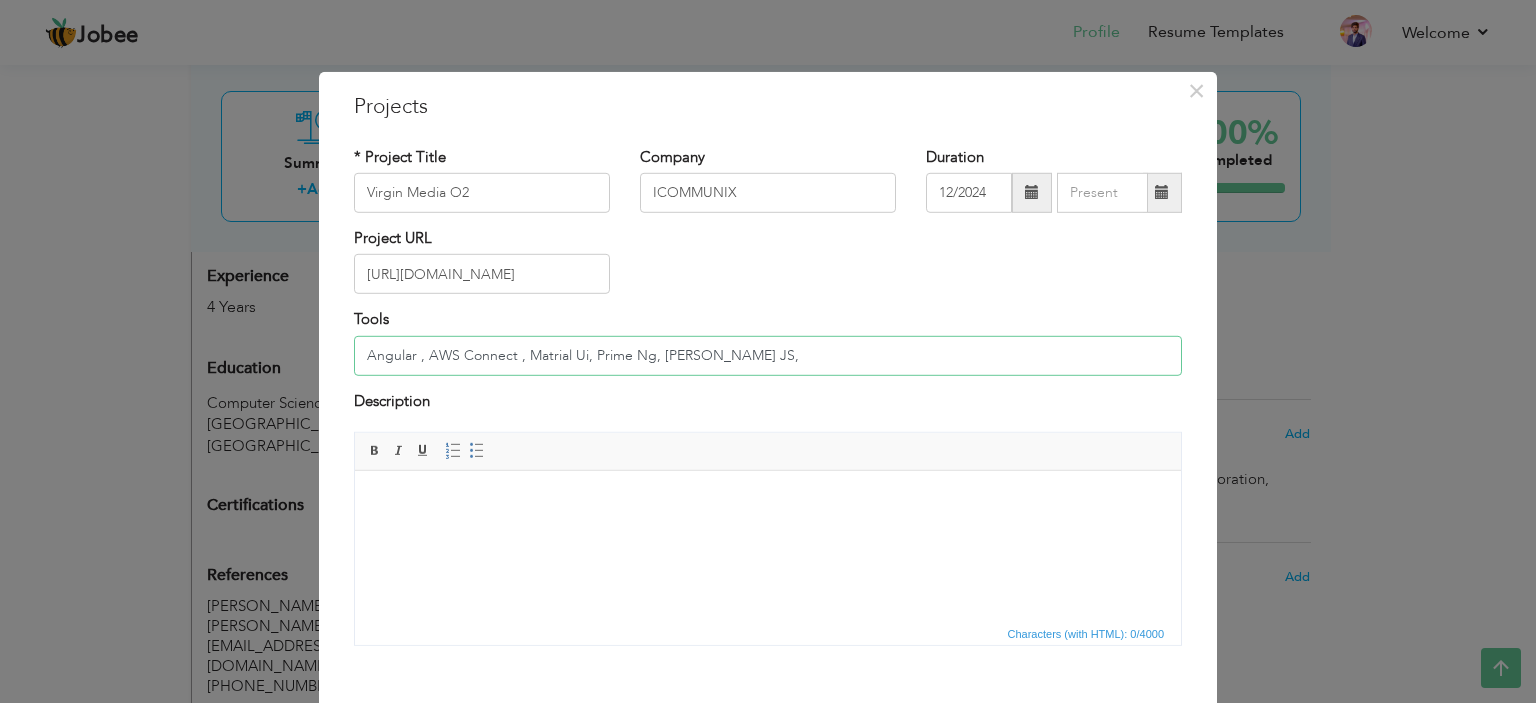 click on "Angular , AWS Connect , Matrial Ui, Prime Ng, Node JS," at bounding box center [768, 356] 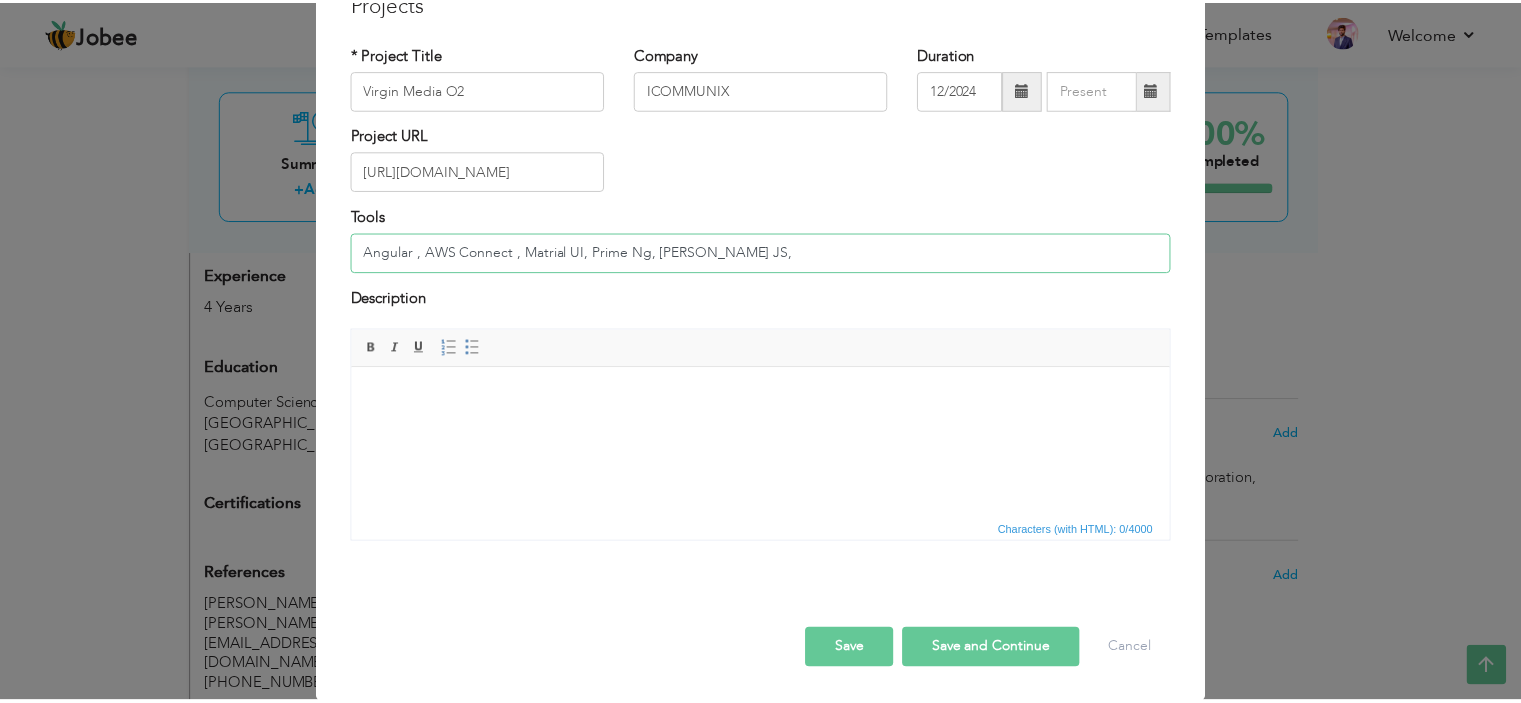 scroll, scrollTop: 104, scrollLeft: 0, axis: vertical 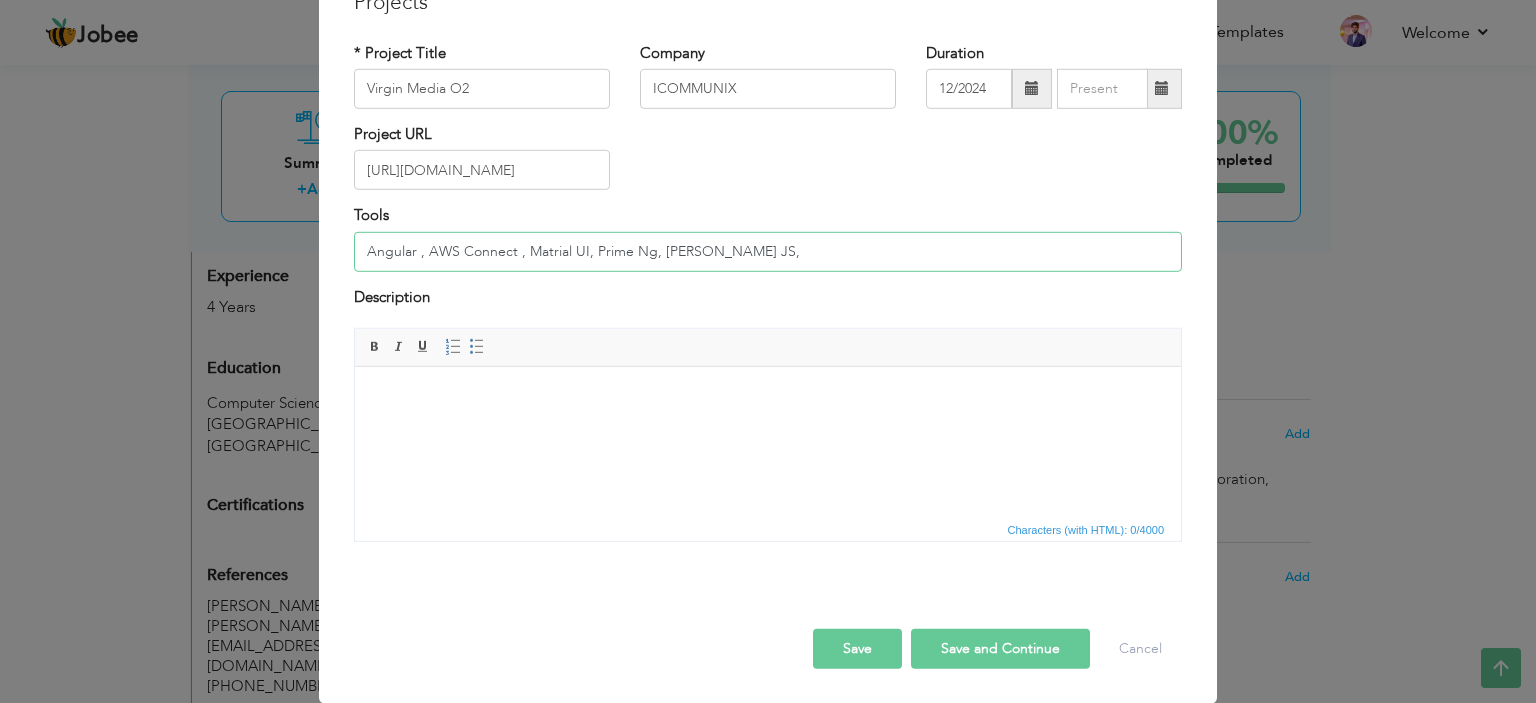type on "Angular , AWS Connect , Matrial UI, Prime Ng, [PERSON_NAME] JS," 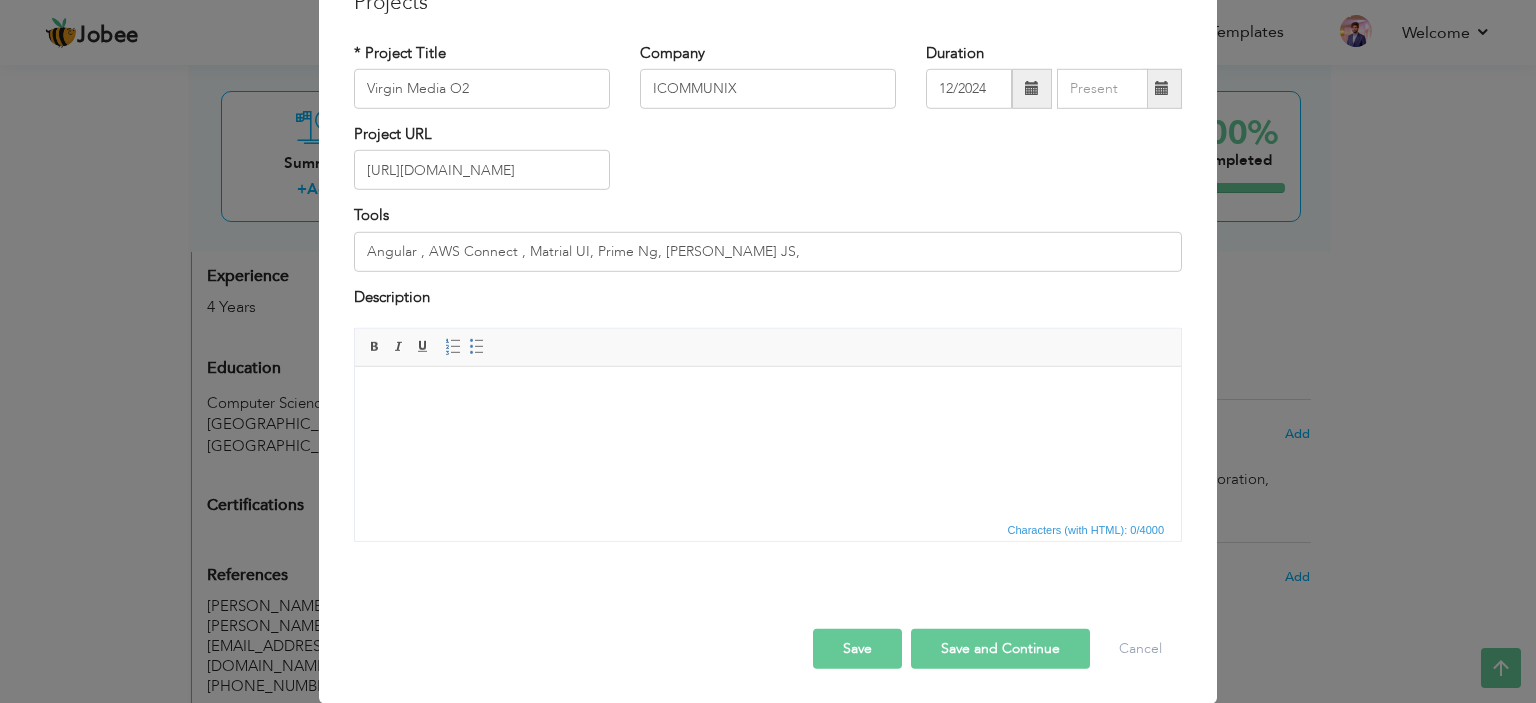 click on "Save" at bounding box center [857, 649] 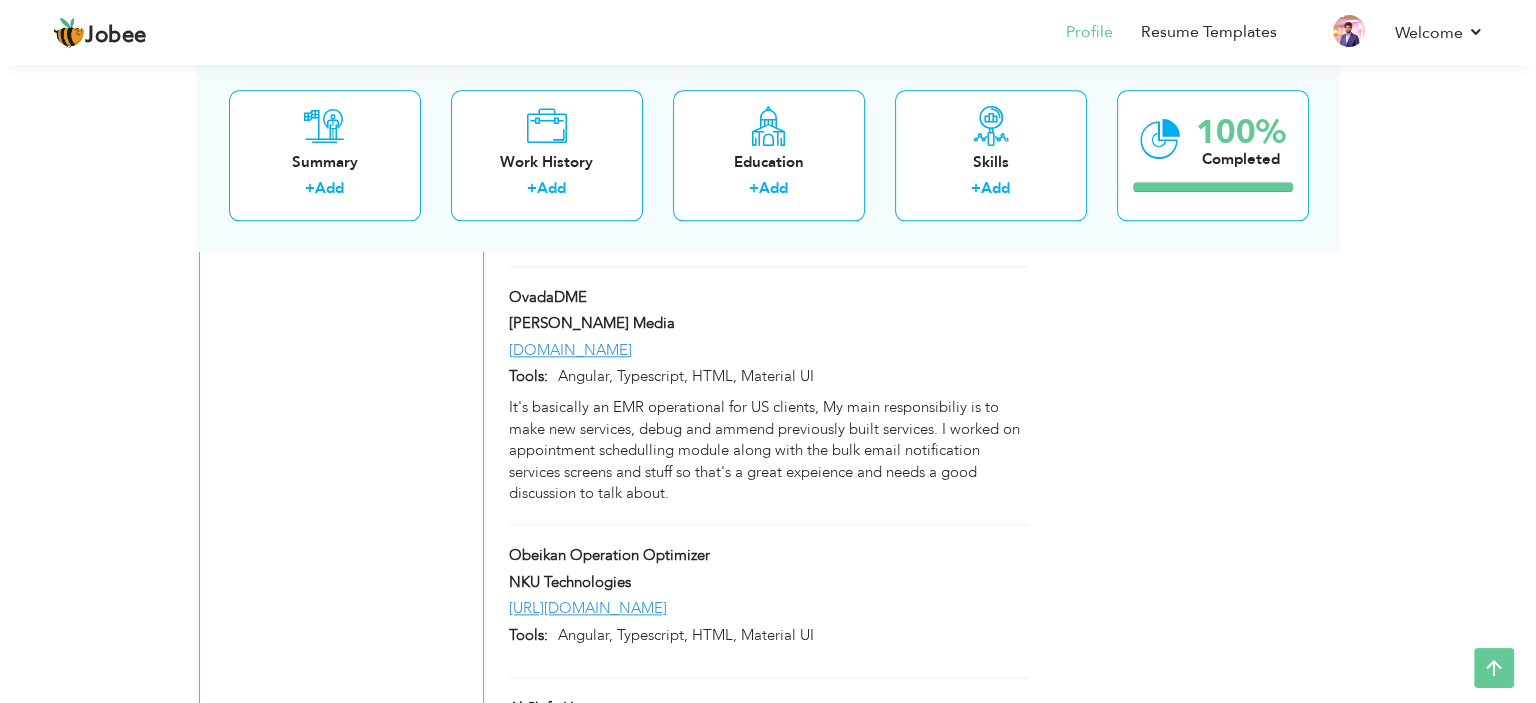 scroll, scrollTop: 2623, scrollLeft: 0, axis: vertical 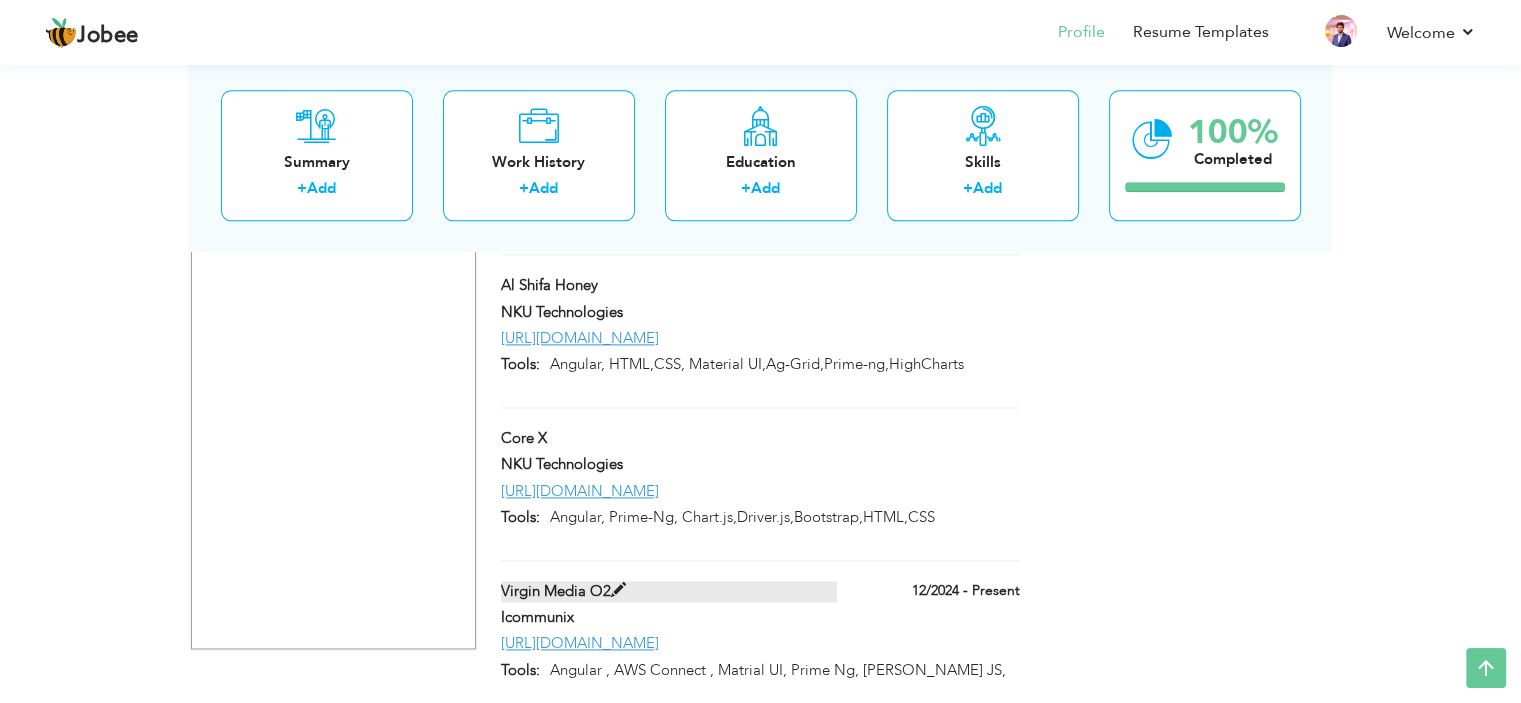 click at bounding box center (618, 590) 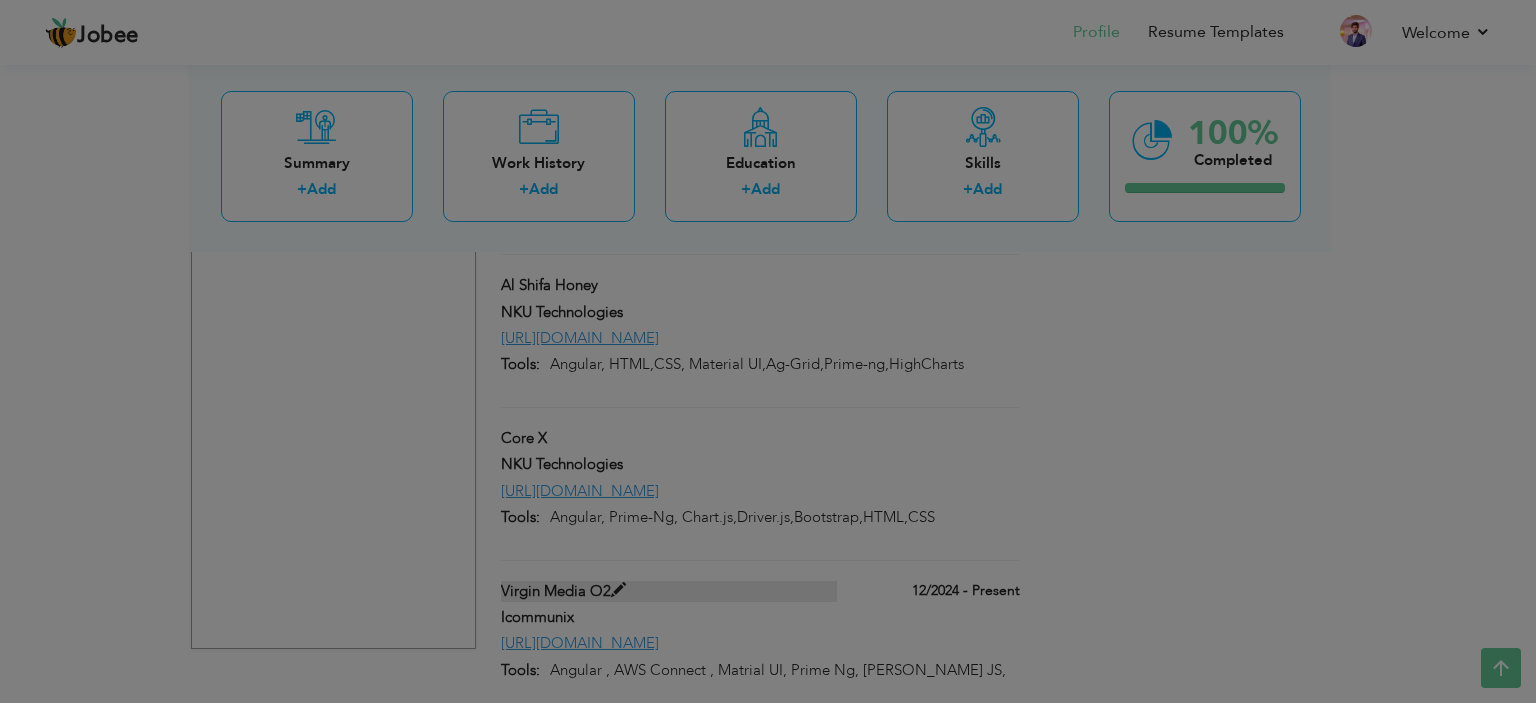scroll, scrollTop: 0, scrollLeft: 0, axis: both 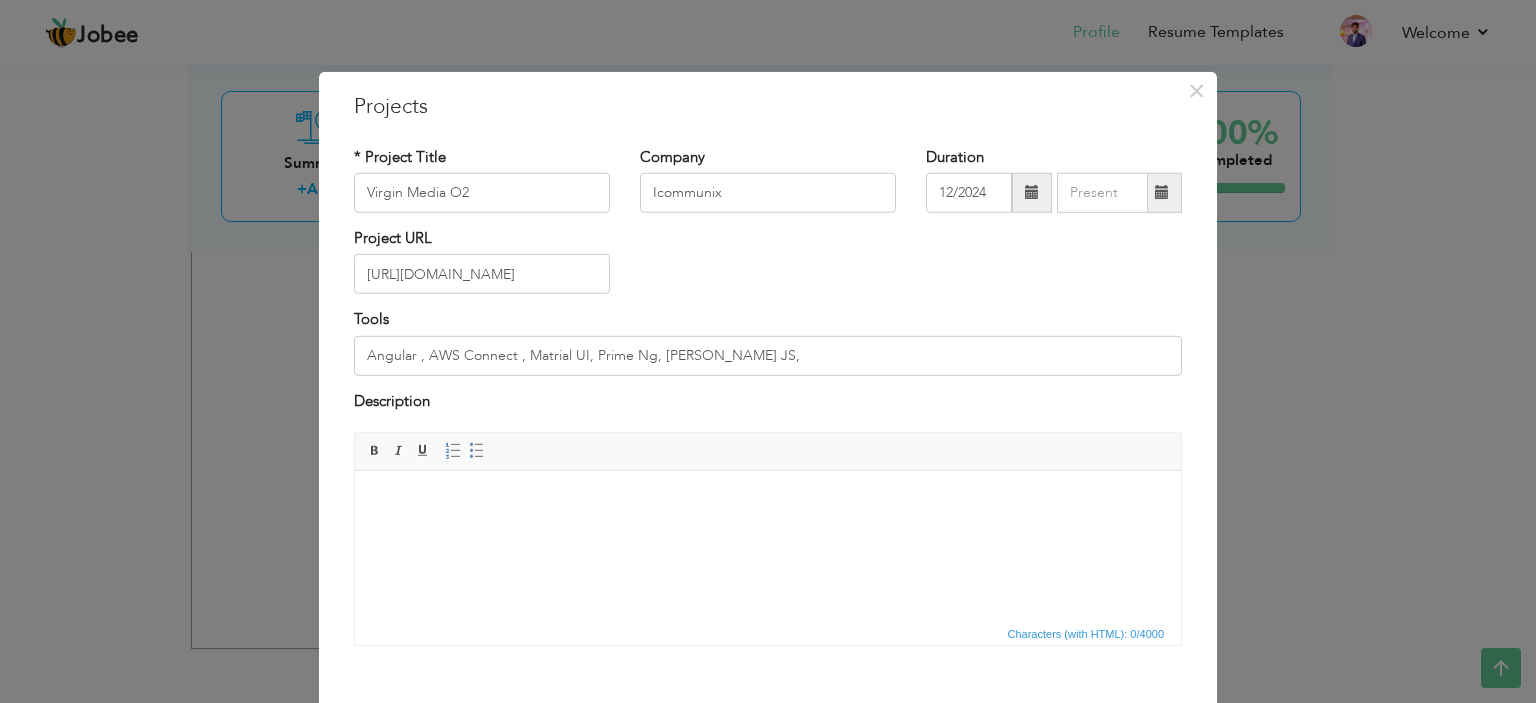click at bounding box center [768, 501] 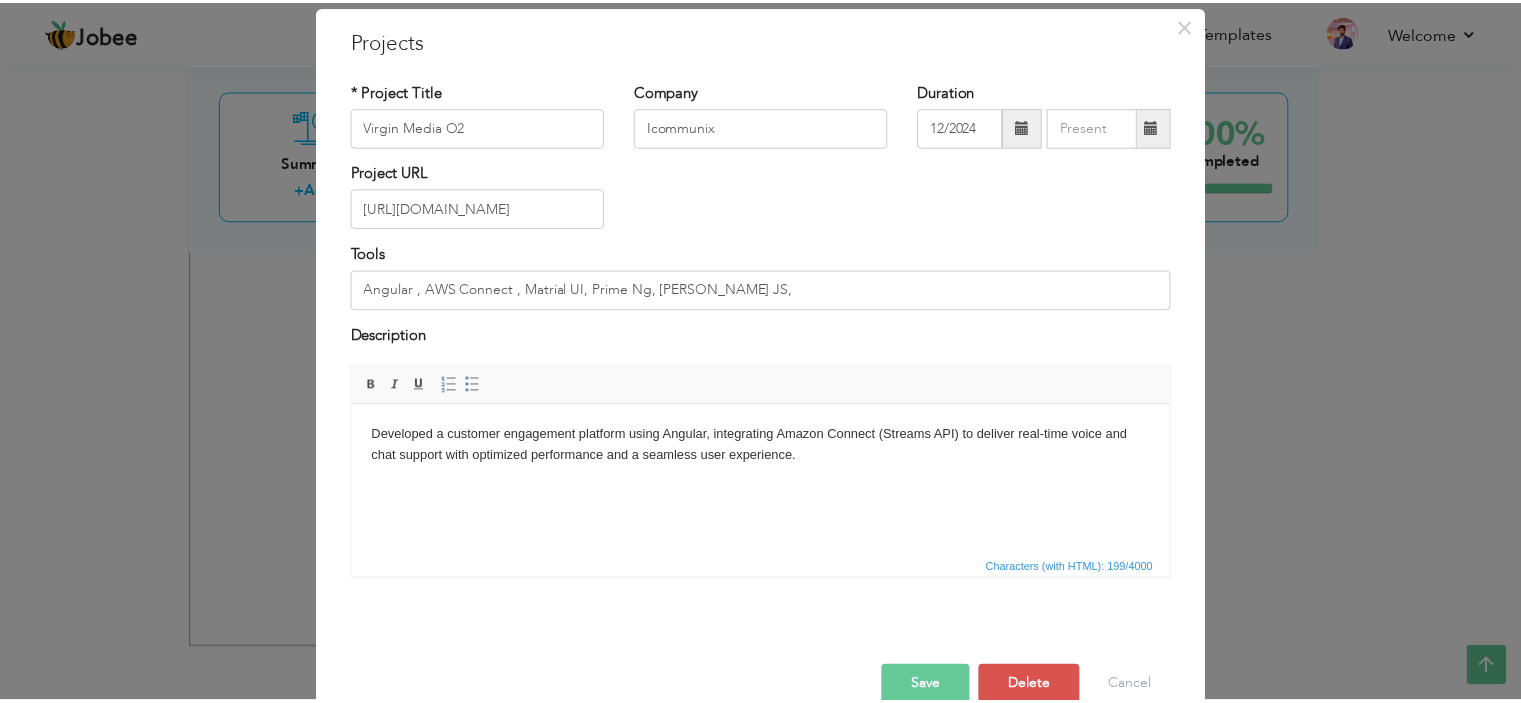 scroll, scrollTop: 104, scrollLeft: 0, axis: vertical 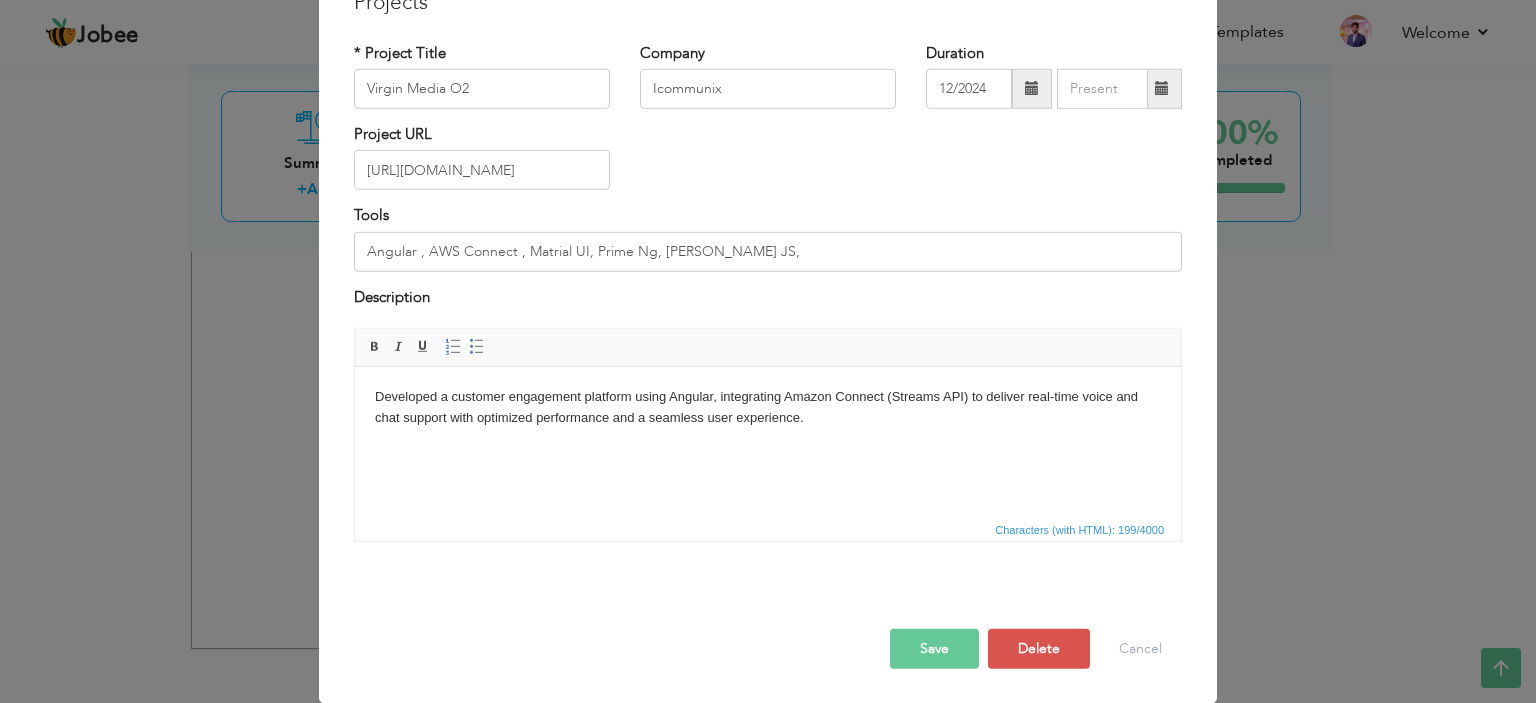 click on "Save" at bounding box center [934, 649] 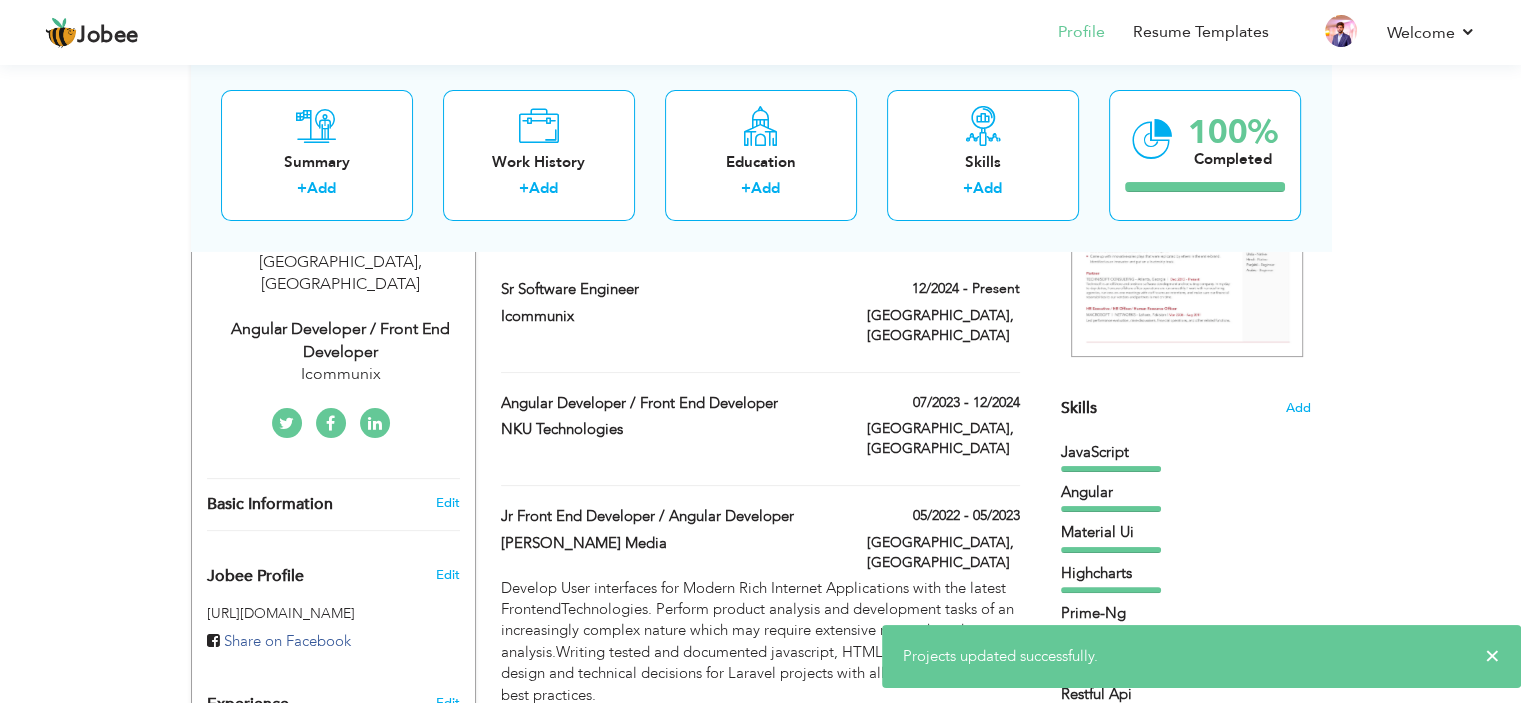 scroll, scrollTop: 223, scrollLeft: 0, axis: vertical 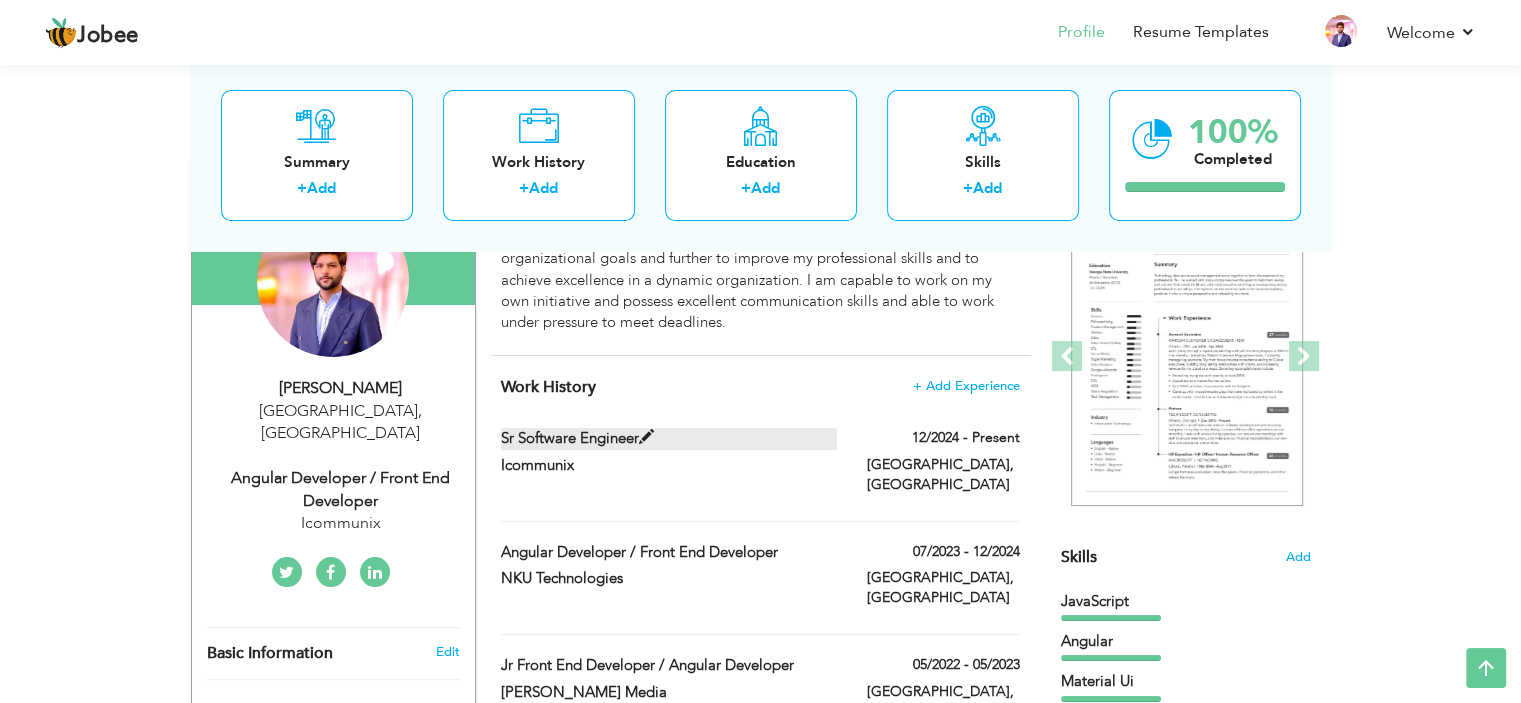 click at bounding box center (646, 437) 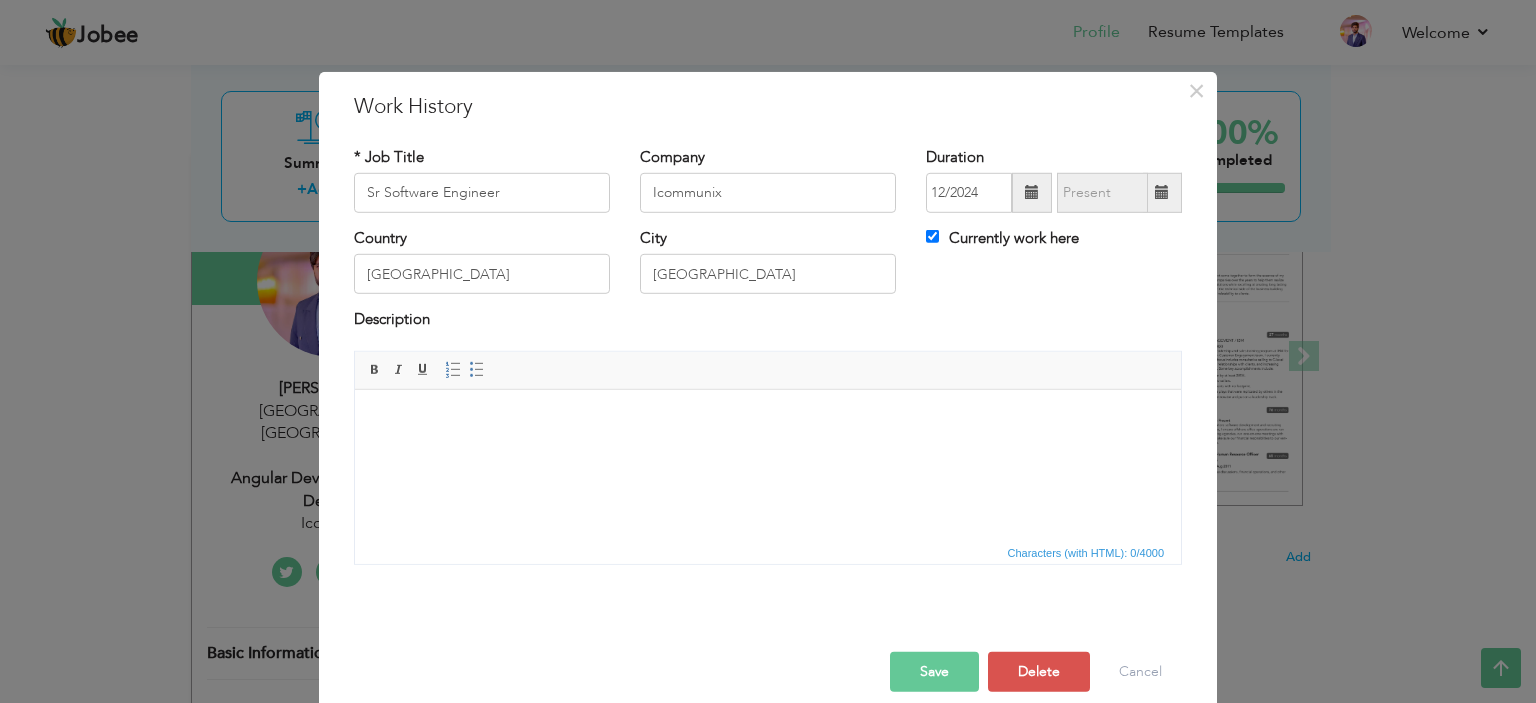 click at bounding box center (768, 419) 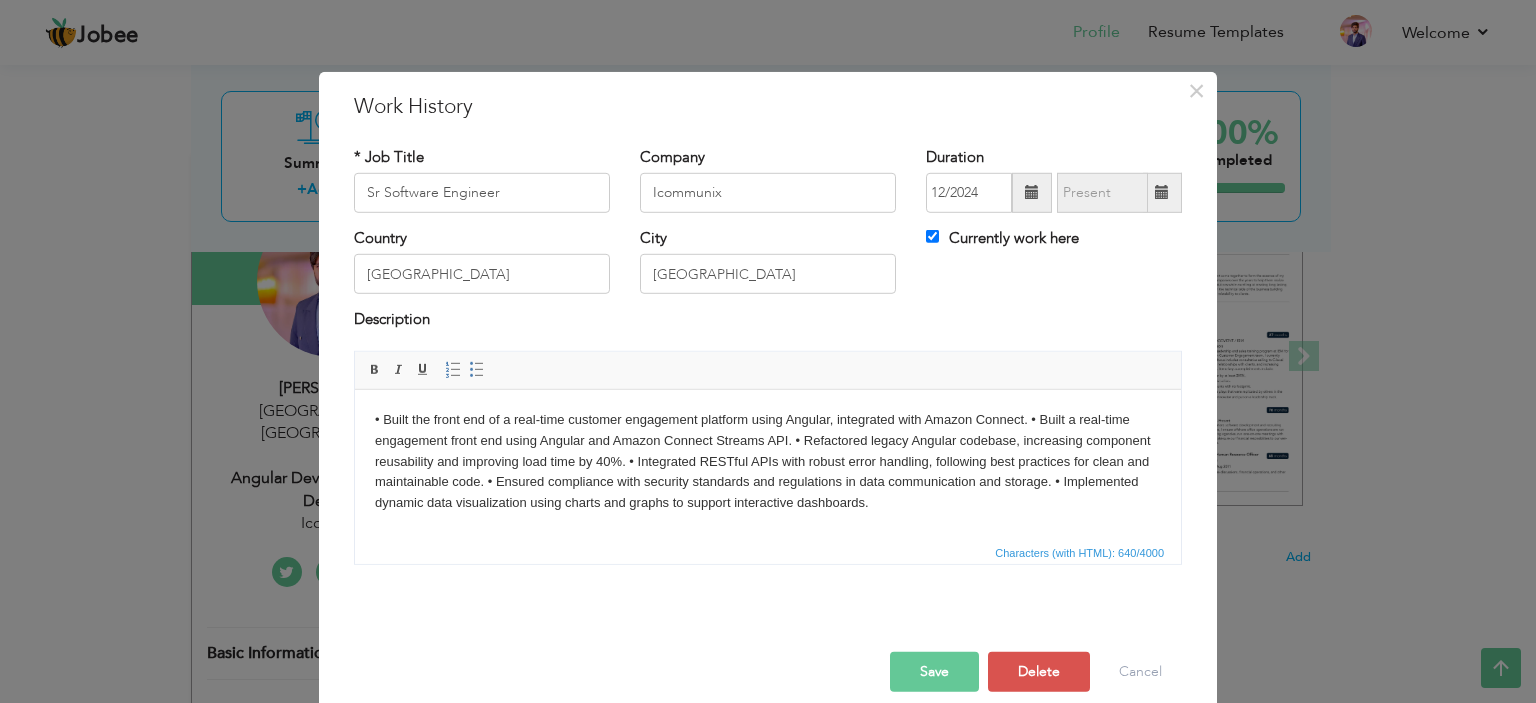 click on "• Built the front end of a real-time customer engagement platform using Angular, integrated with Amazon Connect. • Built a real-time engagement front end using Angular and Amazon Connect Streams API. • Refactored legacy Angular codebase, increasing component reusability and improving load time by 40%. • Integrated RESTful APIs with robust error handling, following best practices for clean and maintainable code. • Ensured compliance with security standards and regulations in data communication and storage. • Implemented dynamic data visualization using charts and graphs to support interactive dashboards." at bounding box center [768, 461] 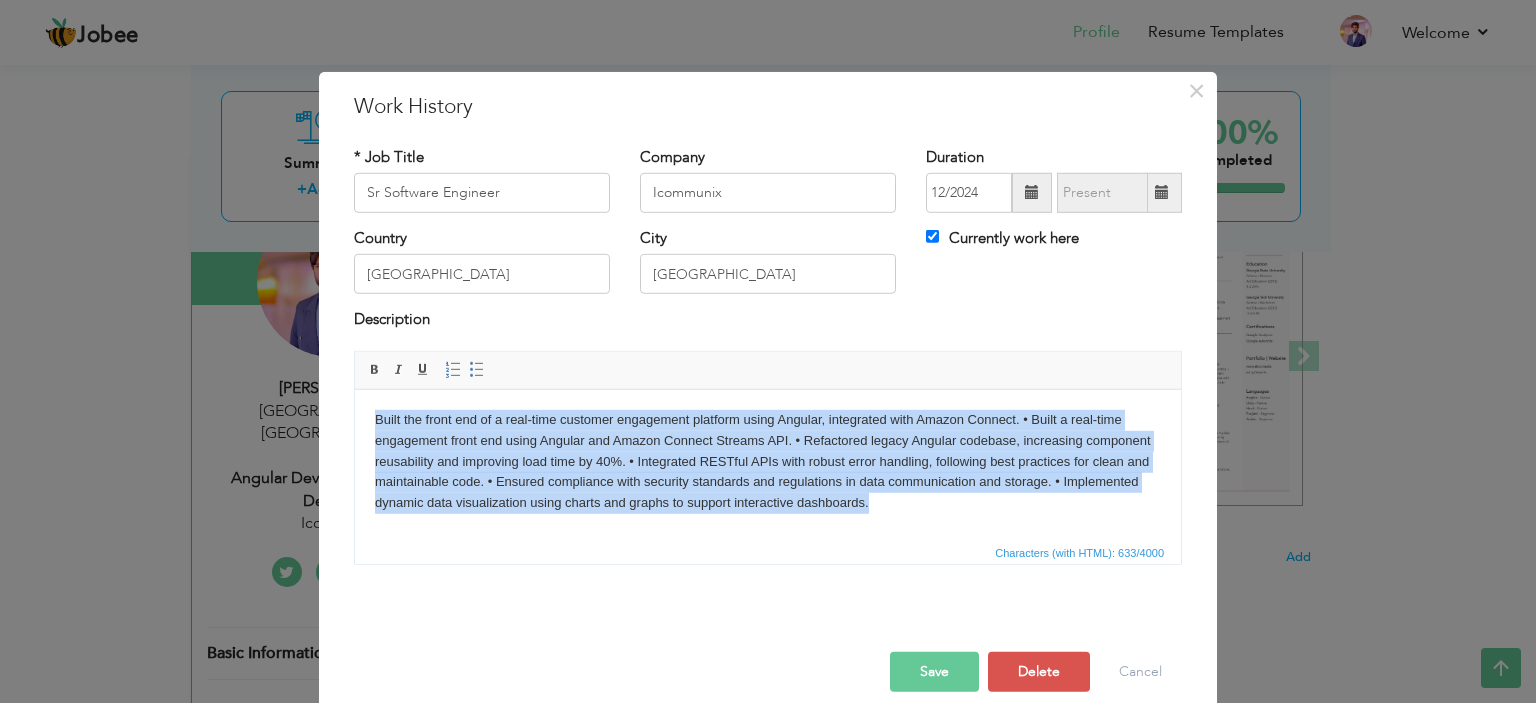 drag, startPoint x: 876, startPoint y: 509, endPoint x: 371, endPoint y: 419, distance: 512.9571 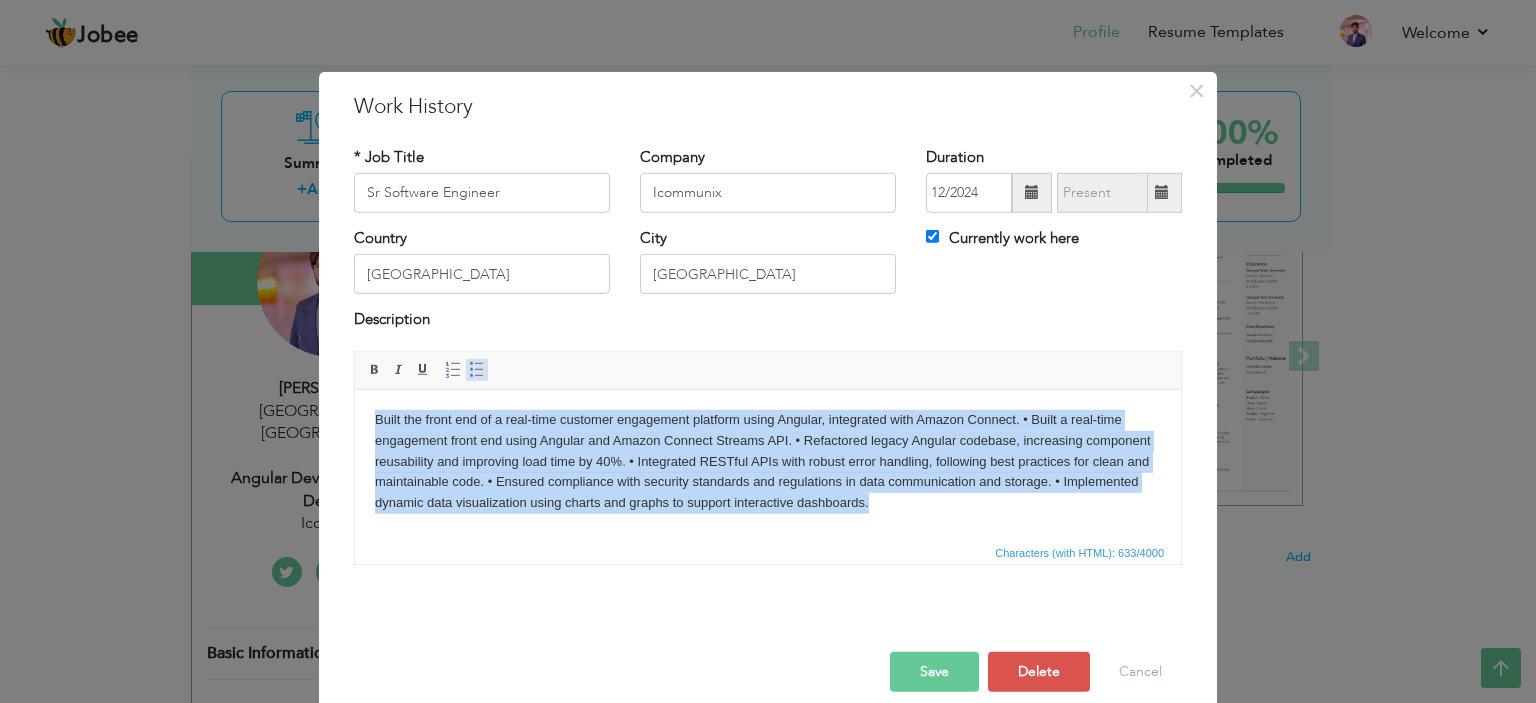 click at bounding box center (477, 370) 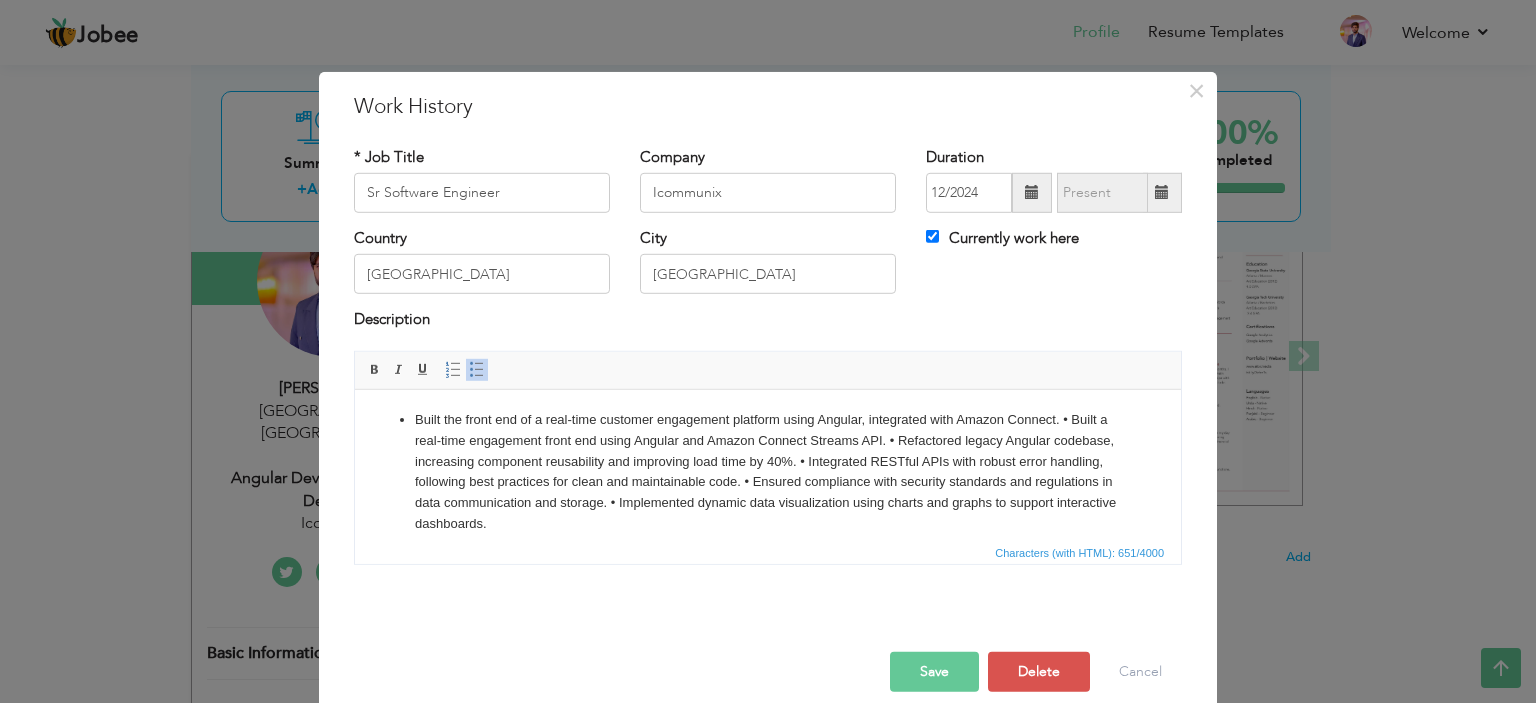 click at bounding box center [477, 370] 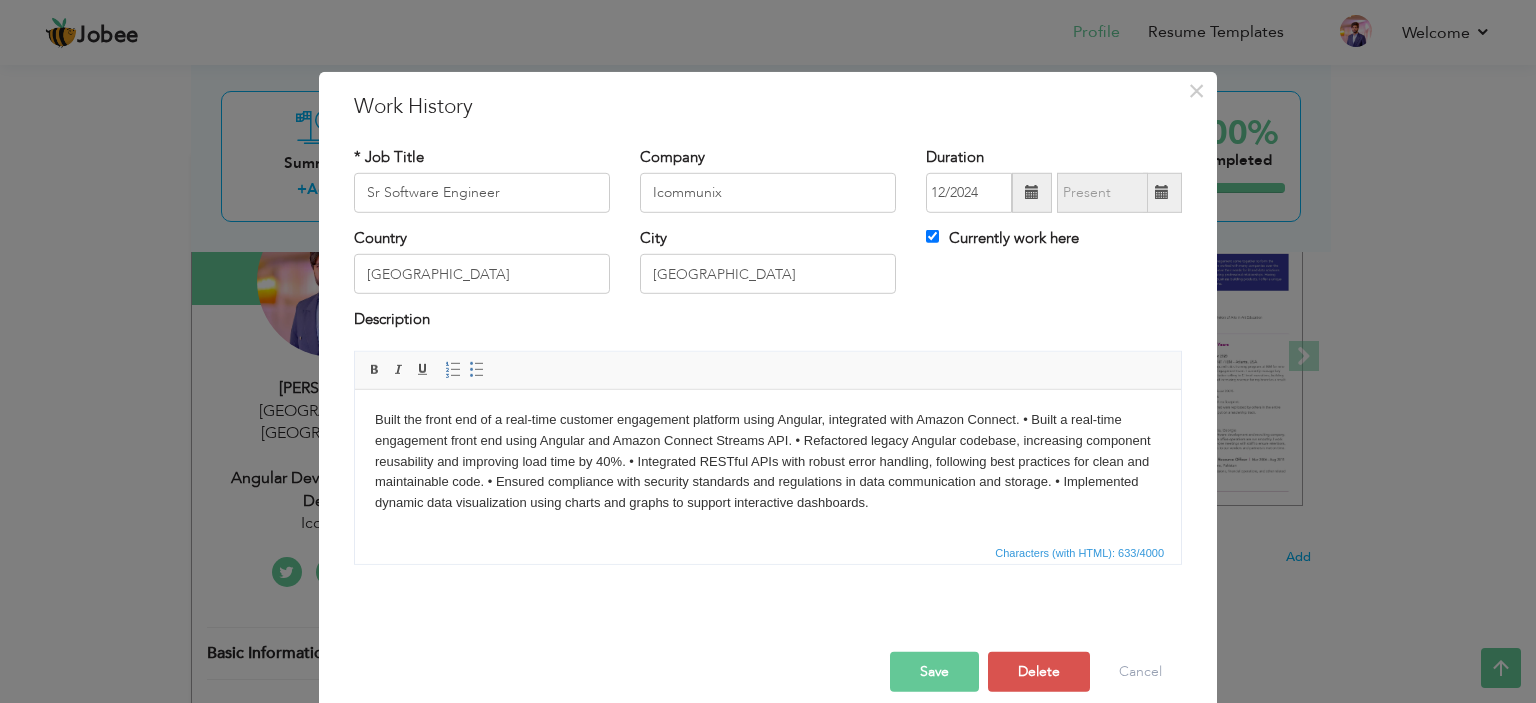 click on "Built the front end of a real-time customer engagement platform using Angular, integrated with Amazon Connect. • Built a real-time engagement front end using Angular and Amazon Connect Streams API. • Refactored legacy Angular codebase, increasing component reusability and improving load time by 40%. • Integrated RESTful APIs with robust error handling, following best practices for clean and maintainable code. • Ensured compliance with security standards and regulations in data communication and storage. • Implemented dynamic data visualization using charts and graphs to support interactive dashboards." at bounding box center (768, 461) 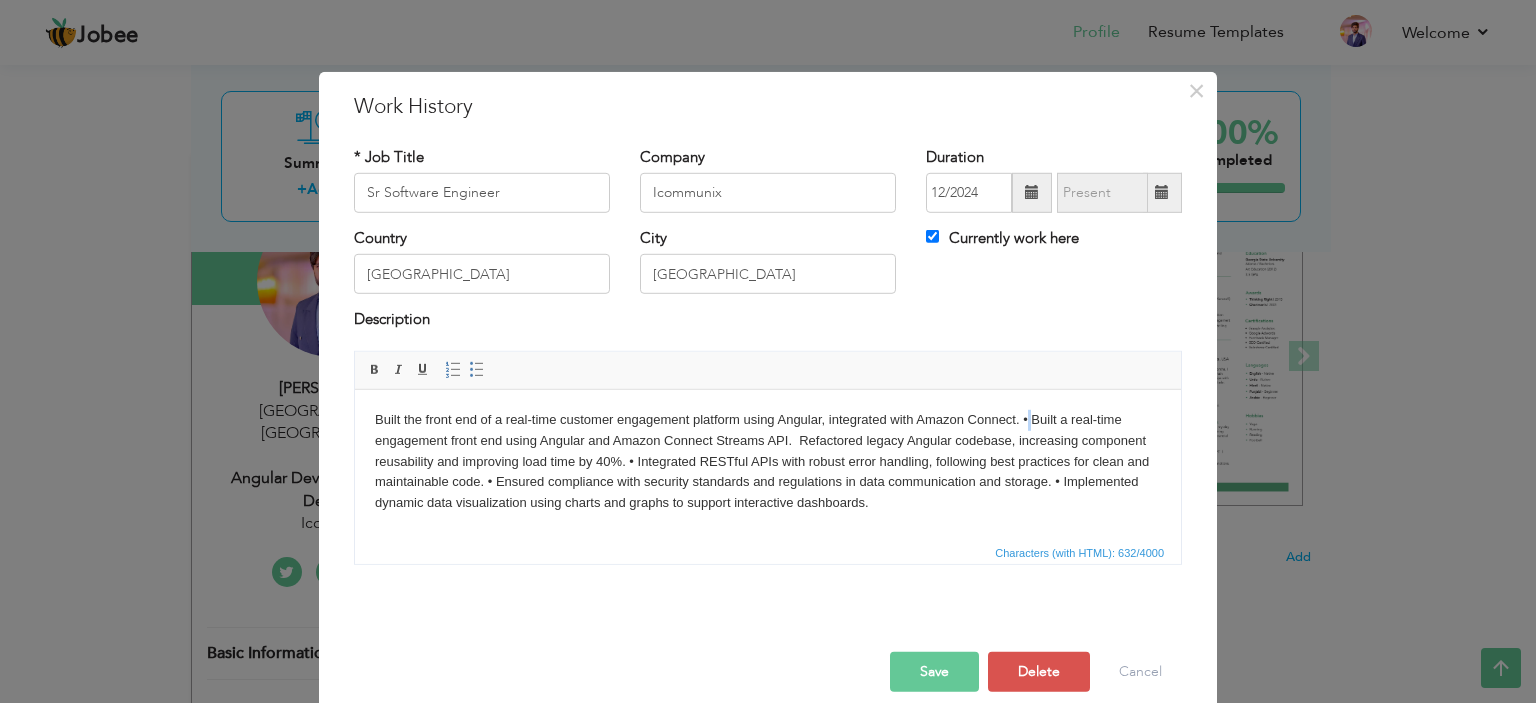 click on "Built the front end of a real-time customer engagement platform using Angular, integrated with Amazon Connect. • Built a real-time engagement front end using Angular and Amazon Connect Streams API.  Refactored legacy Angular codebase, increasing component reusability and improving load time by 40%. • Integrated RESTful APIs with robust error handling, following best practices for clean and maintainable code. • Ensured compliance with security standards and regulations in data communication and storage. • Implemented dynamic data visualization using charts and graphs to support interactive dashboards." at bounding box center (768, 461) 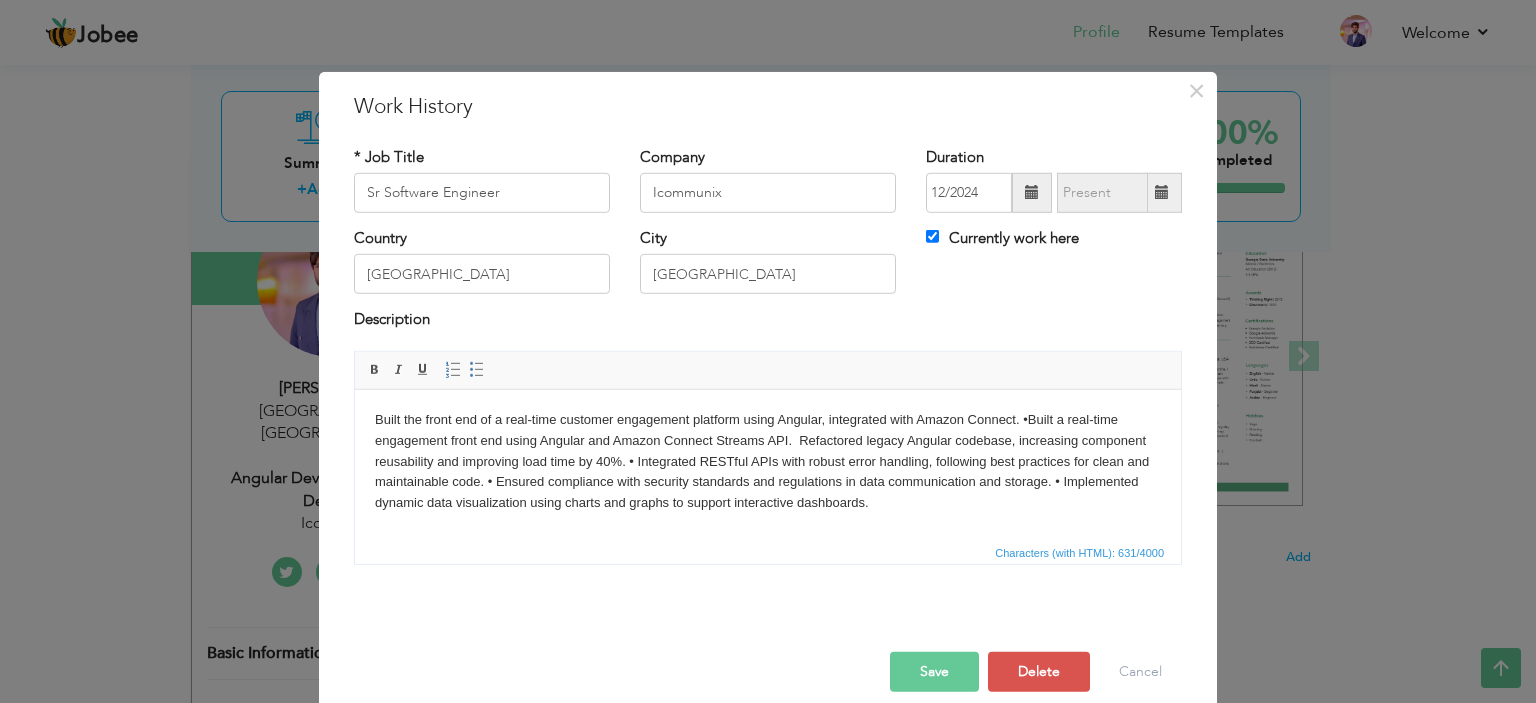 click on "Built the front end of a real-time customer engagement platform using Angular, integrated with Amazon Connect. •Built a real-time engagement front end using Angular and Amazon Connect Streams API.  Refactored legacy Angular codebase, increasing component reusability and improving load time by 40%. • Integrated RESTful APIs with robust error handling, following best practices for clean and maintainable code. • Ensured compliance with security standards and regulations in data communication and storage. • Implemented dynamic data visualization using charts and graphs to support interactive dashboards." at bounding box center [768, 461] 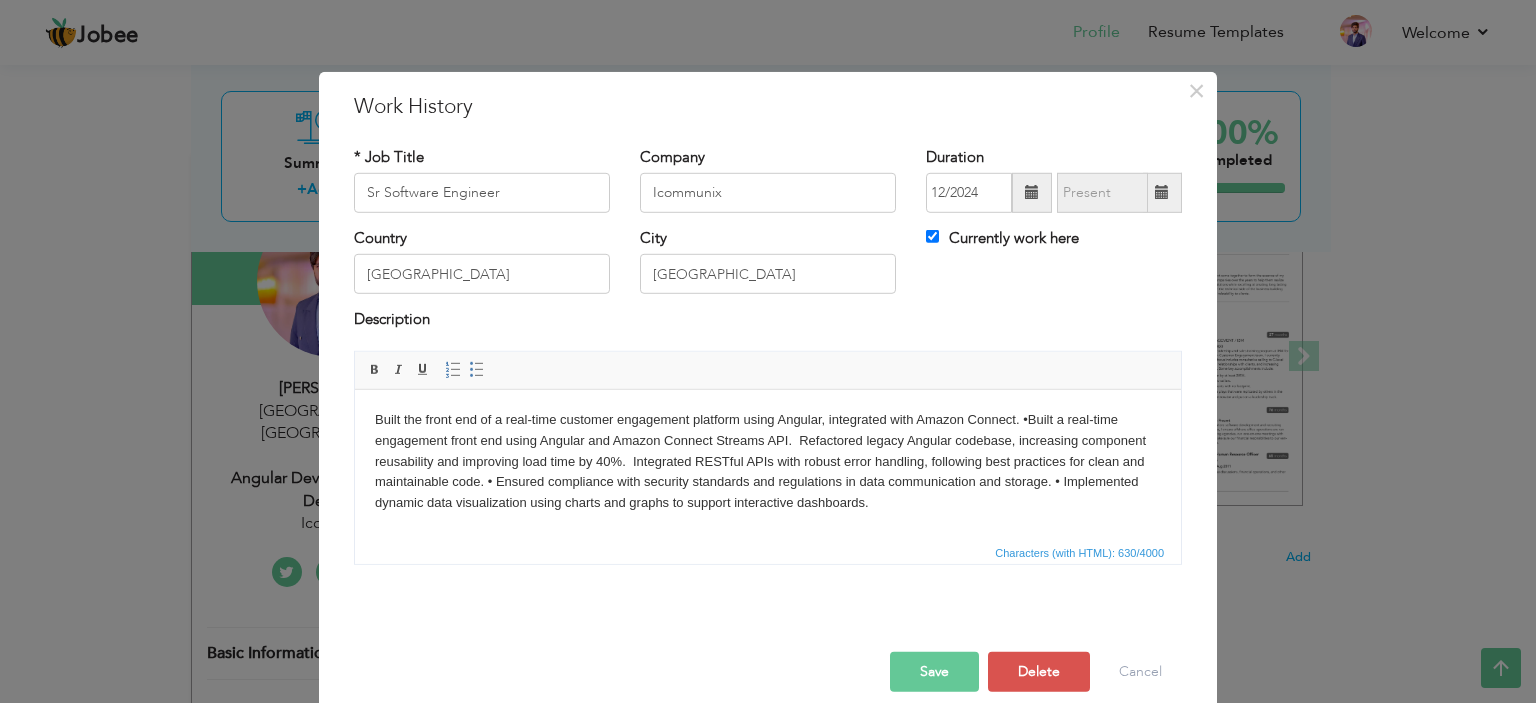click on "Built the front end of a real-time customer engagement platform using Angular, integrated with Amazon Connect. •Built a real-time engagement front end using Angular and Amazon Connect Streams API.  Refactored legacy Angular codebase, increasing component reusability and improving load time by 40%.  Integrated RESTful APIs with robust error handling, following best practices for clean and maintainable code. • Ensured compliance with security standards and regulations in data communication and storage. • Implemented dynamic data visualization using charts and graphs to support interactive dashboards." at bounding box center (768, 461) 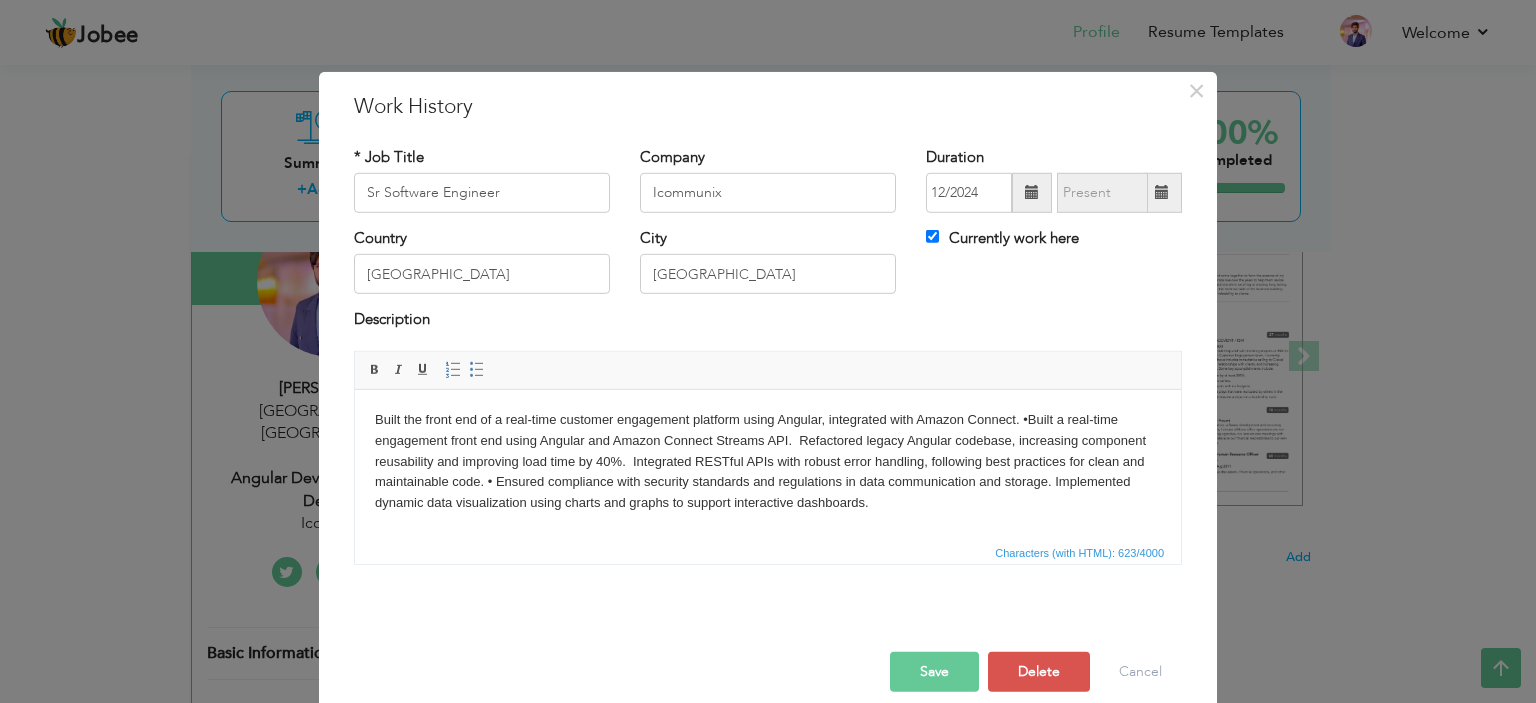 click on "Built the front end of a real-time customer engagement platform using Angular, integrated with Amazon Connect. •Built a real-time engagement front end using Angular and Amazon Connect Streams API.  Refactored legacy Angular codebase, increasing component reusability and improving load time by 40%.  Integrated RESTful APIs with robust error handling, following best practices for clean and maintainable code. • Ensured compliance with security standards and regulations in data communication and storage. Implemented dynamic data visualization using charts and graphs to support interactive dashboards." at bounding box center (768, 461) 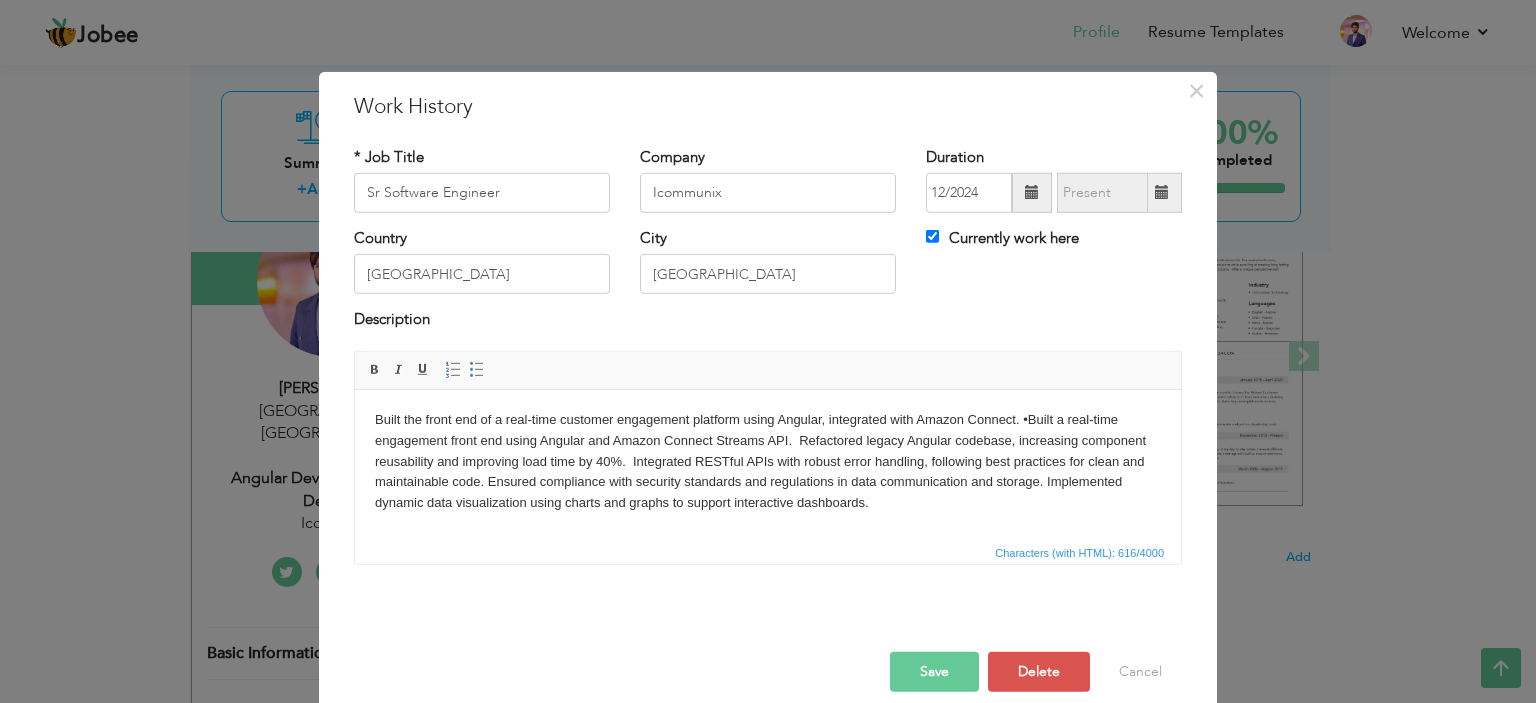 click on "Built the front end of a real-time customer engagement platform using Angular, integrated with Amazon Connect. •Built a real-time engagement front end using Angular and Amazon Connect Streams API.  Refactored legacy Angular codebase, increasing component reusability and improving load time by 40%.  Integrated RESTful APIs with robust error handling, following best practices for clean and maintainable code. Ensured compliance with security standards and regulations in data communication and storage. Implemented dynamic data visualization using charts and graphs to support interactive dashboards." at bounding box center [768, 461] 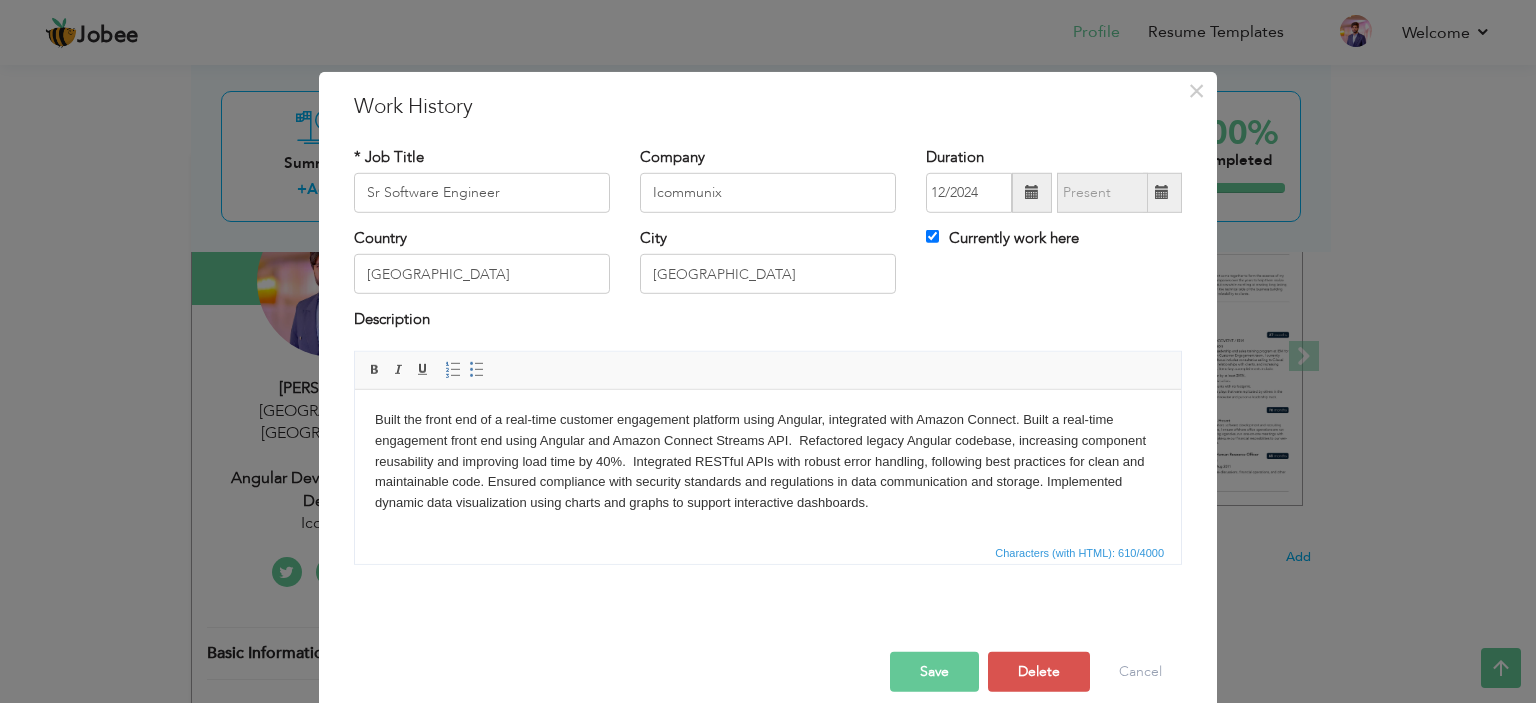 click on "Save" at bounding box center (934, 672) 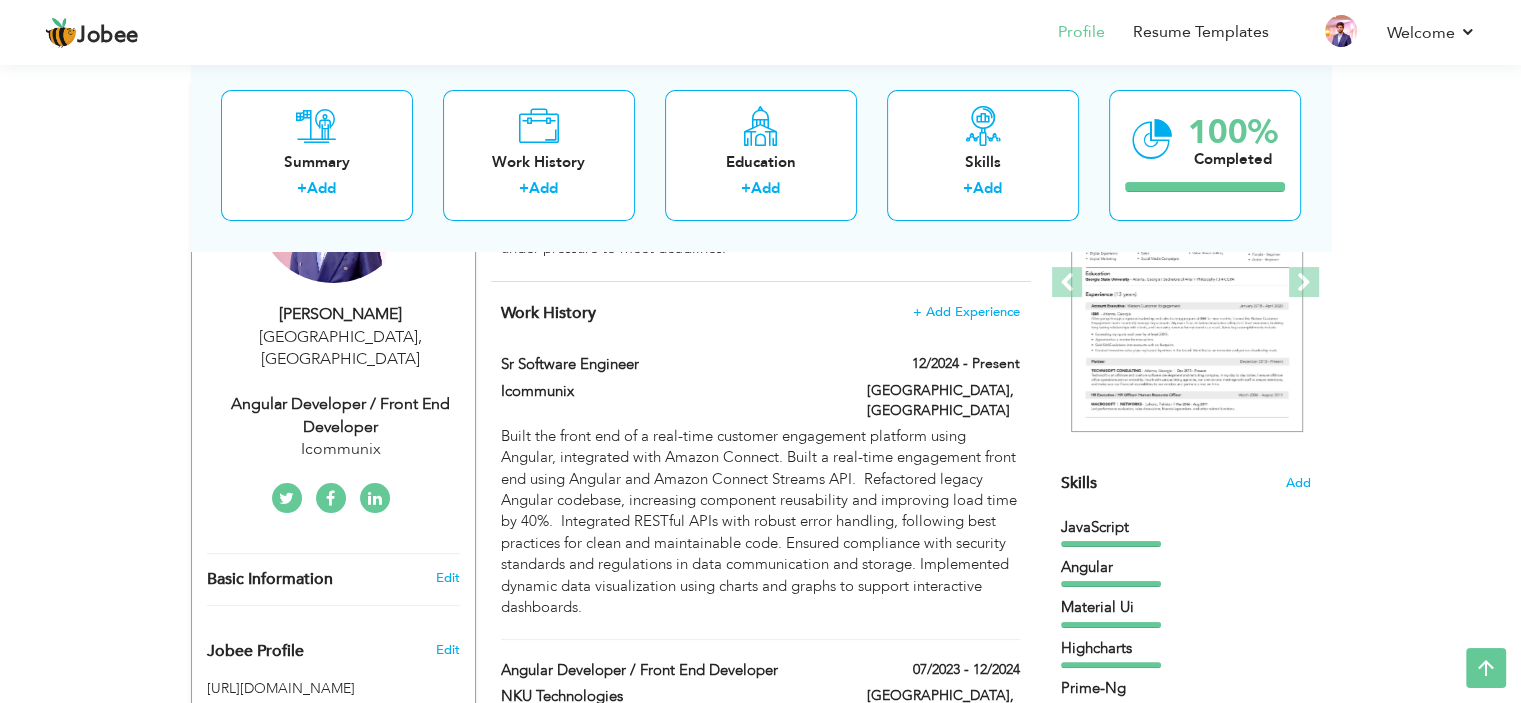 scroll, scrollTop: 223, scrollLeft: 0, axis: vertical 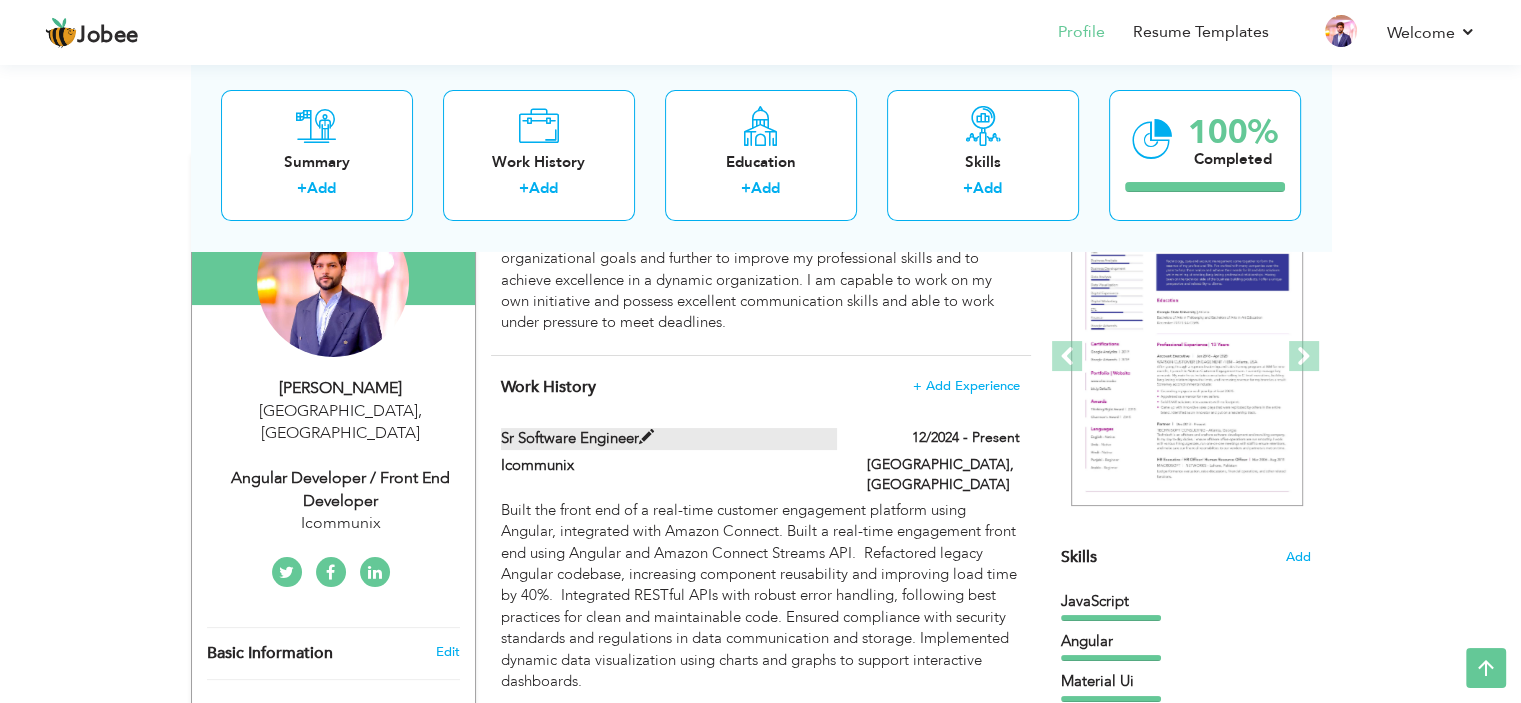 click at bounding box center [646, 437] 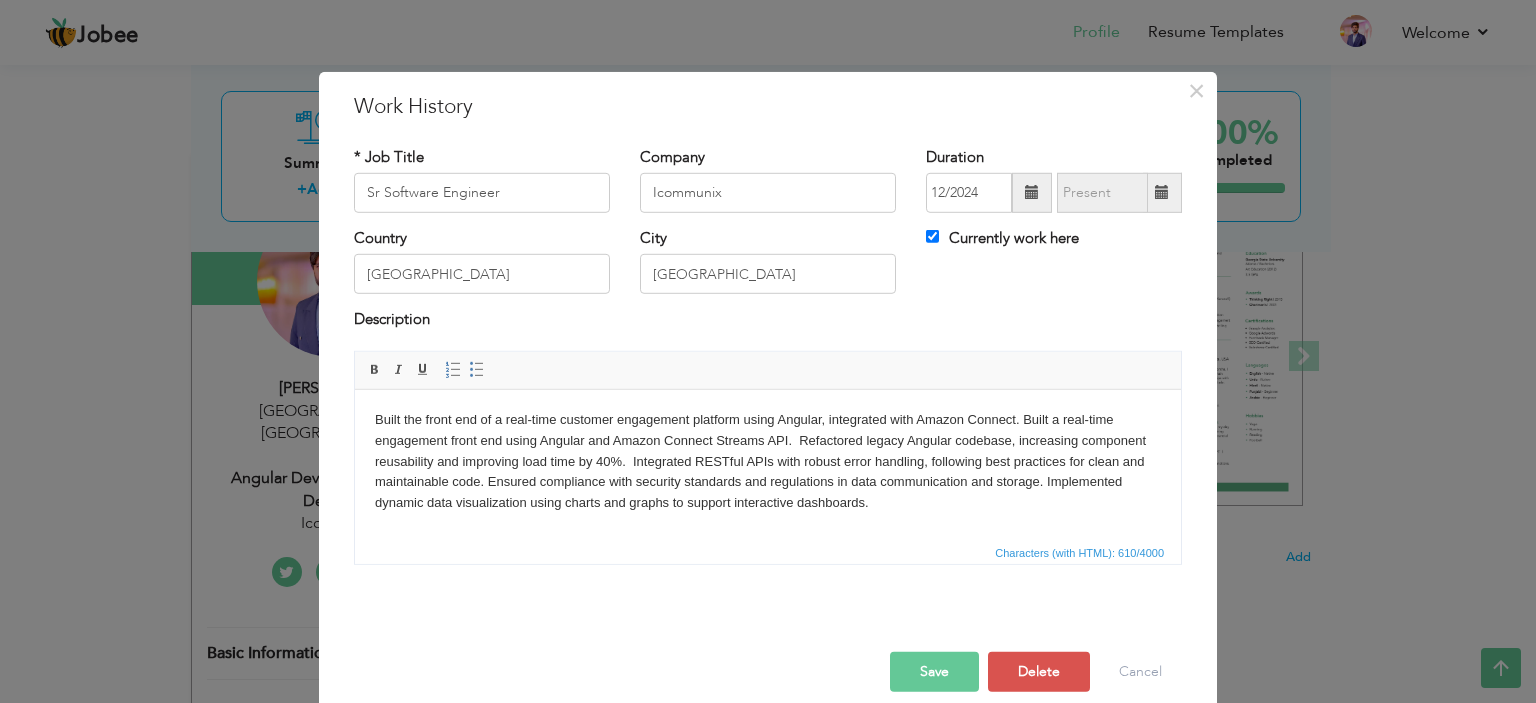 click on "Save" at bounding box center (934, 672) 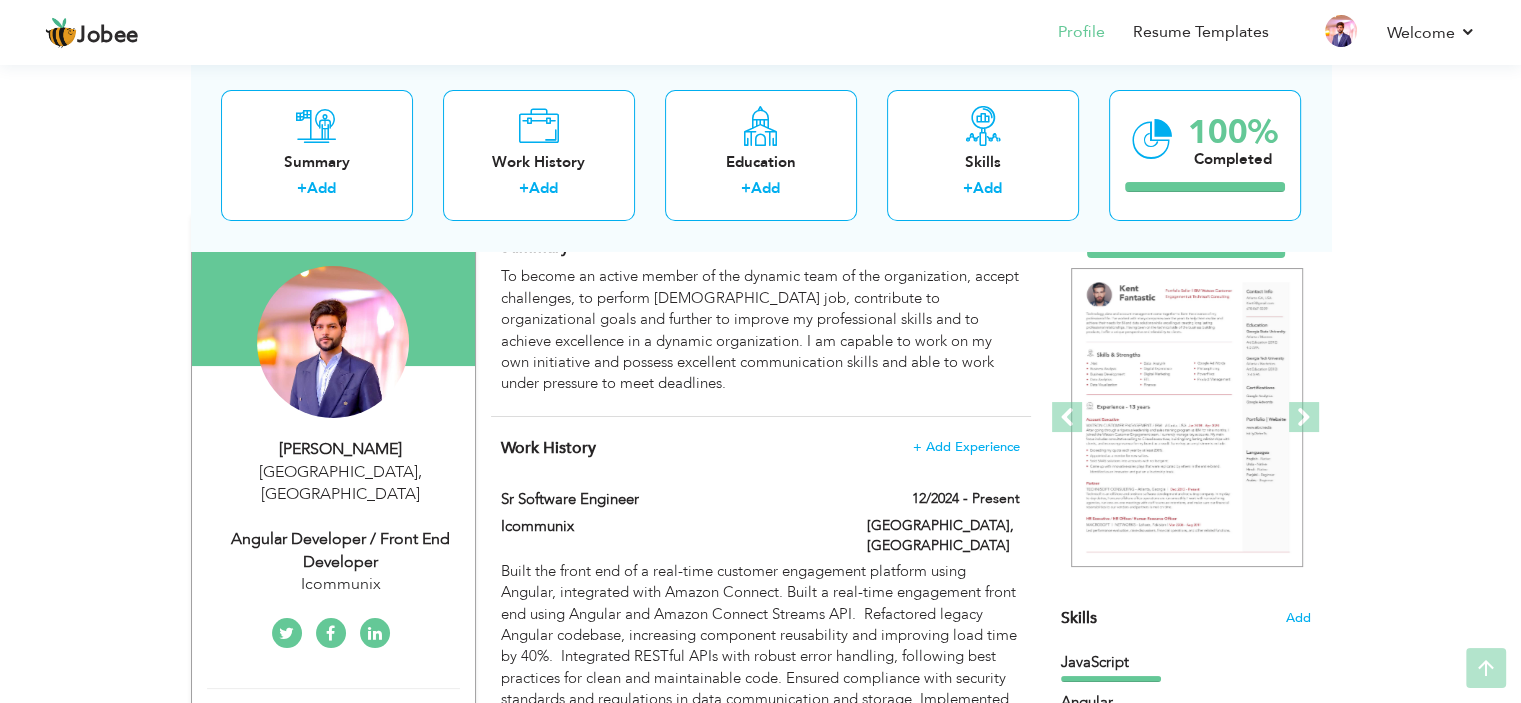 scroll, scrollTop: 200, scrollLeft: 0, axis: vertical 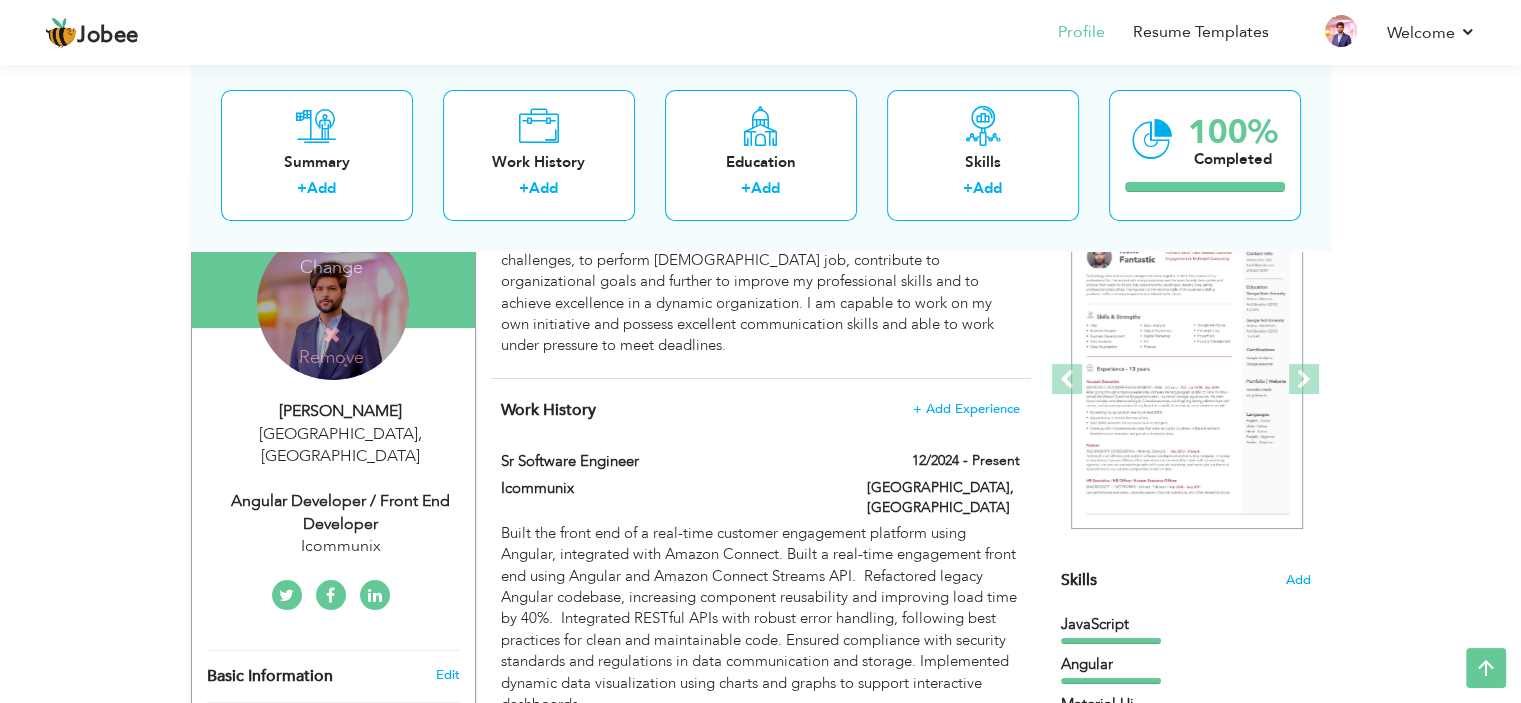 click on "Remove" at bounding box center [331, 346] 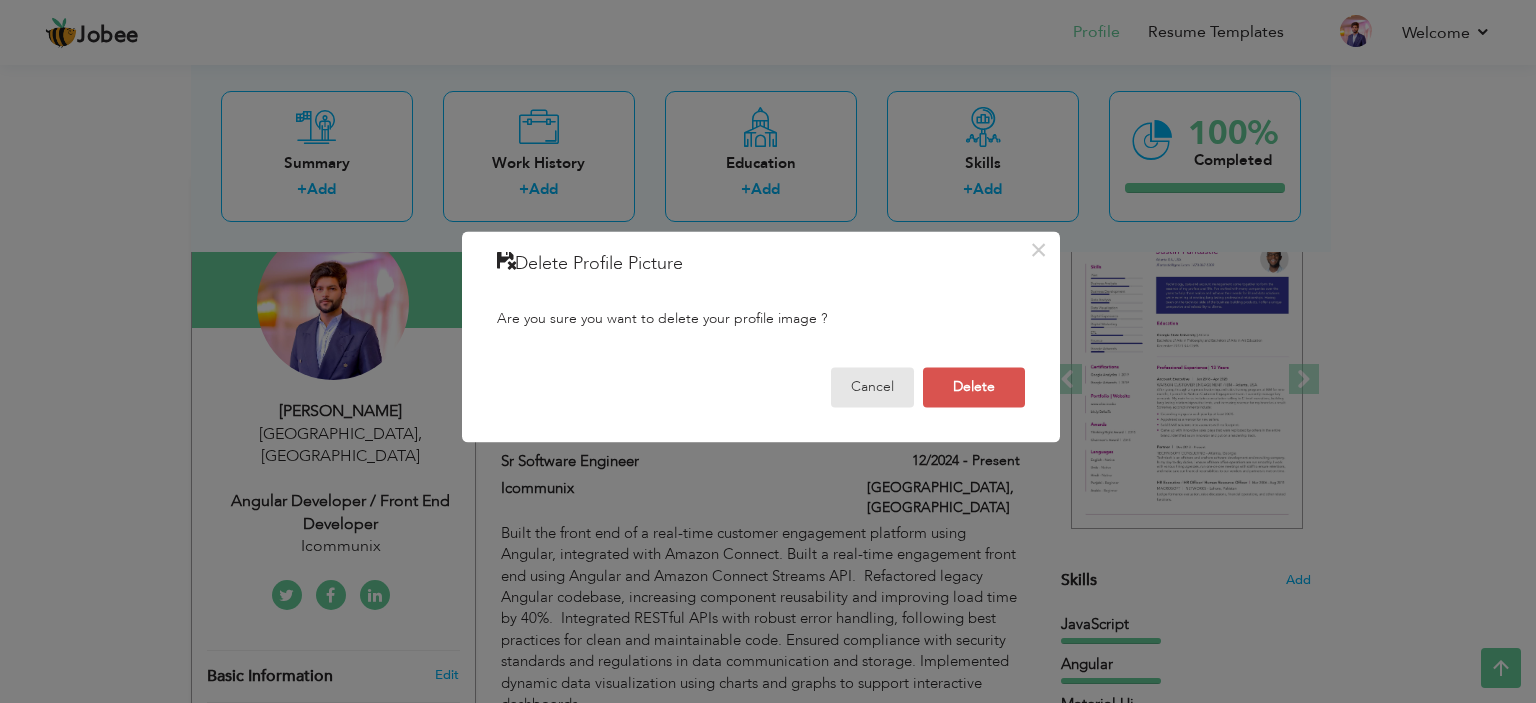 click on "Cancel" at bounding box center (872, 387) 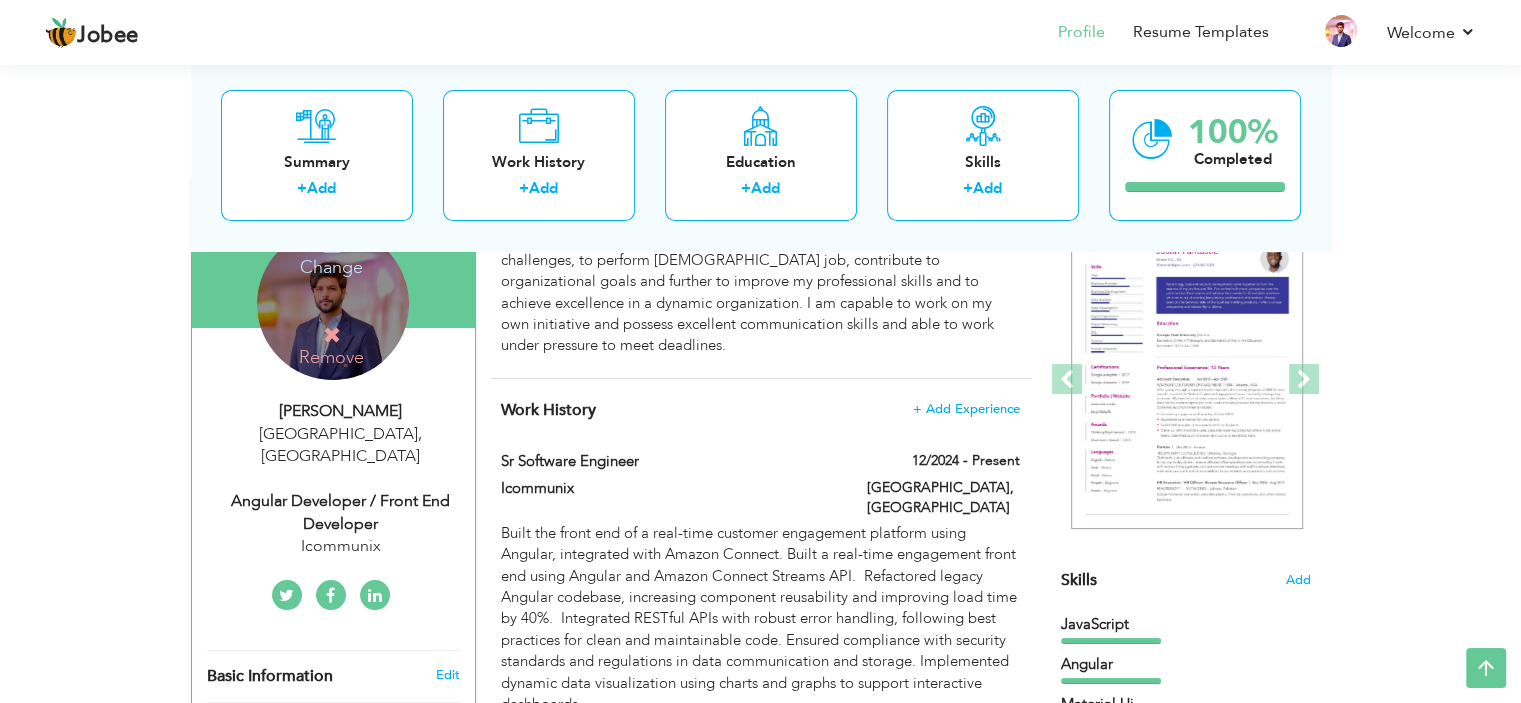 click on "Change
Remove" at bounding box center (333, 304) 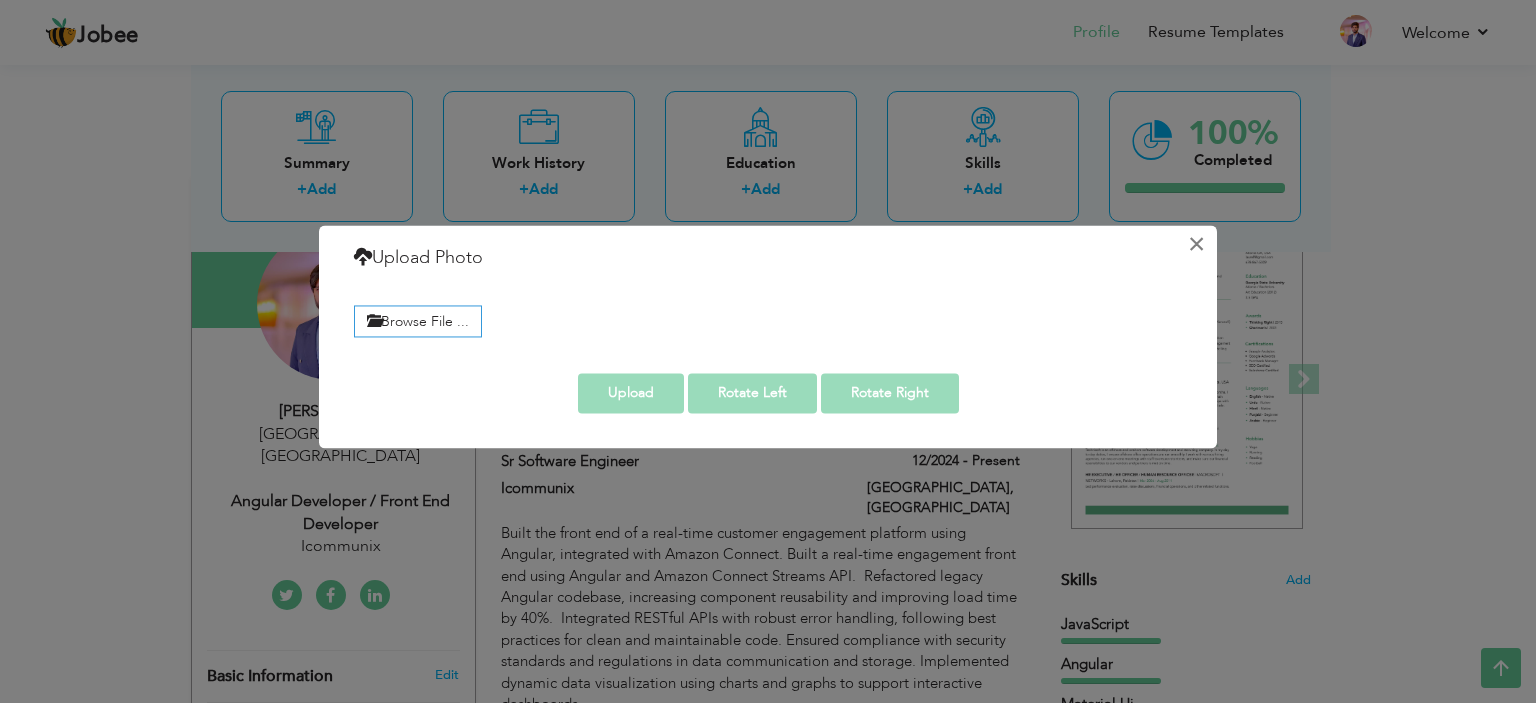 click on "×" at bounding box center (1196, 244) 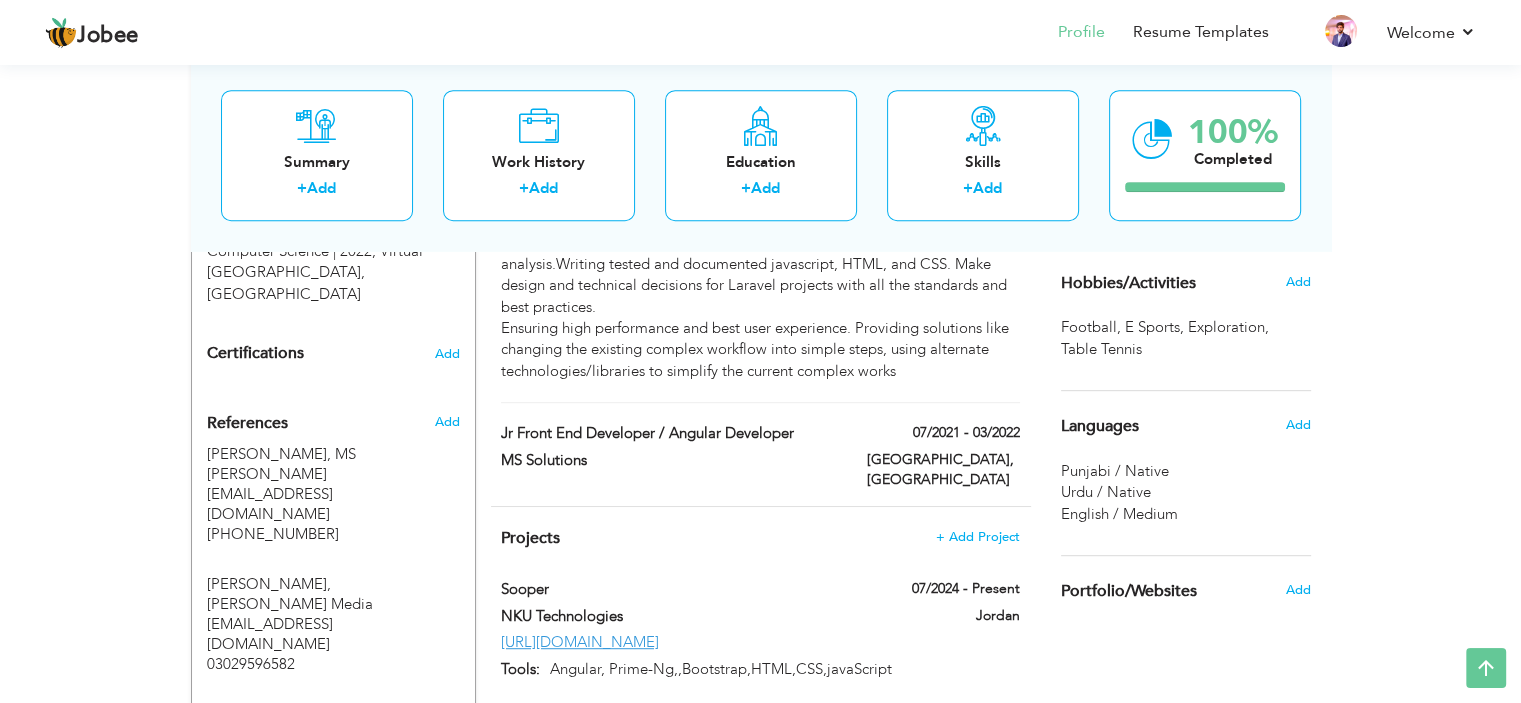scroll, scrollTop: 1000, scrollLeft: 0, axis: vertical 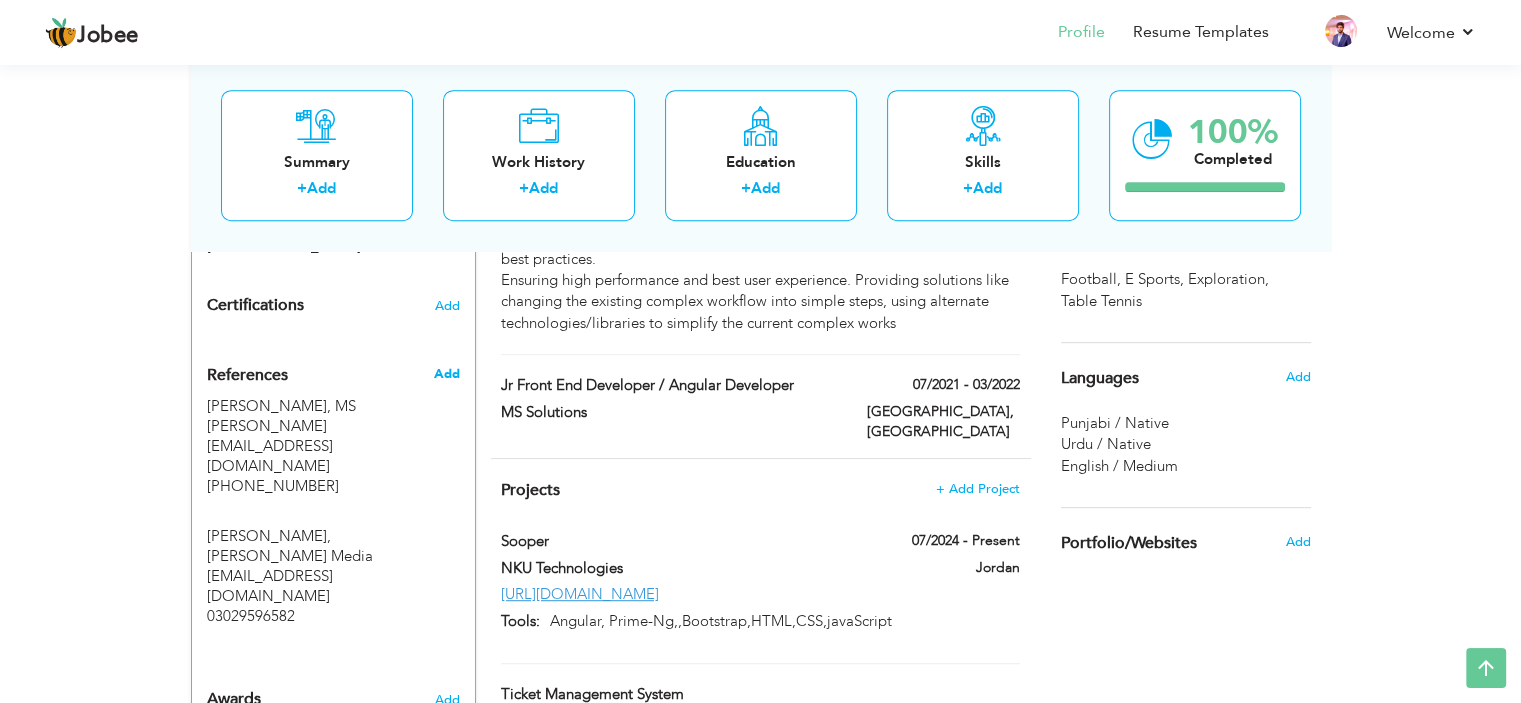 click on "Add" at bounding box center [446, 374] 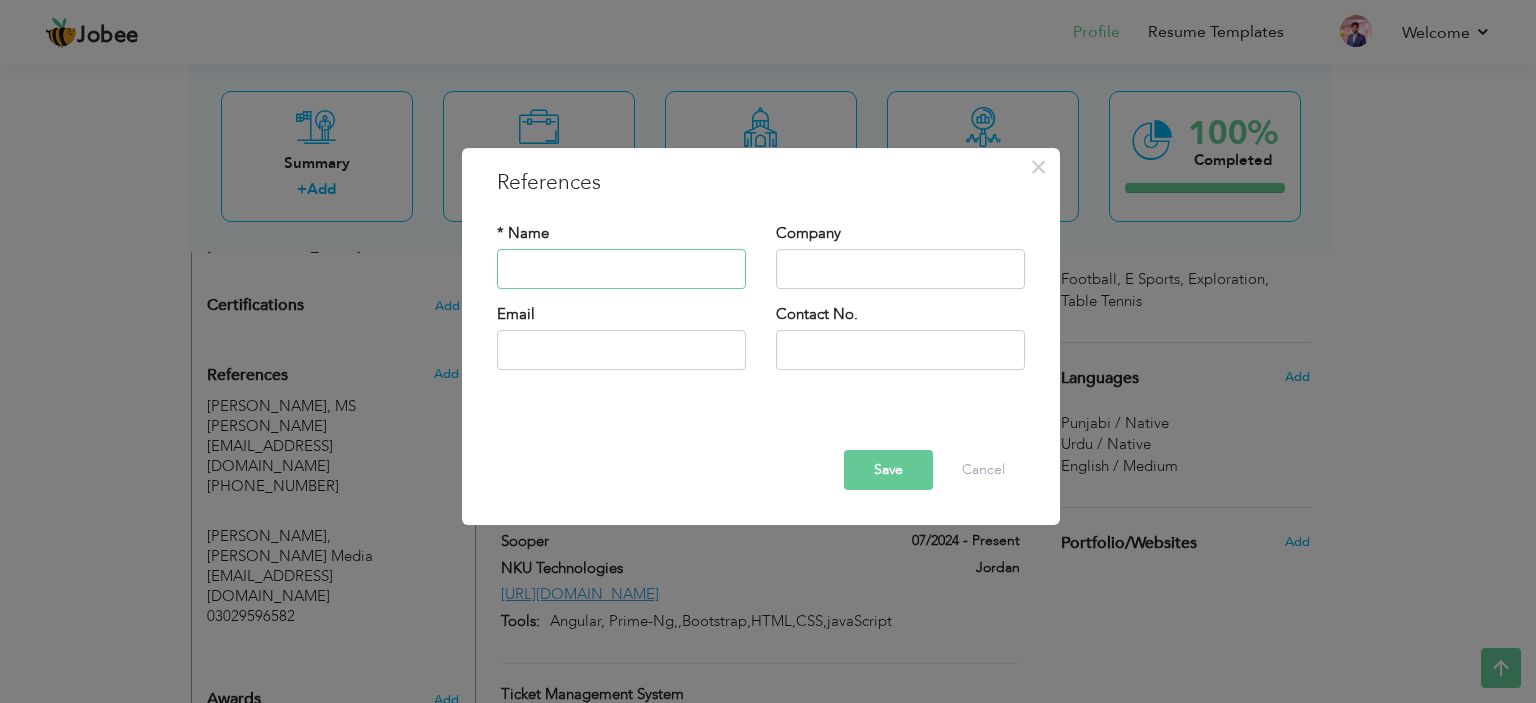 click at bounding box center [621, 269] 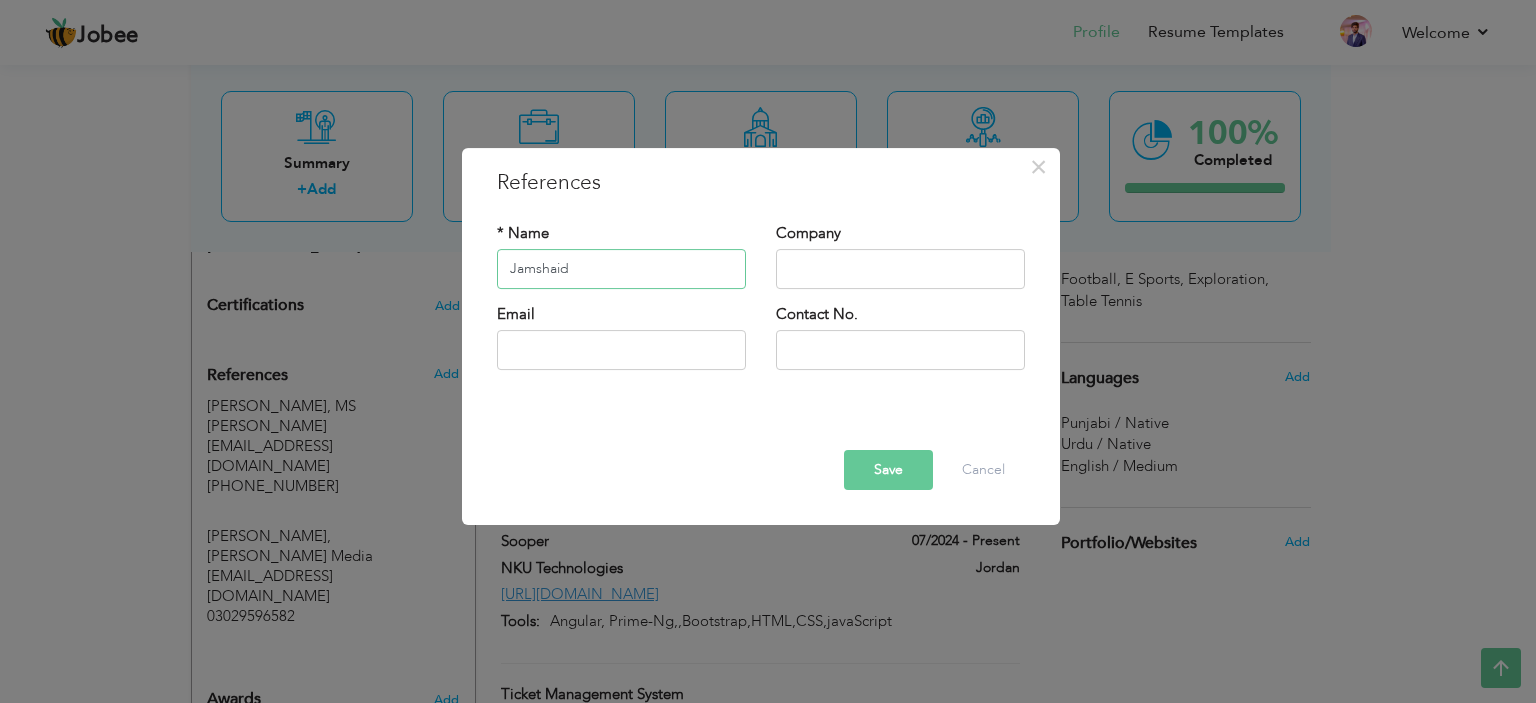 type on "Jamshaid" 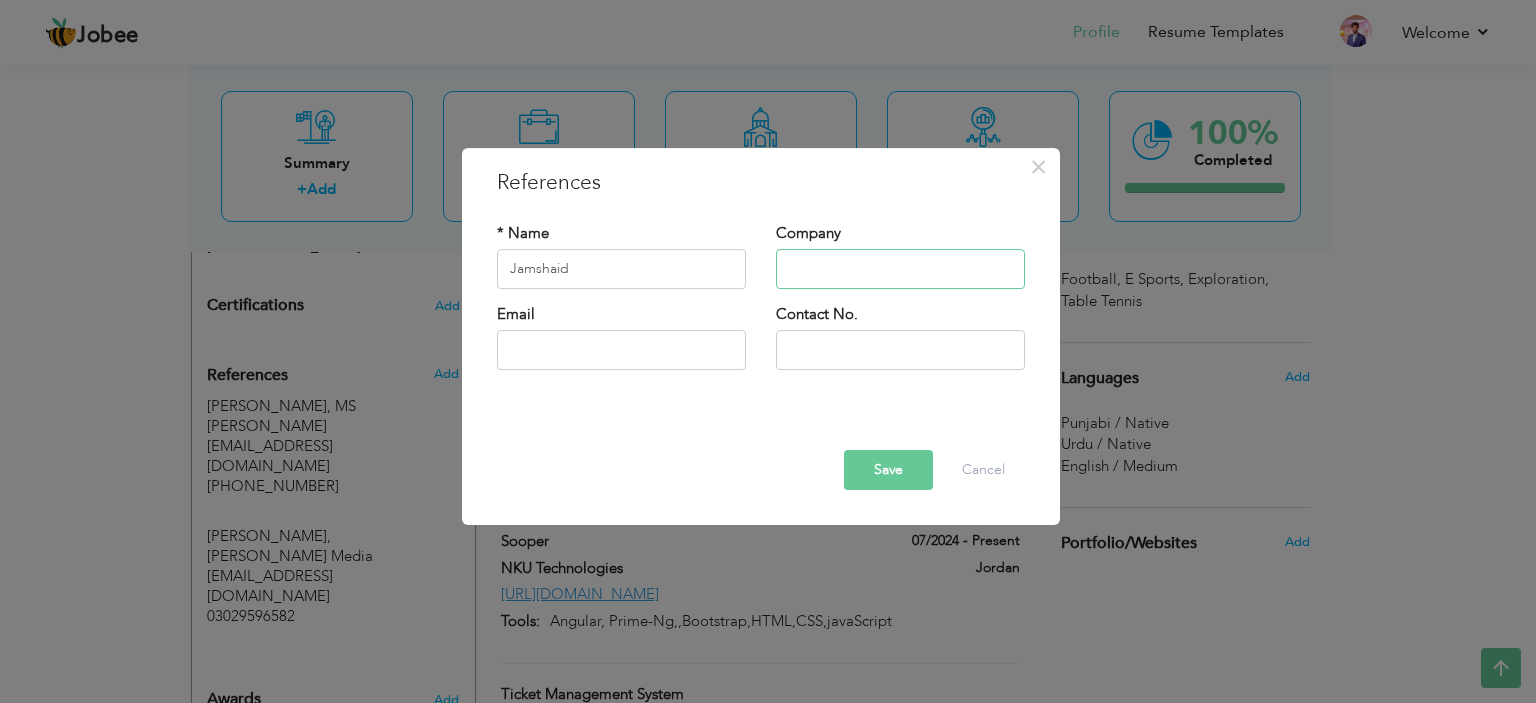 click at bounding box center (900, 269) 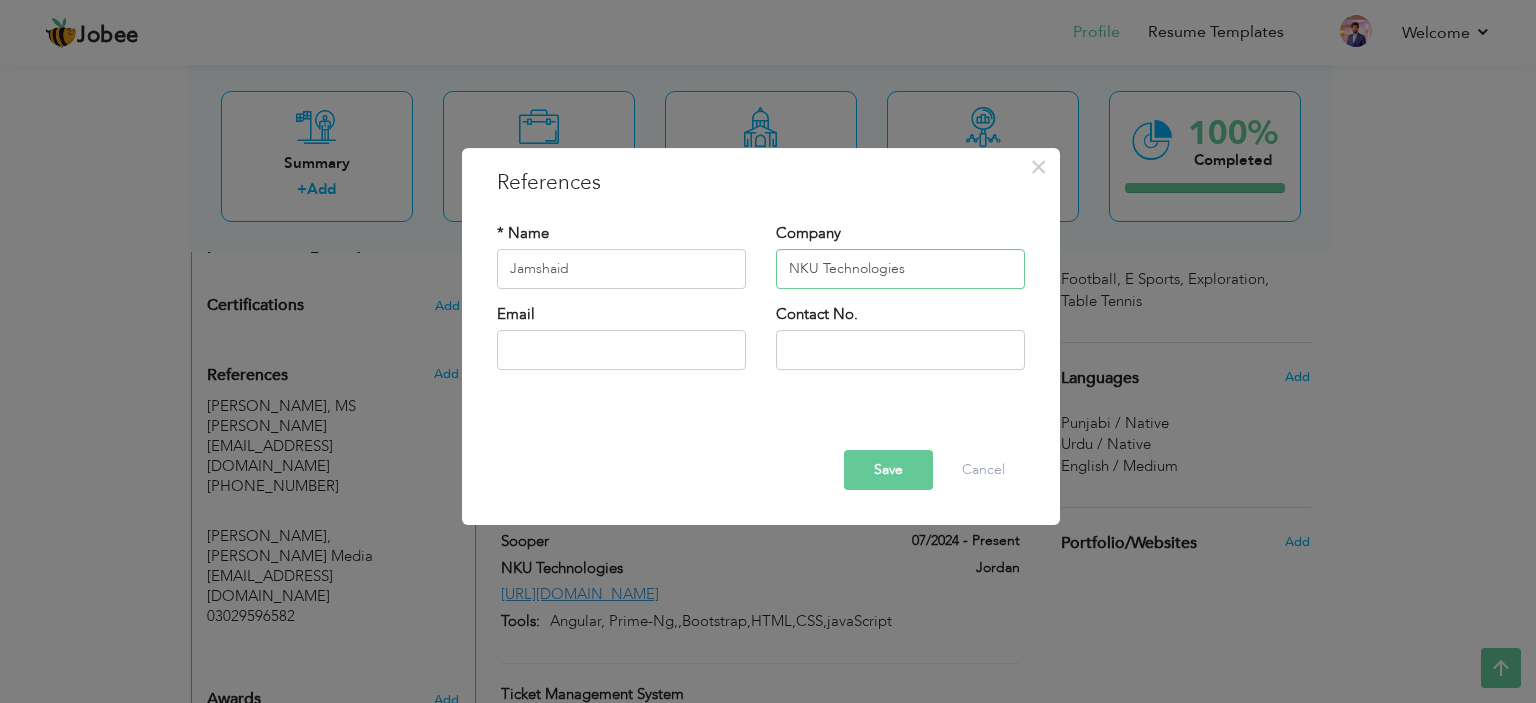 type on "NKU Technologies" 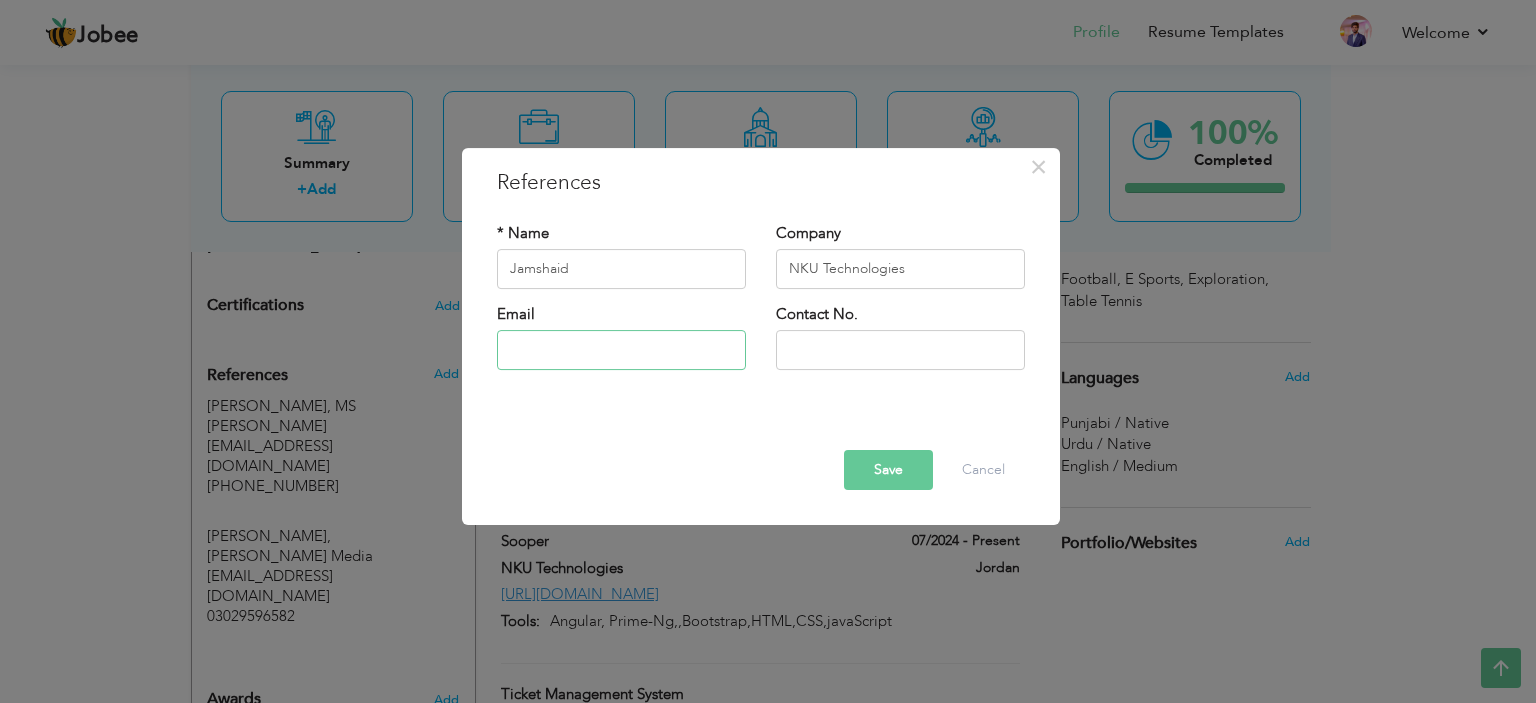 click at bounding box center (621, 350) 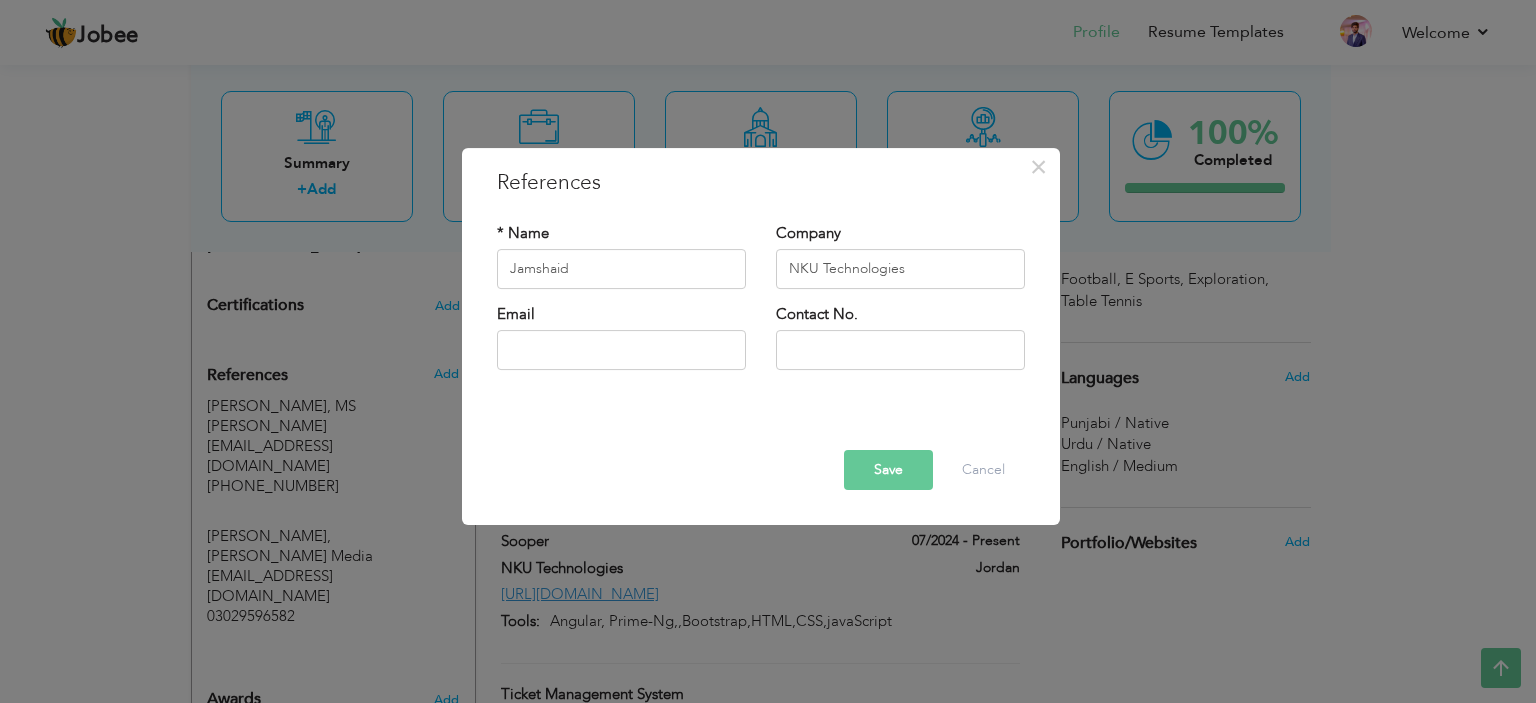 drag, startPoint x: 910, startPoint y: 422, endPoint x: 913, endPoint y: 359, distance: 63.07139 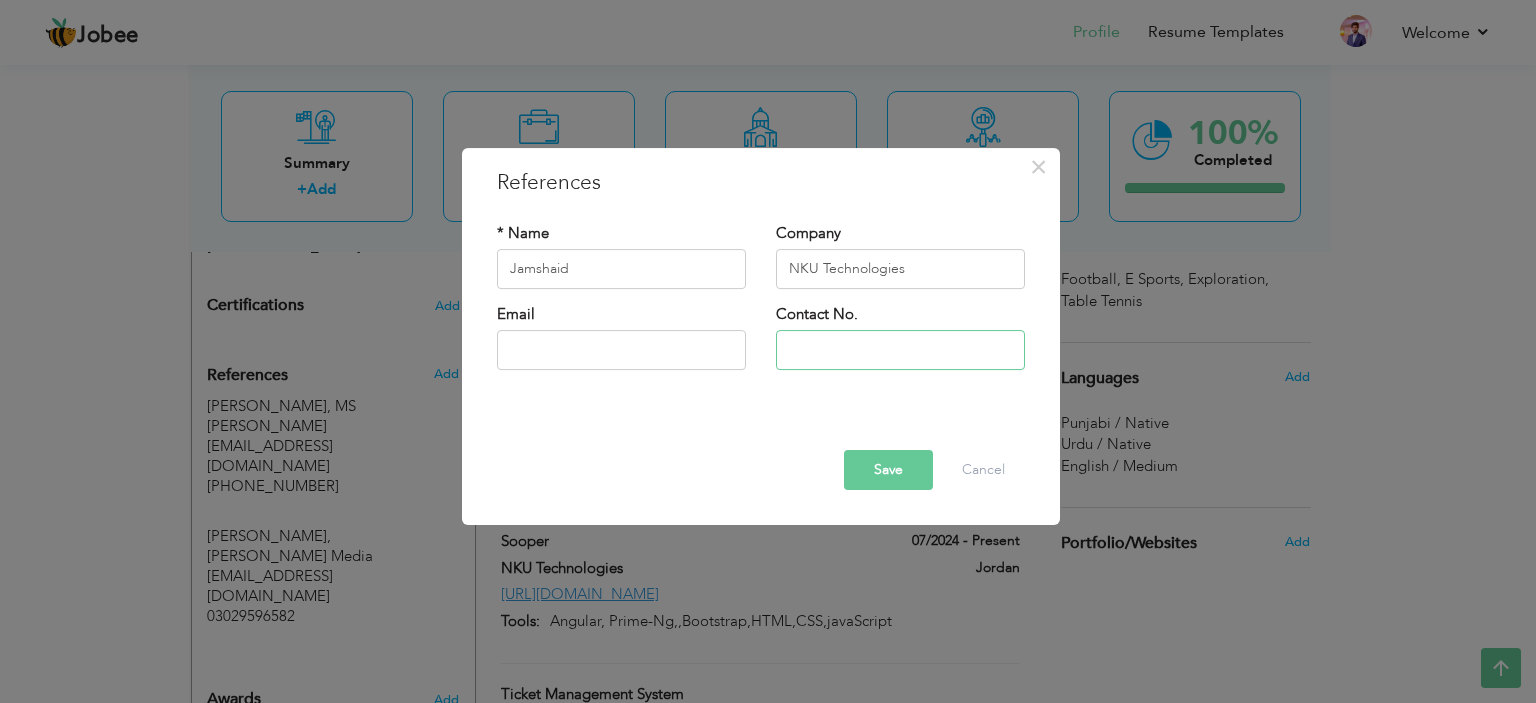 click at bounding box center (900, 350) 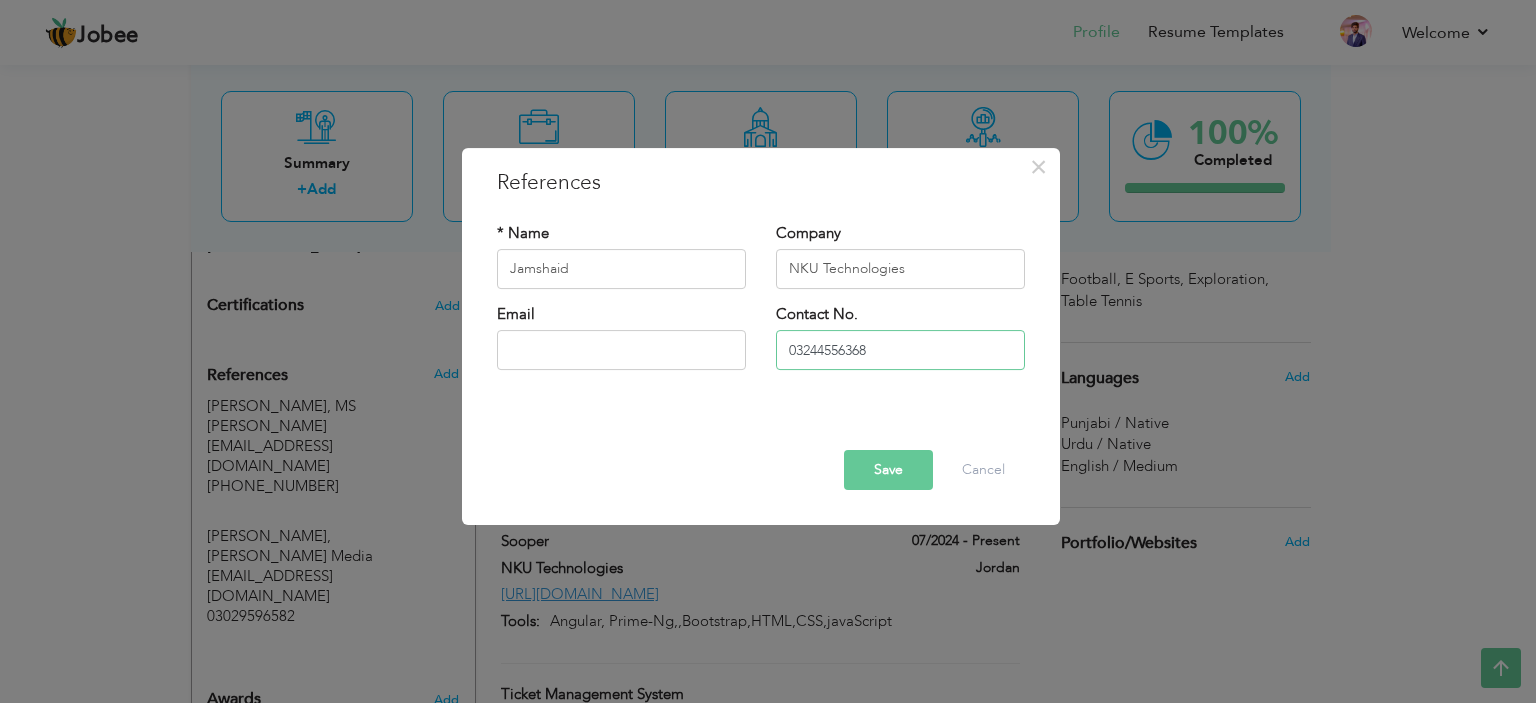 type on "03244556368" 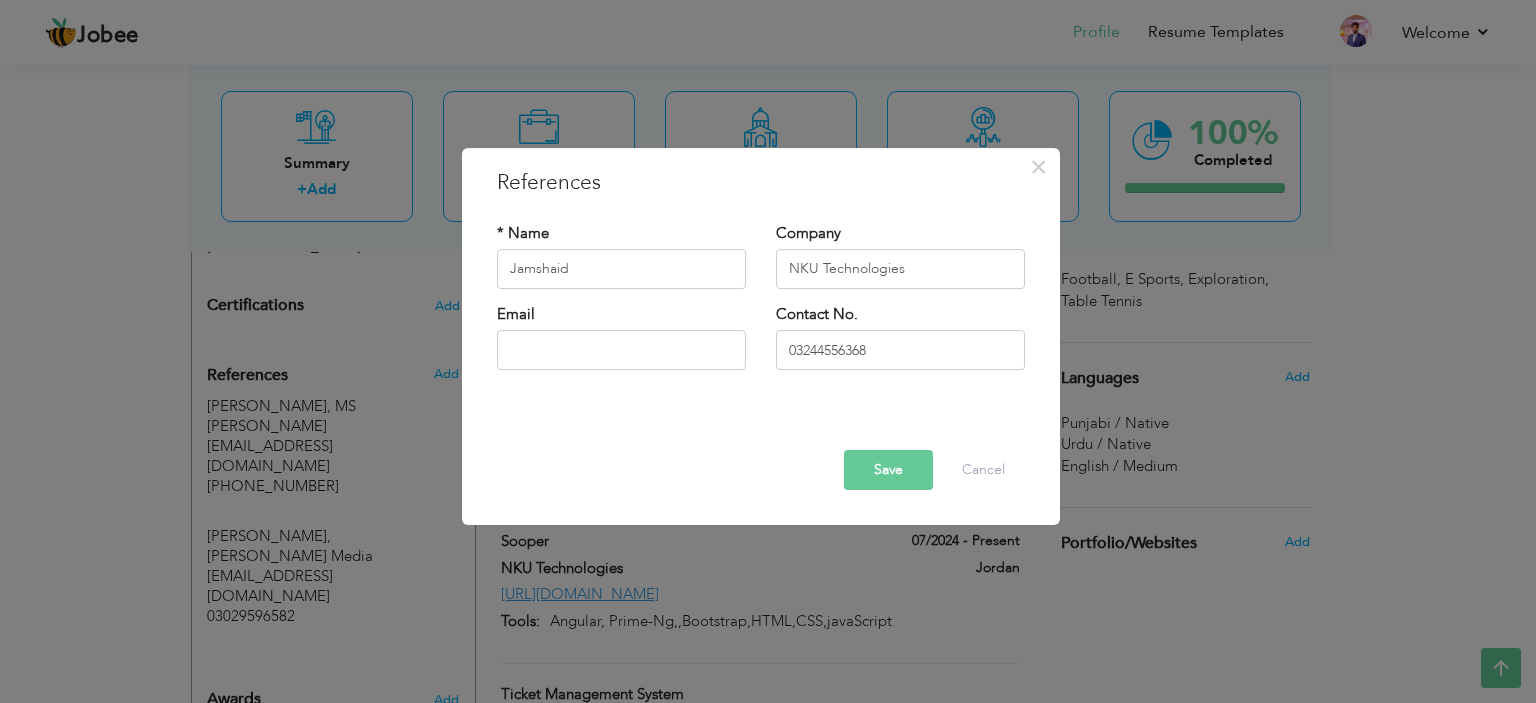 click on "Save" at bounding box center (888, 470) 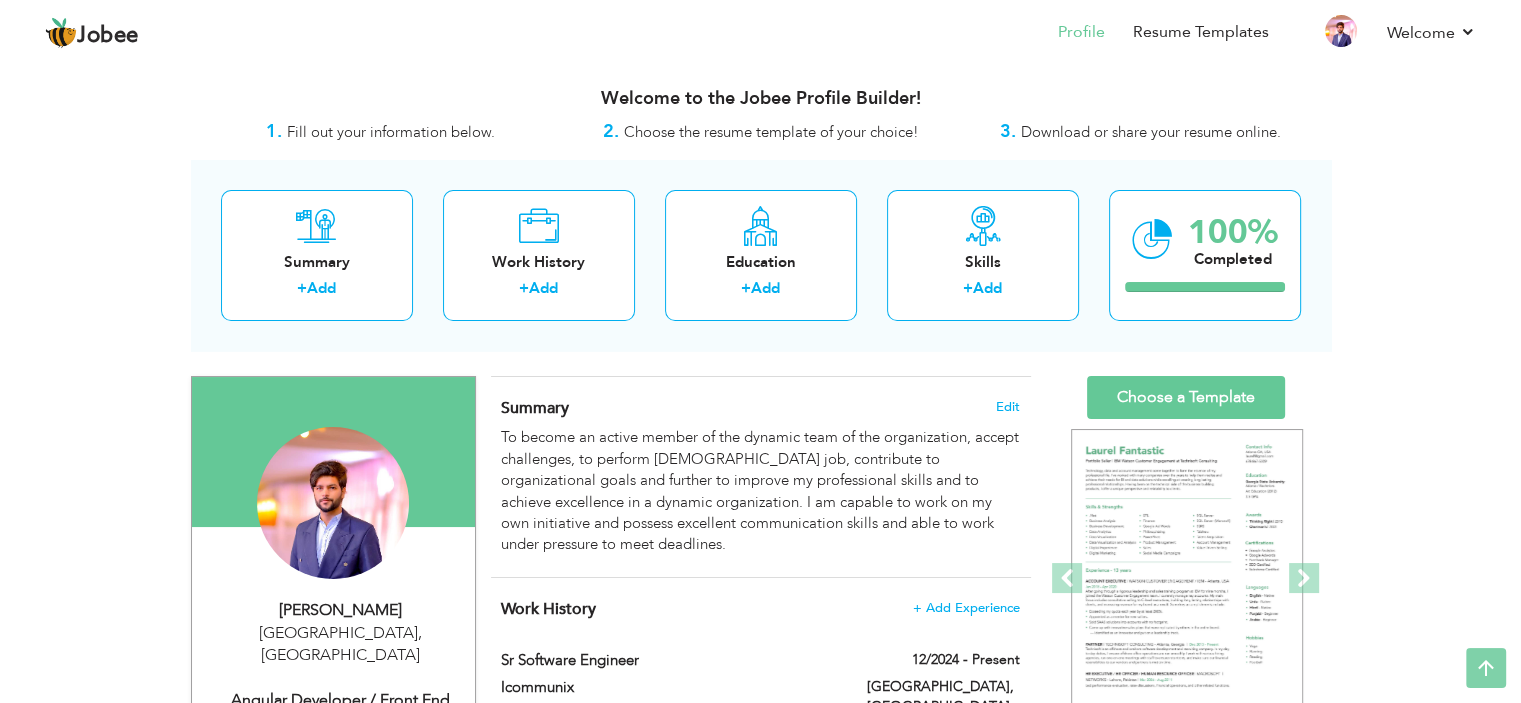 scroll, scrollTop: 0, scrollLeft: 0, axis: both 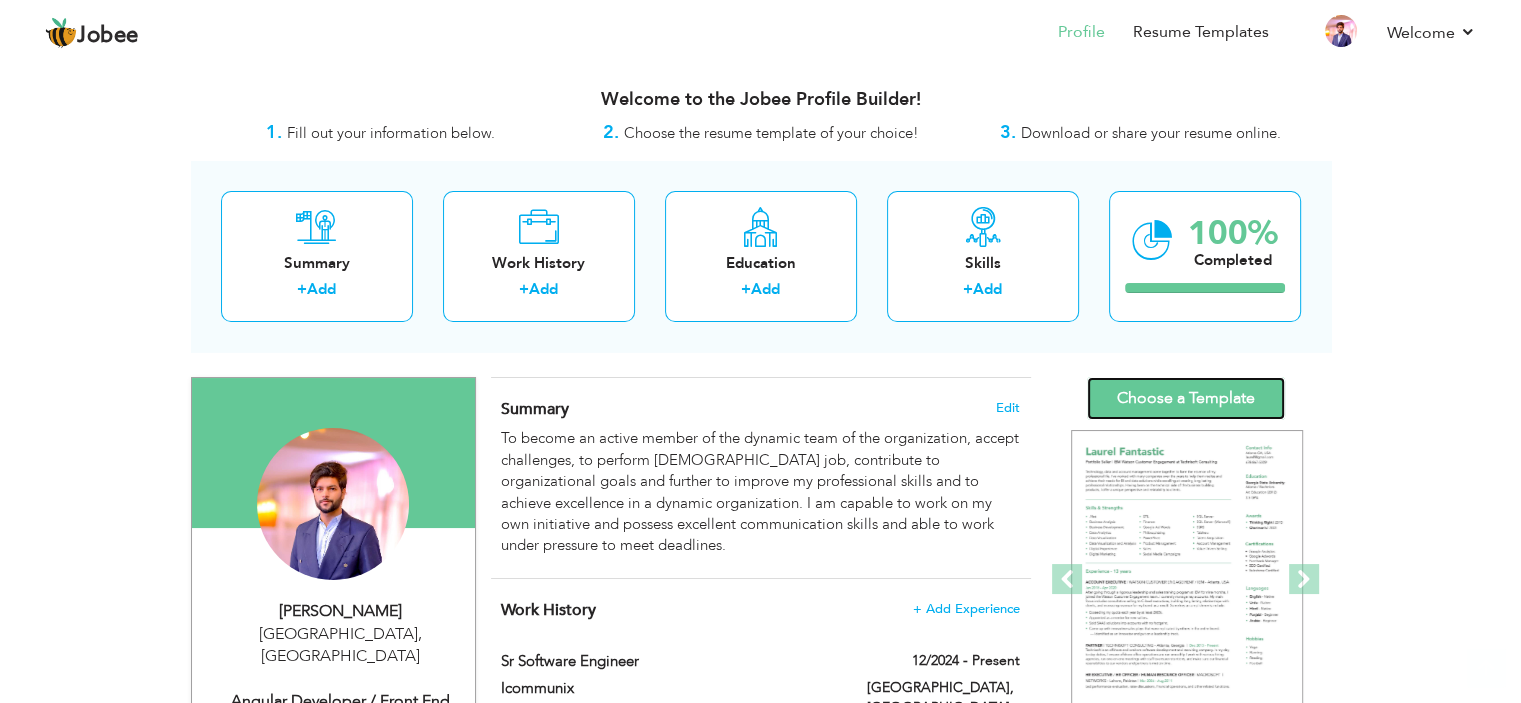 click on "Choose a Template" at bounding box center (1186, 398) 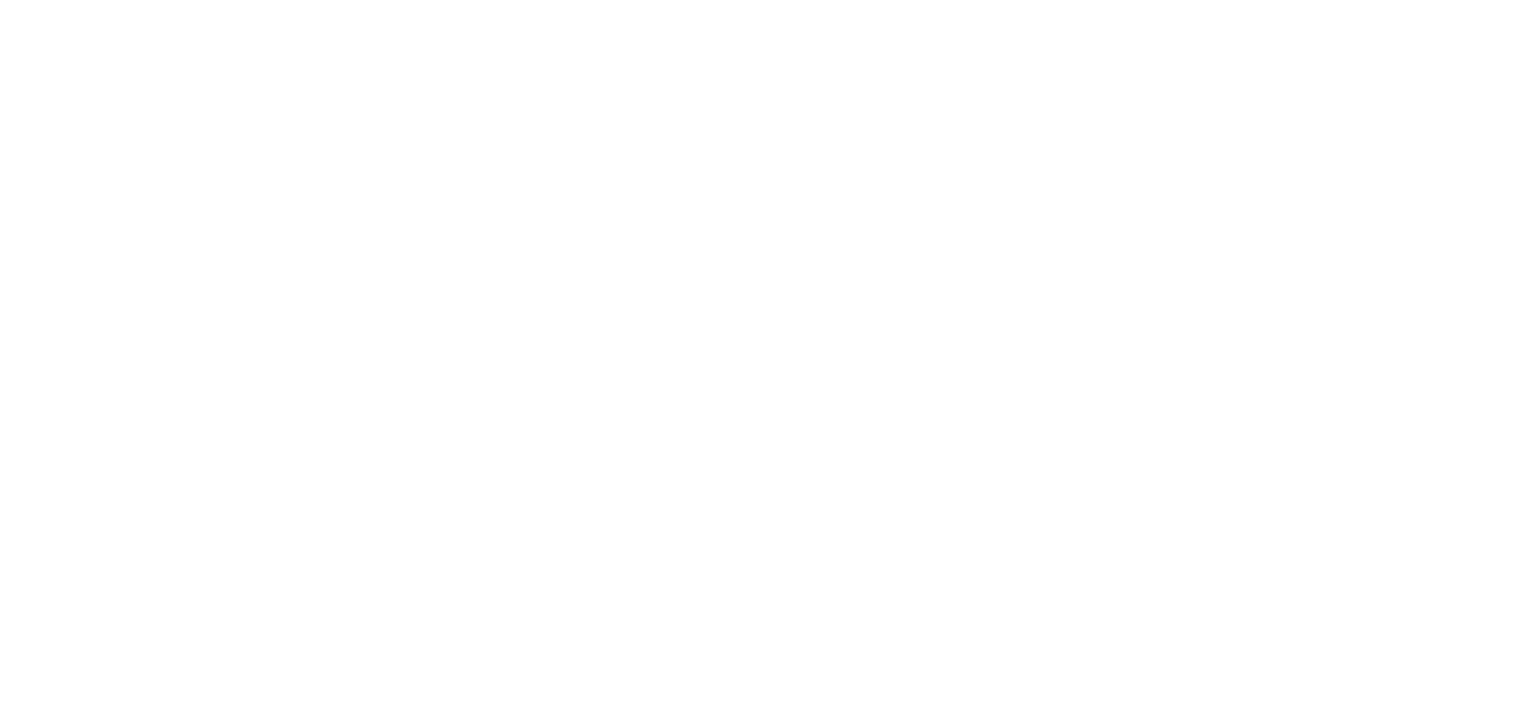 scroll, scrollTop: 0, scrollLeft: 0, axis: both 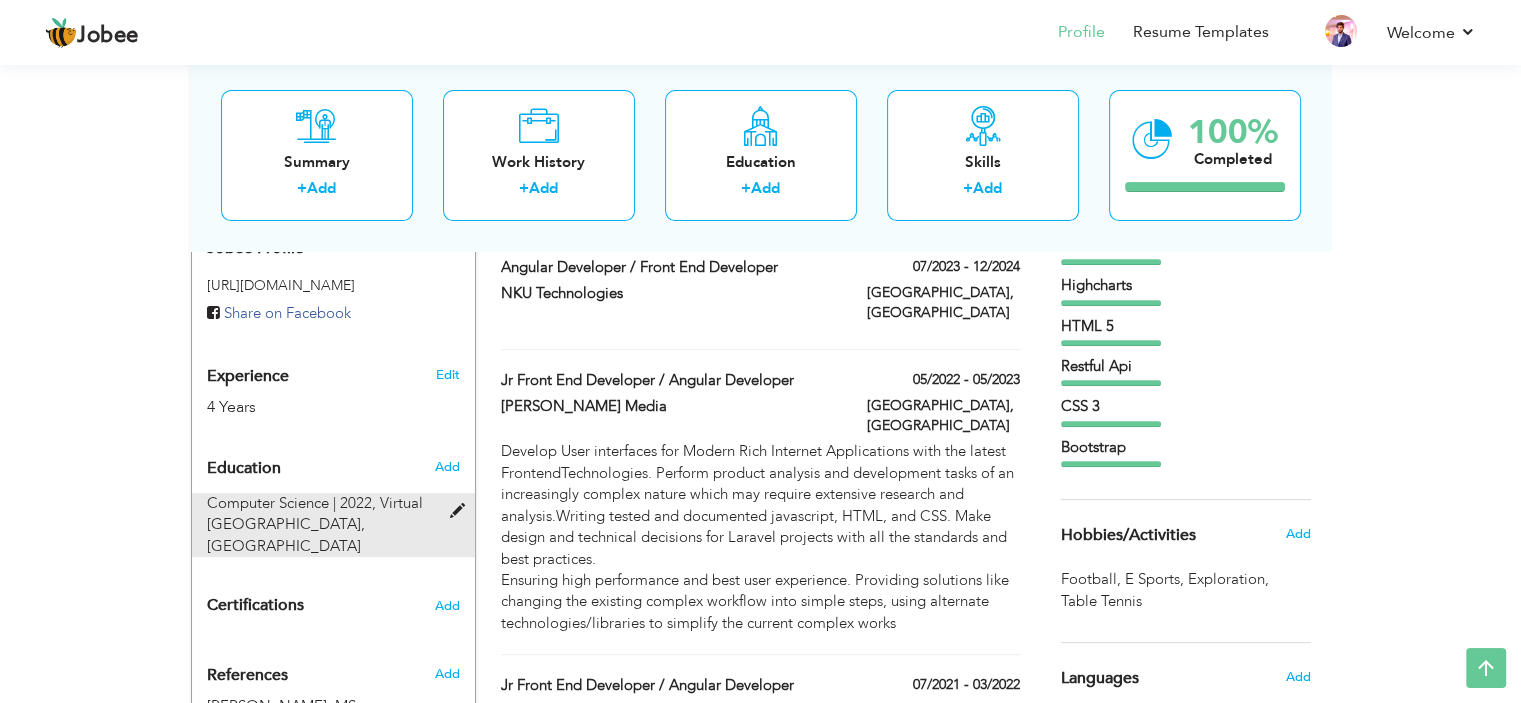 click on "Computer Science   |  2022," at bounding box center (291, 503) 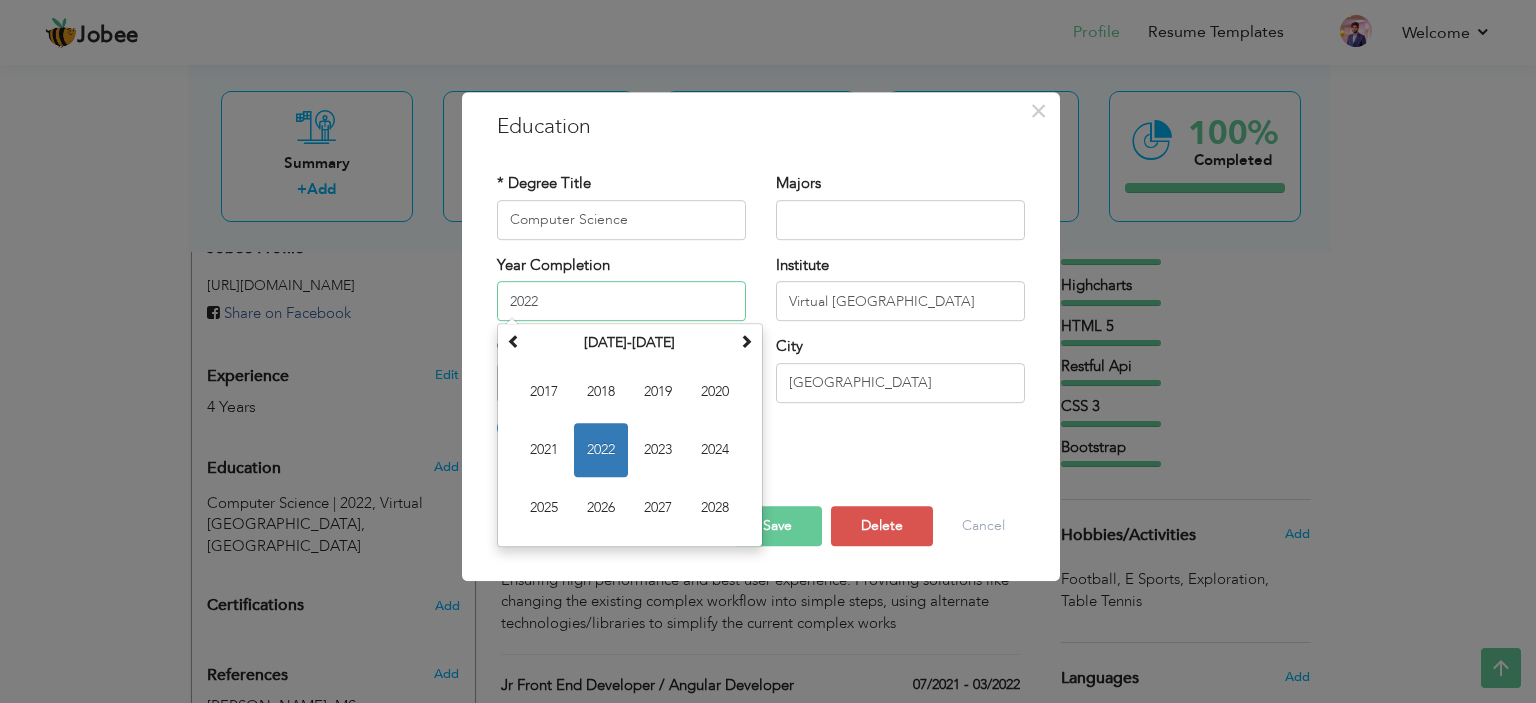 click on "2022" at bounding box center (621, 301) 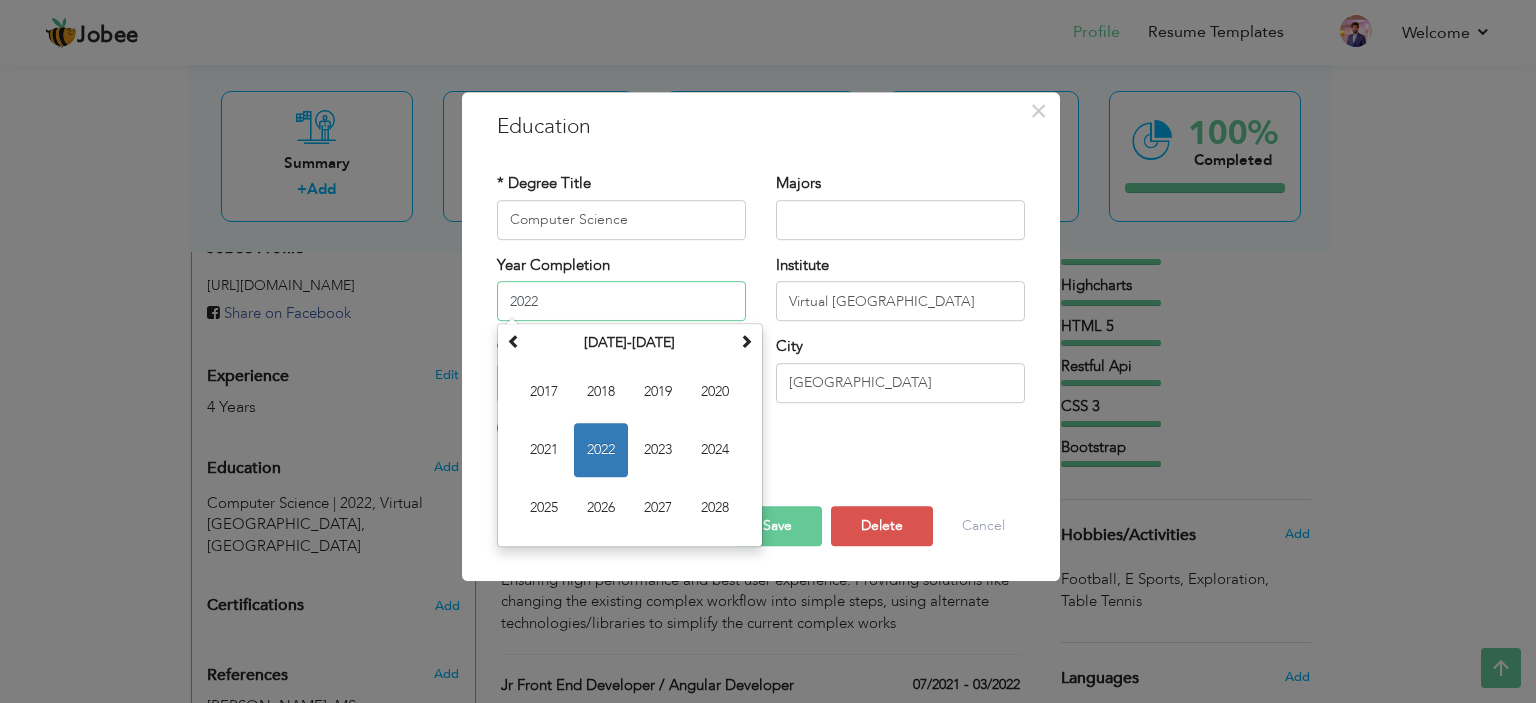 click on "2024" at bounding box center (715, 450) 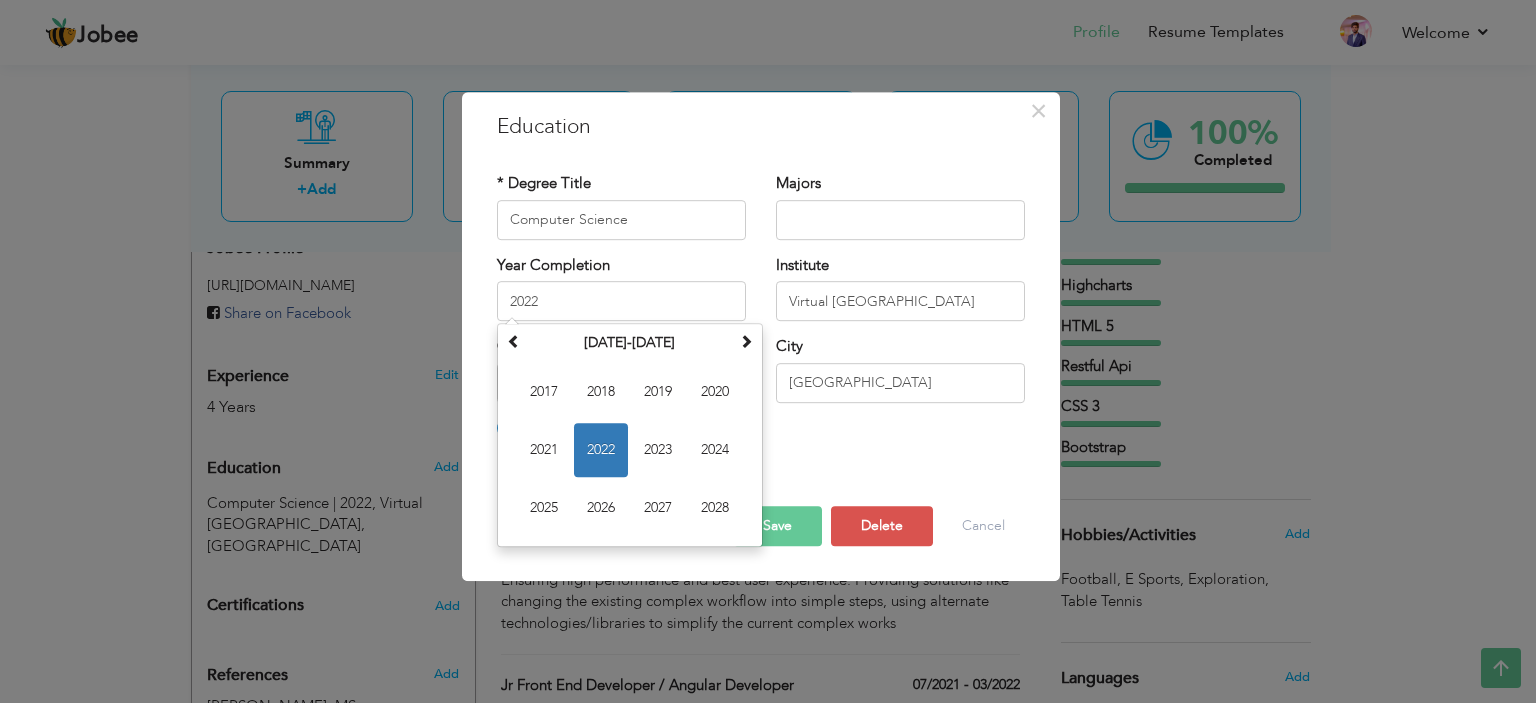 type on "2024" 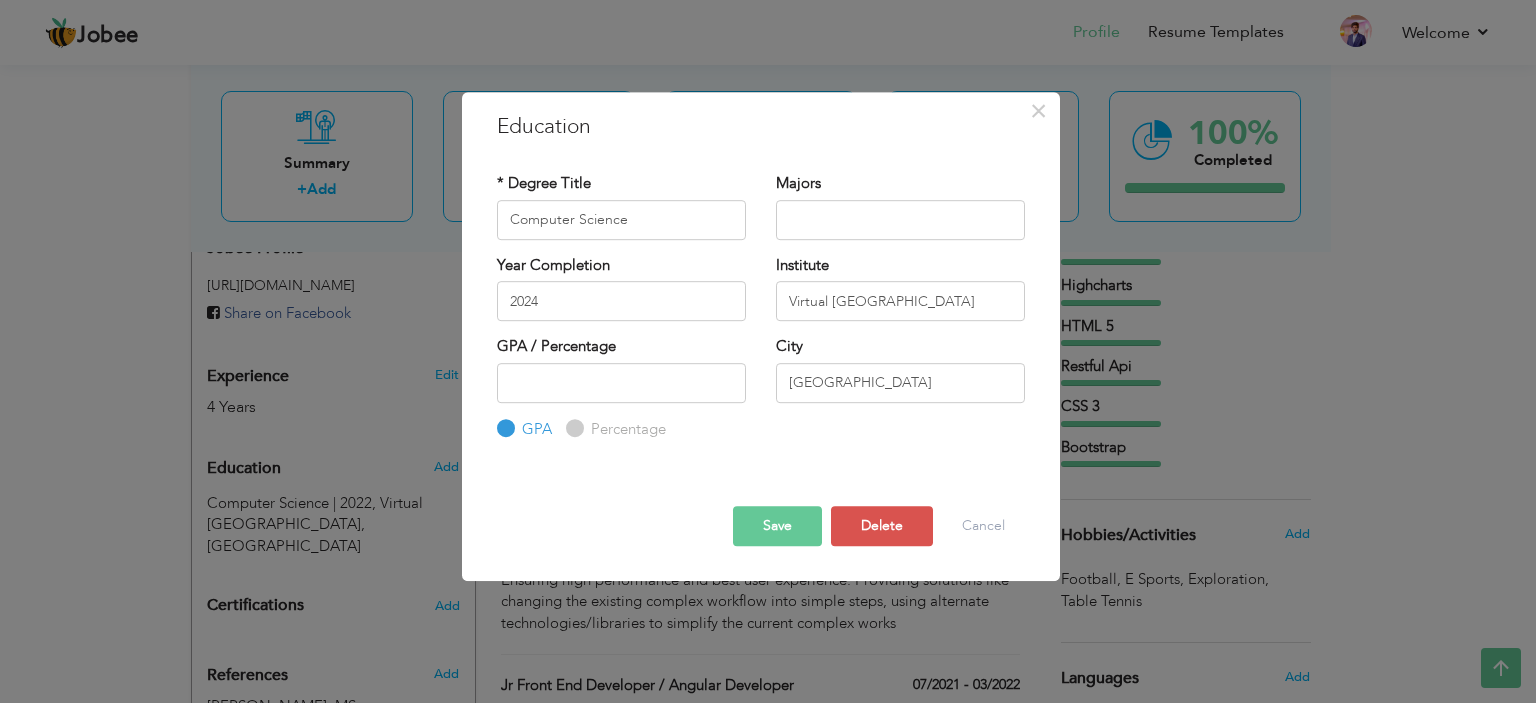 click on "Save" at bounding box center [777, 526] 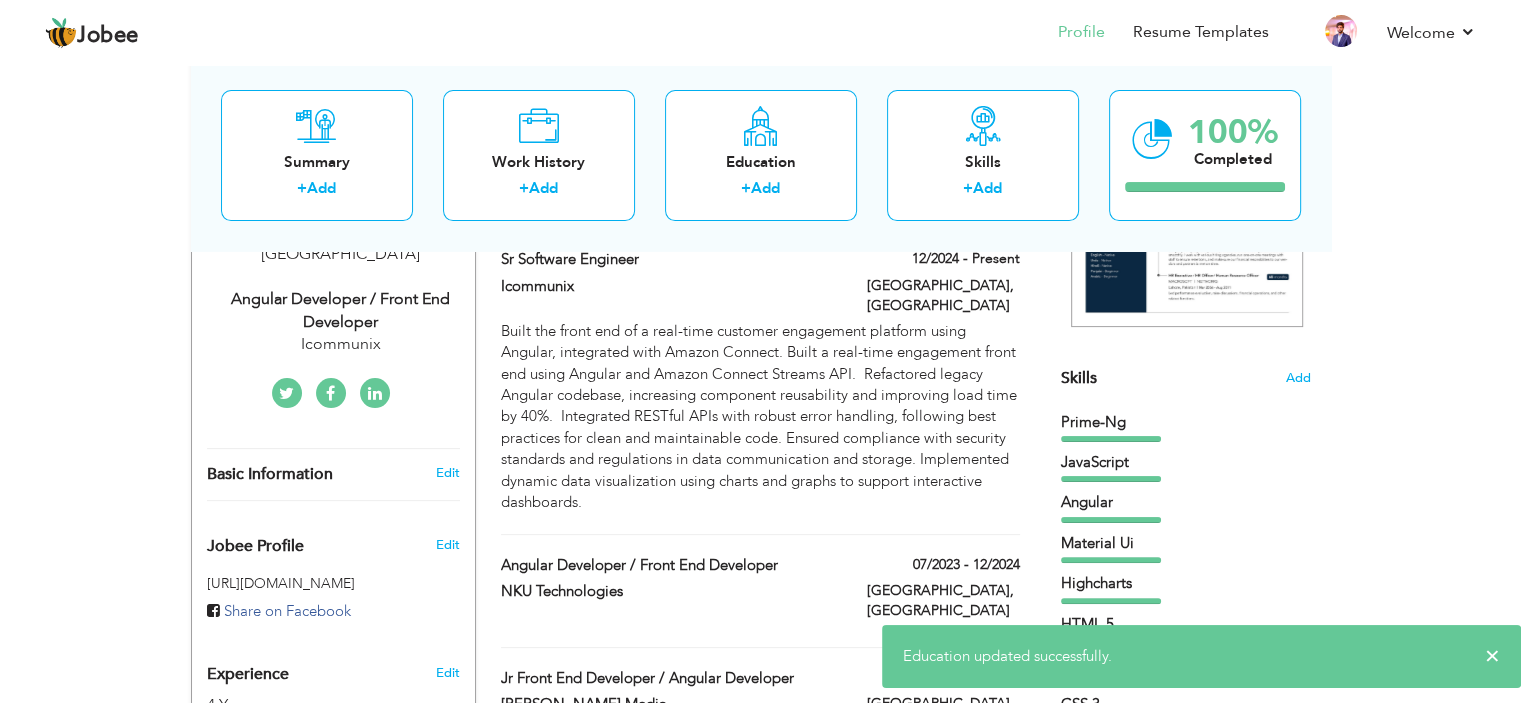 scroll, scrollTop: 0, scrollLeft: 0, axis: both 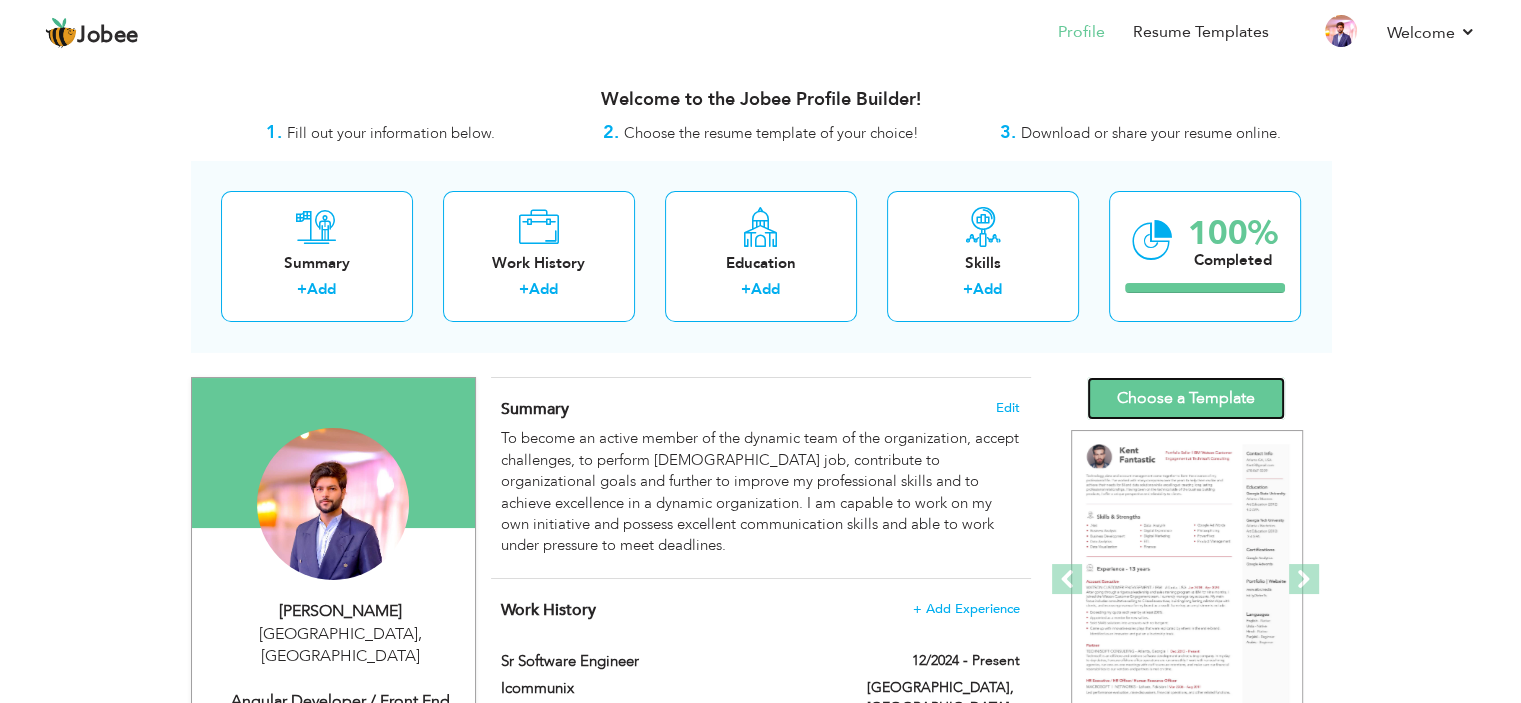 click on "Choose a Template" at bounding box center (1186, 398) 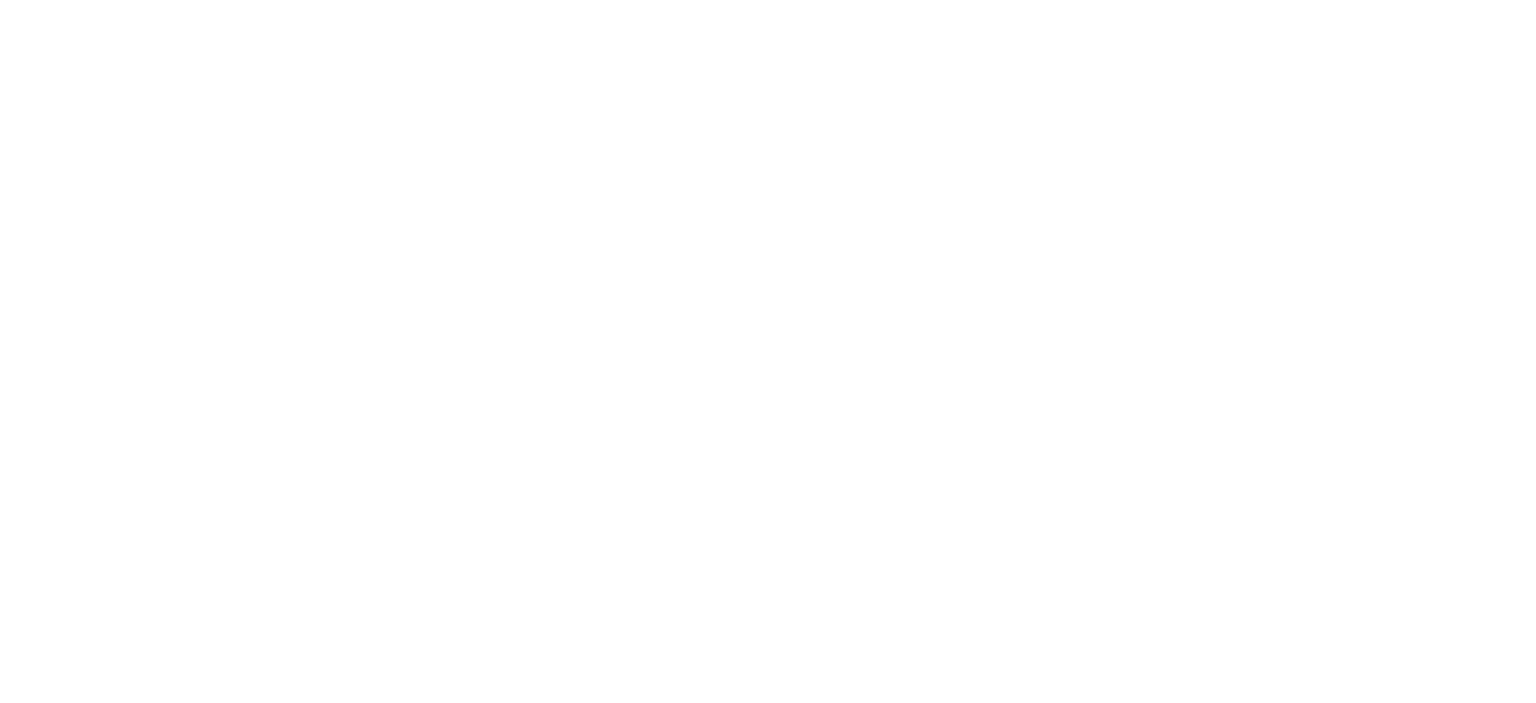 scroll, scrollTop: 0, scrollLeft: 0, axis: both 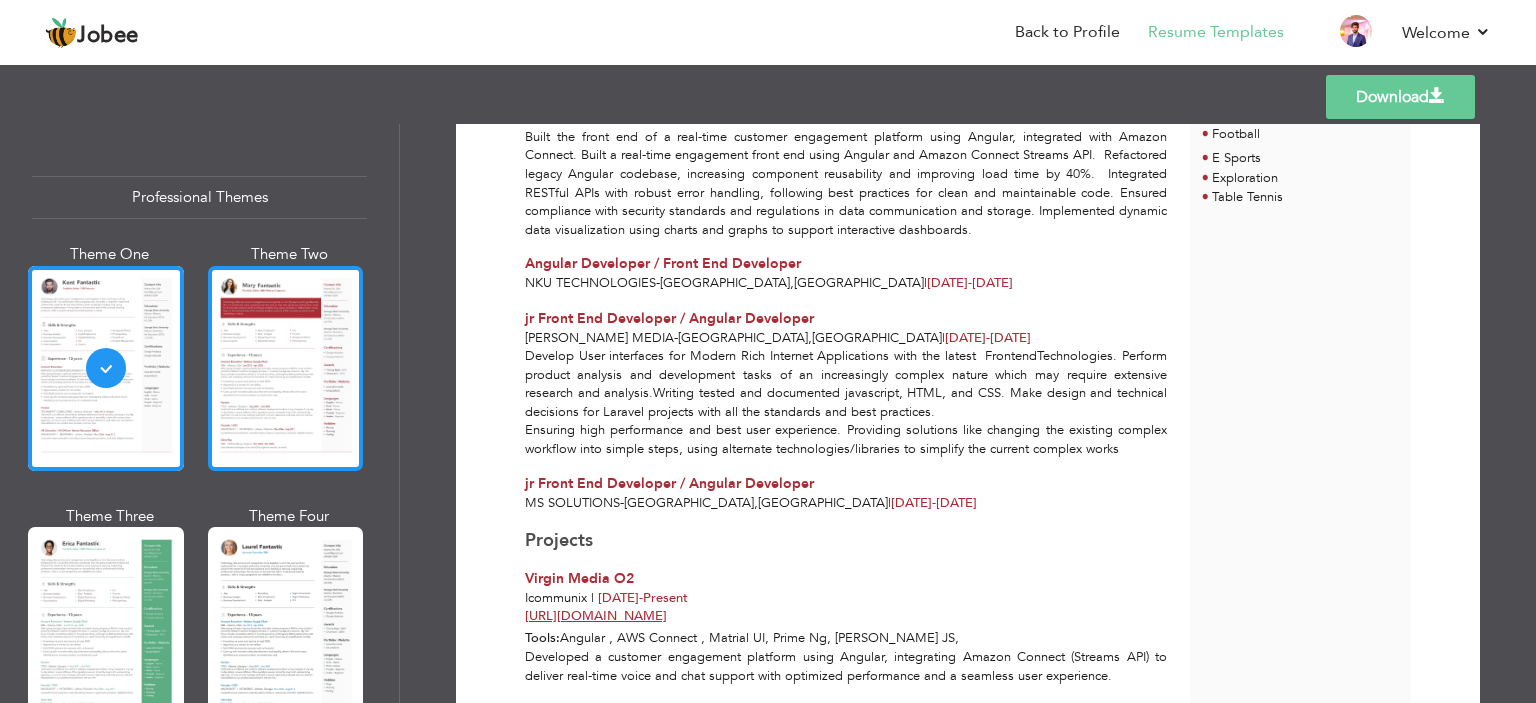 click at bounding box center [286, 368] 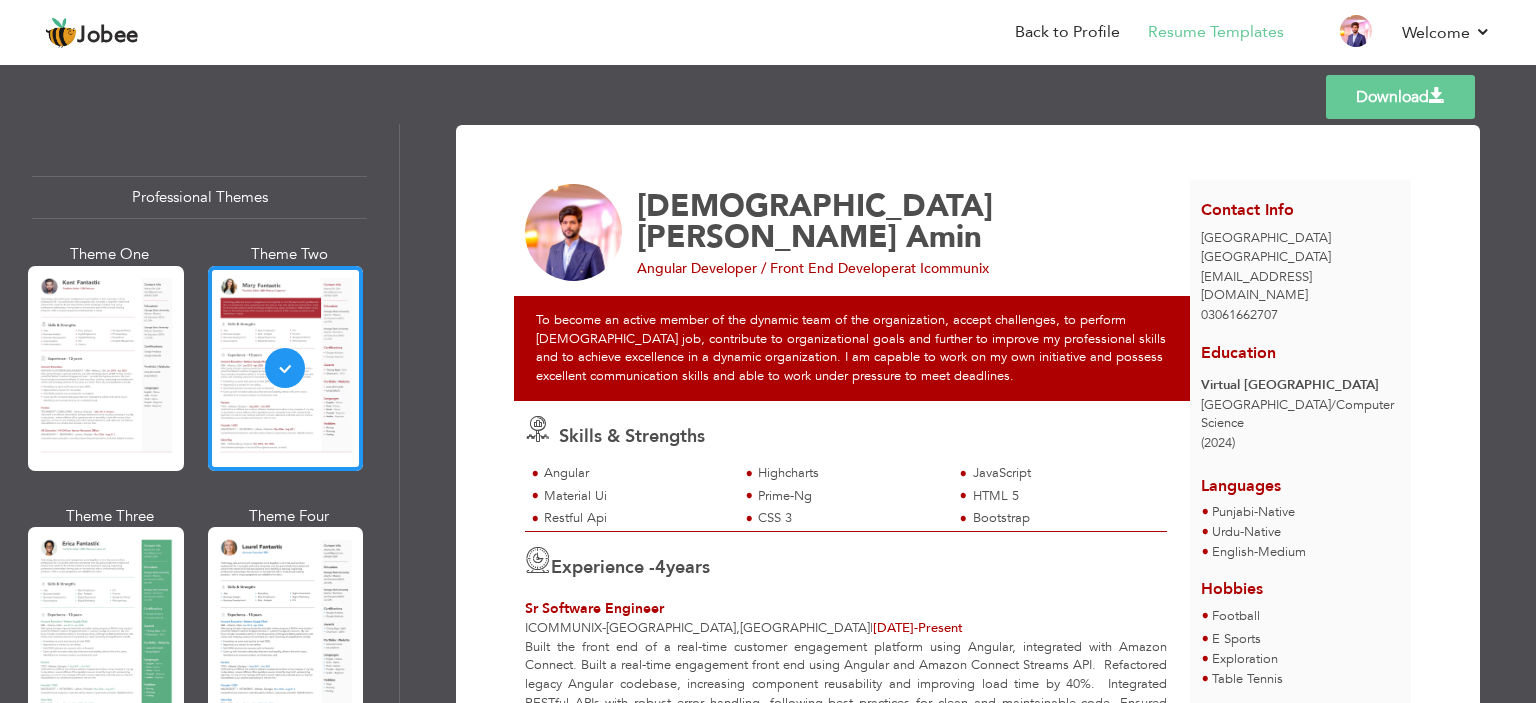 scroll, scrollTop: 0, scrollLeft: 0, axis: both 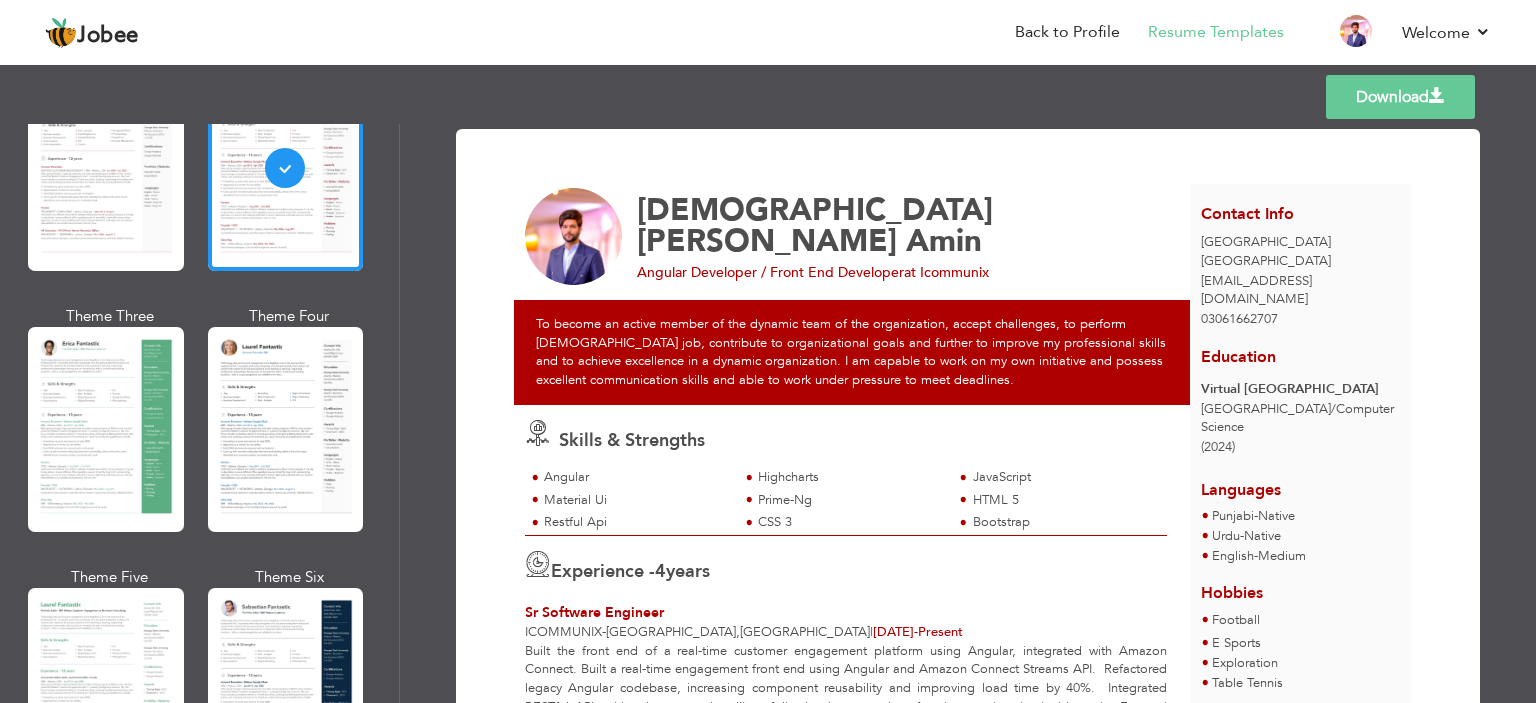 click at bounding box center [286, 429] 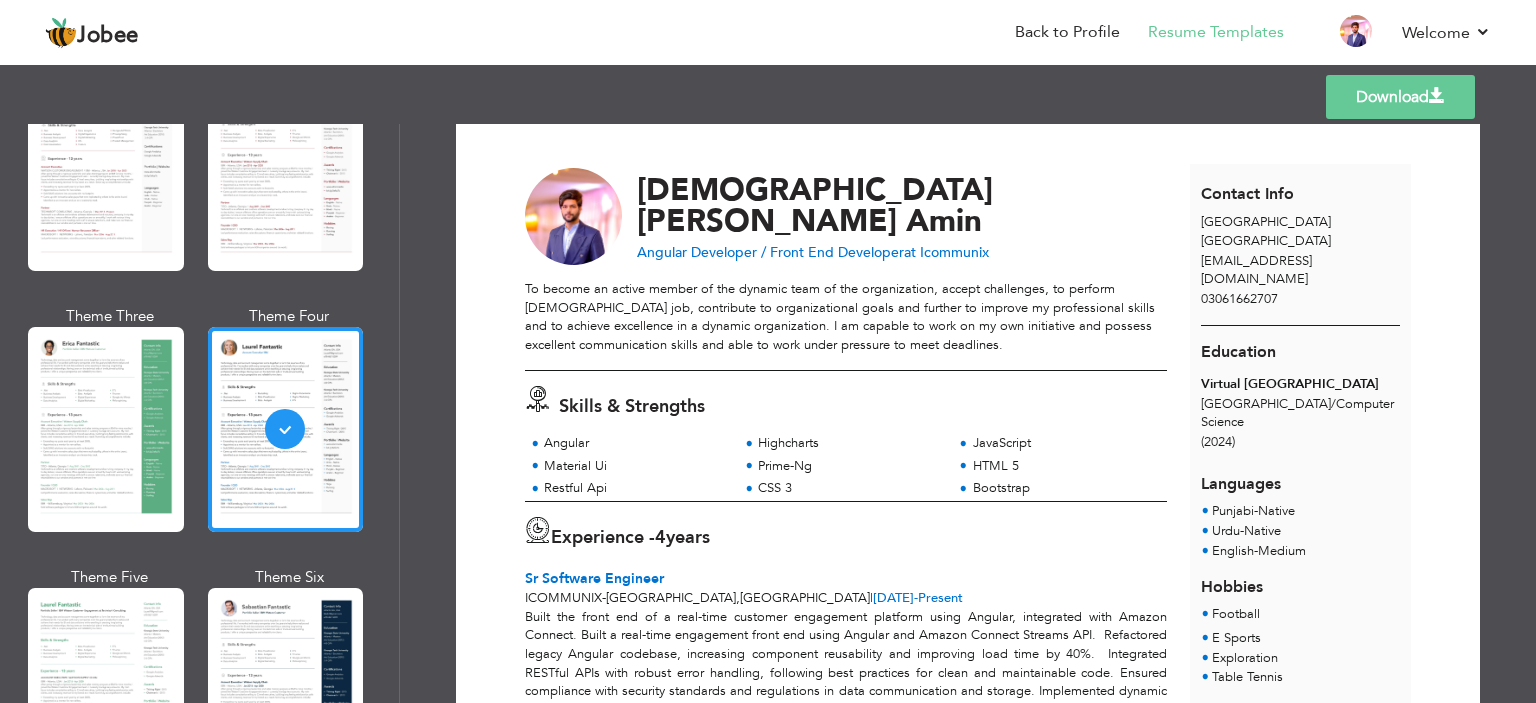 scroll, scrollTop: 0, scrollLeft: 0, axis: both 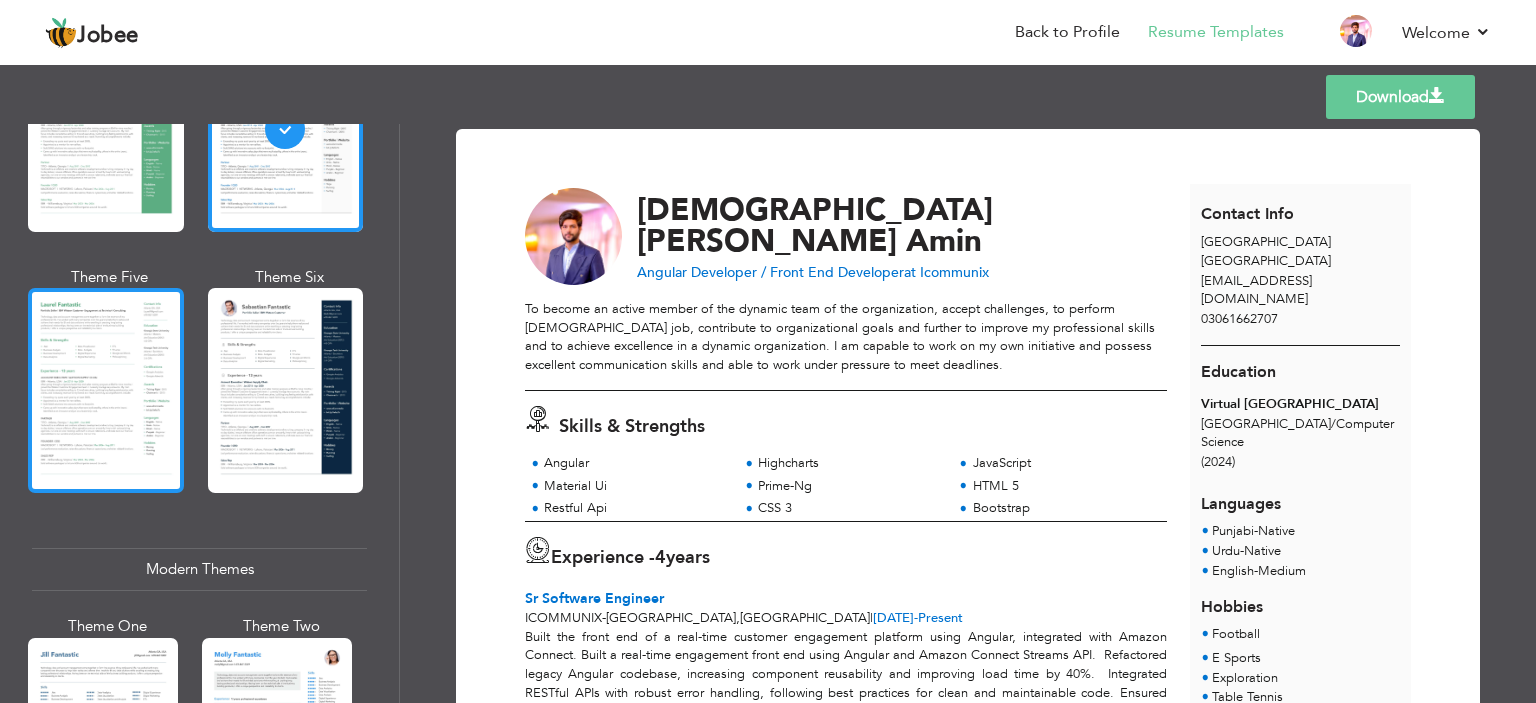 click at bounding box center [106, 390] 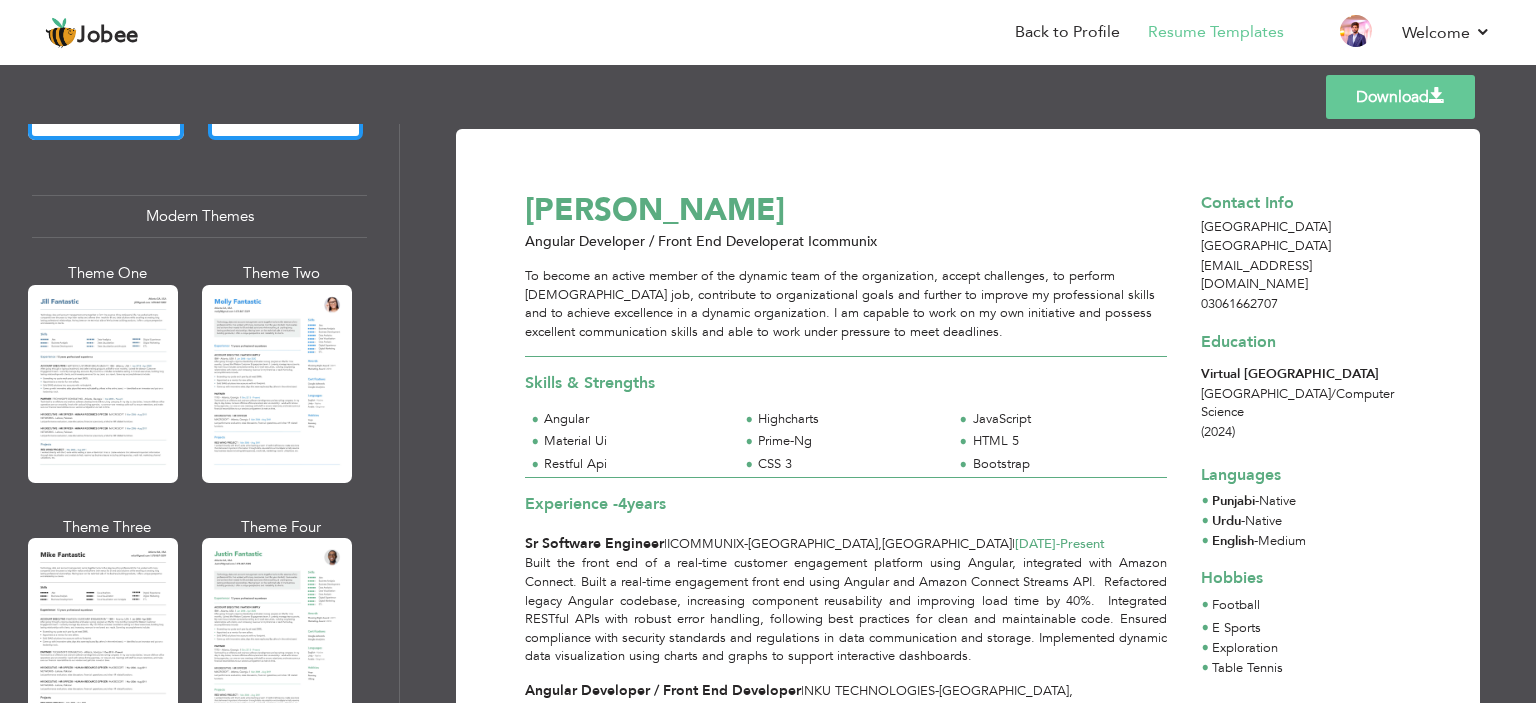 scroll, scrollTop: 900, scrollLeft: 0, axis: vertical 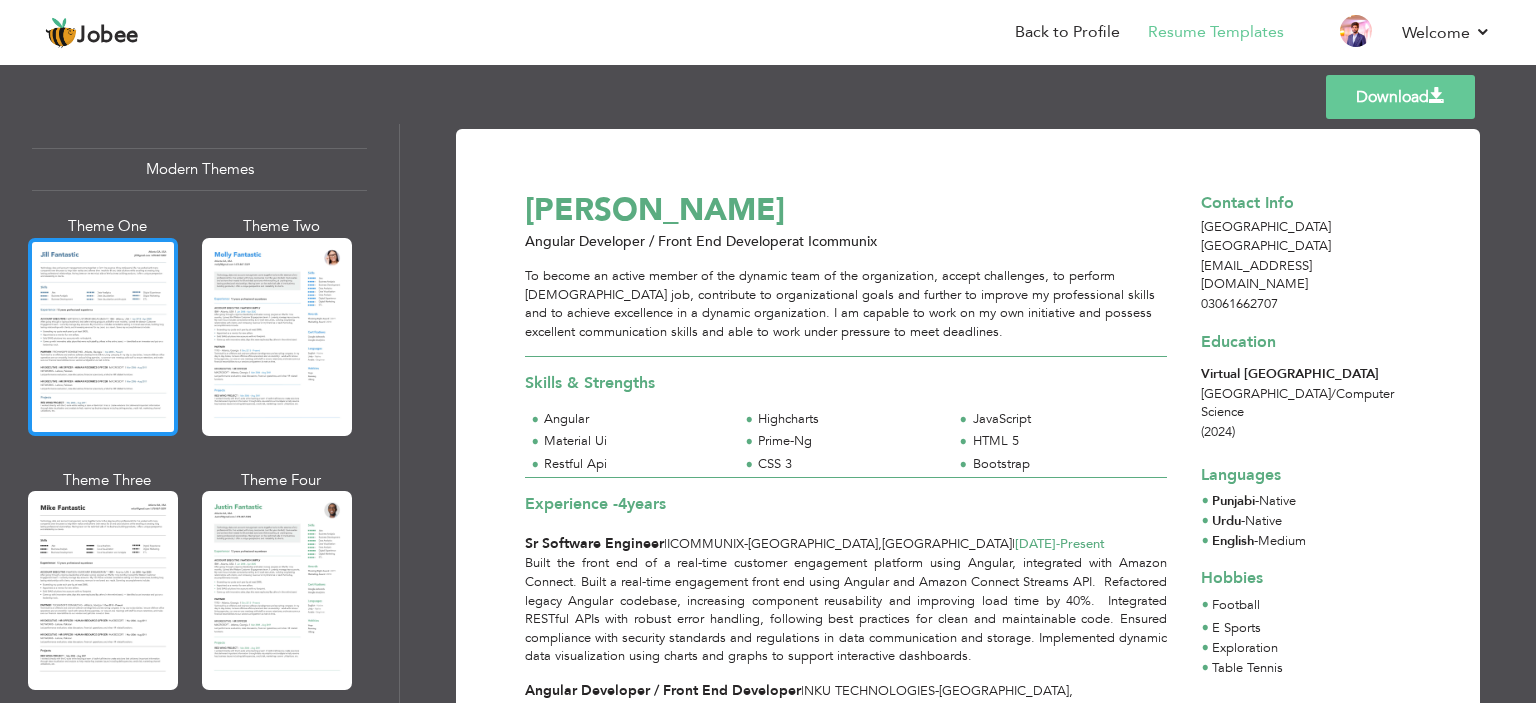 click at bounding box center [103, 337] 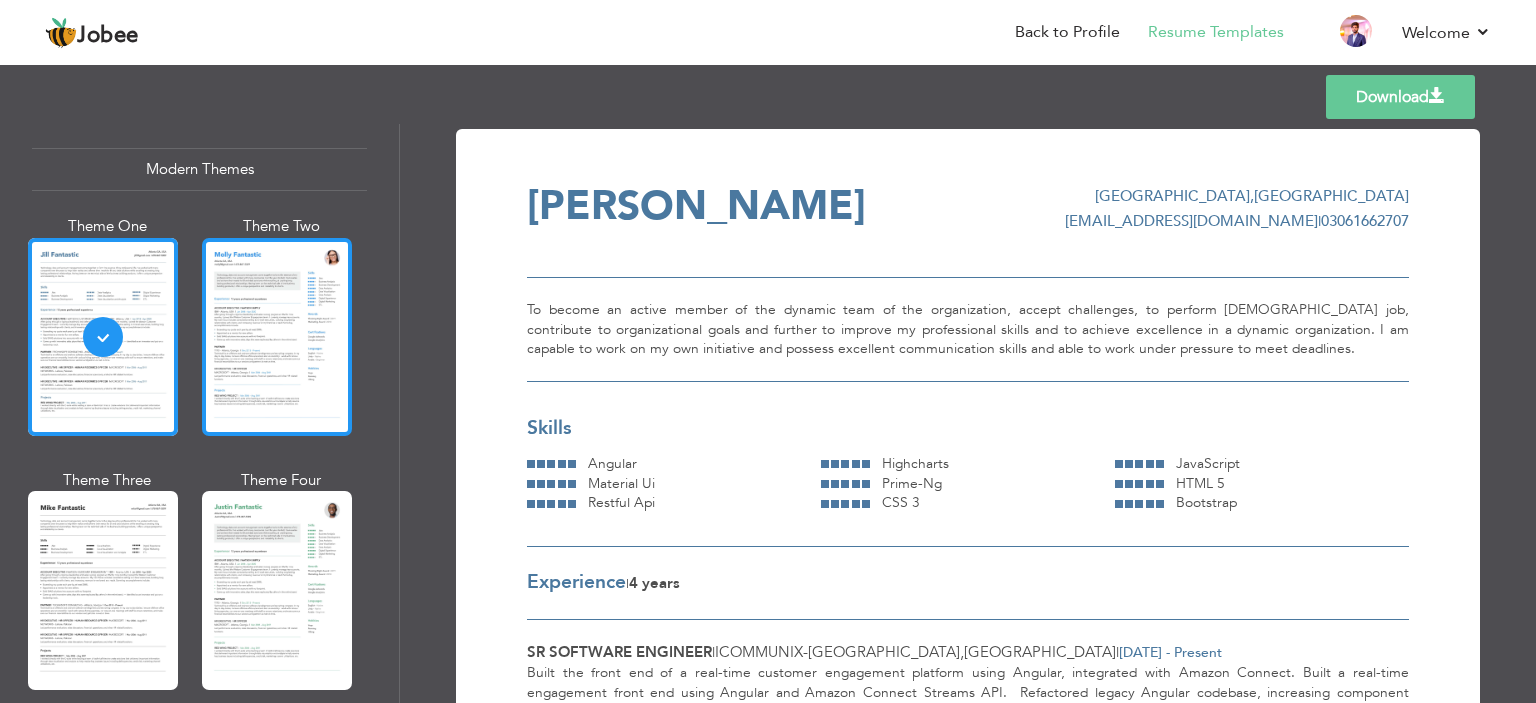 click at bounding box center (277, 337) 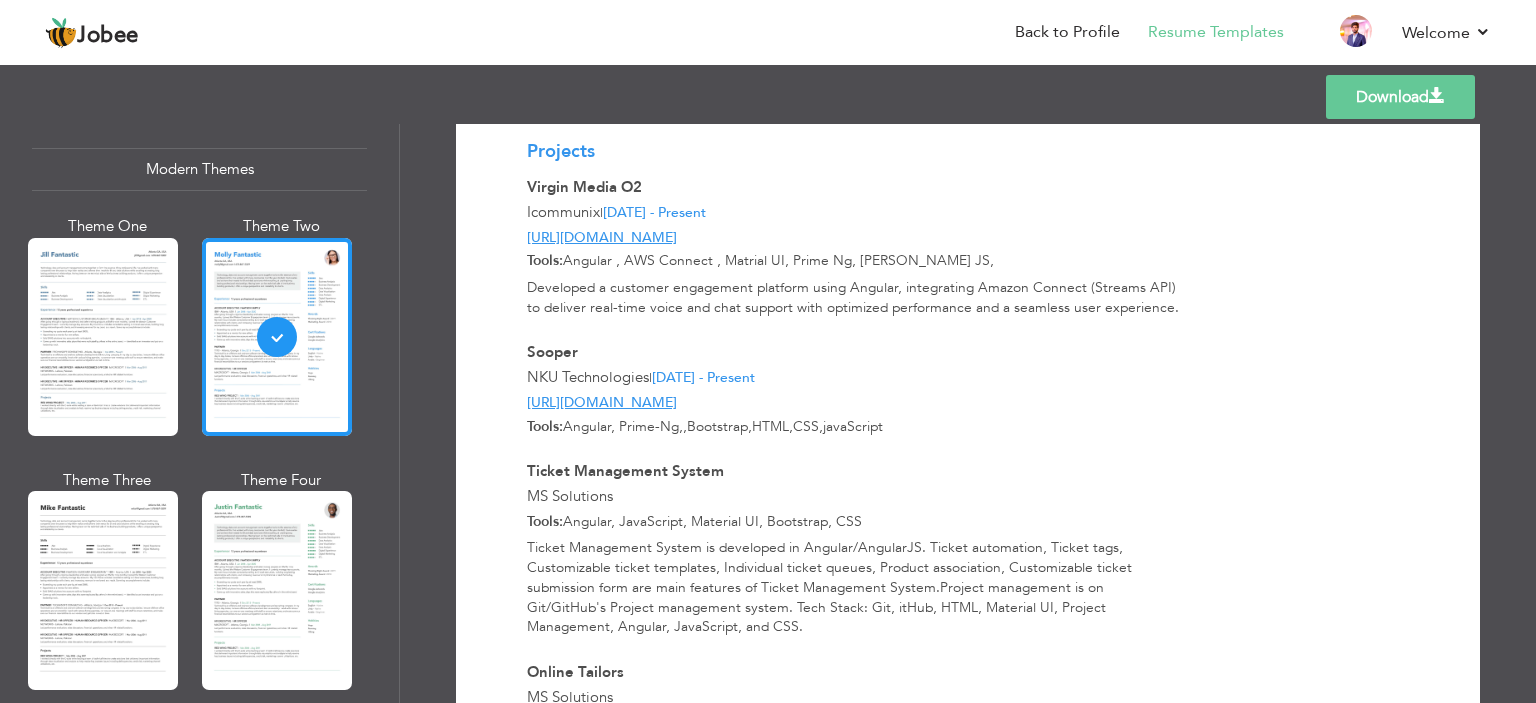 scroll, scrollTop: 500, scrollLeft: 0, axis: vertical 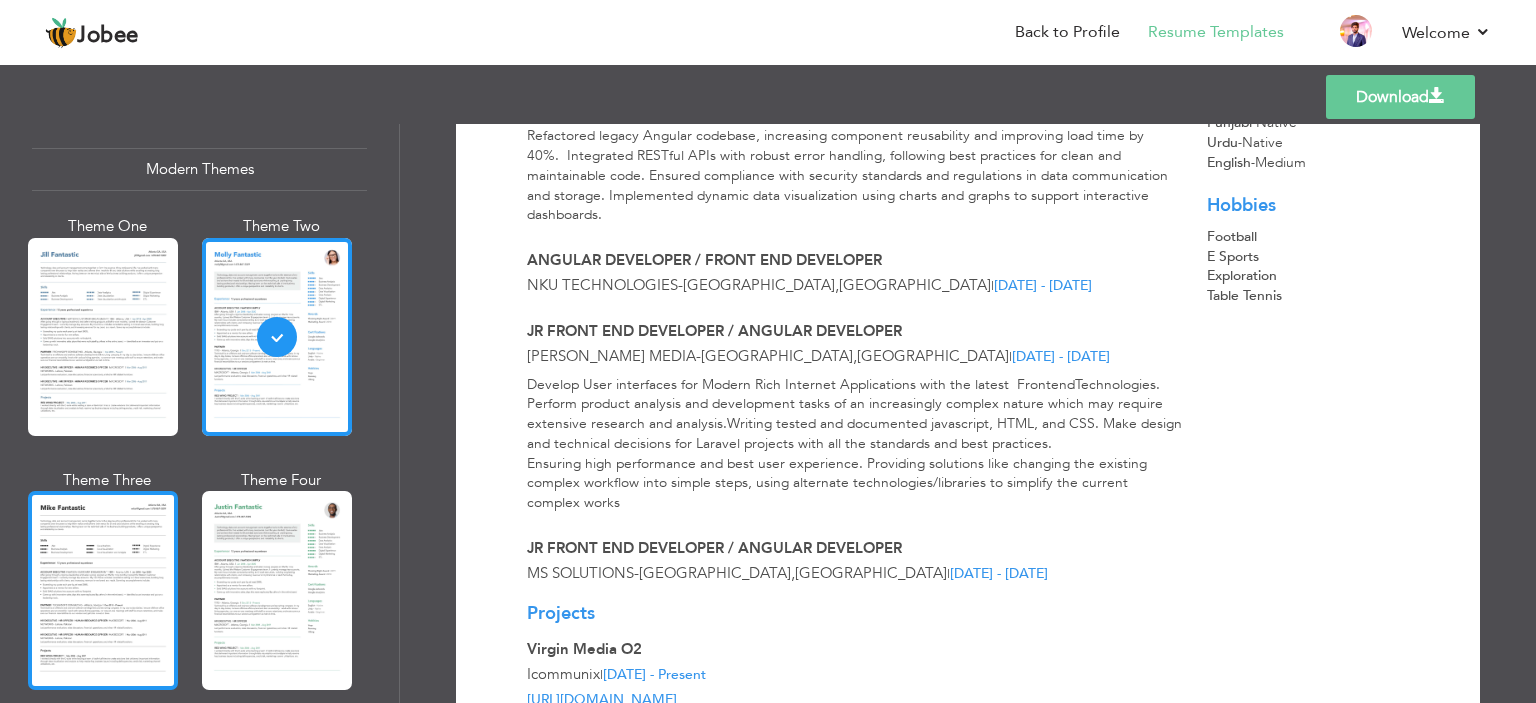click at bounding box center [103, 590] 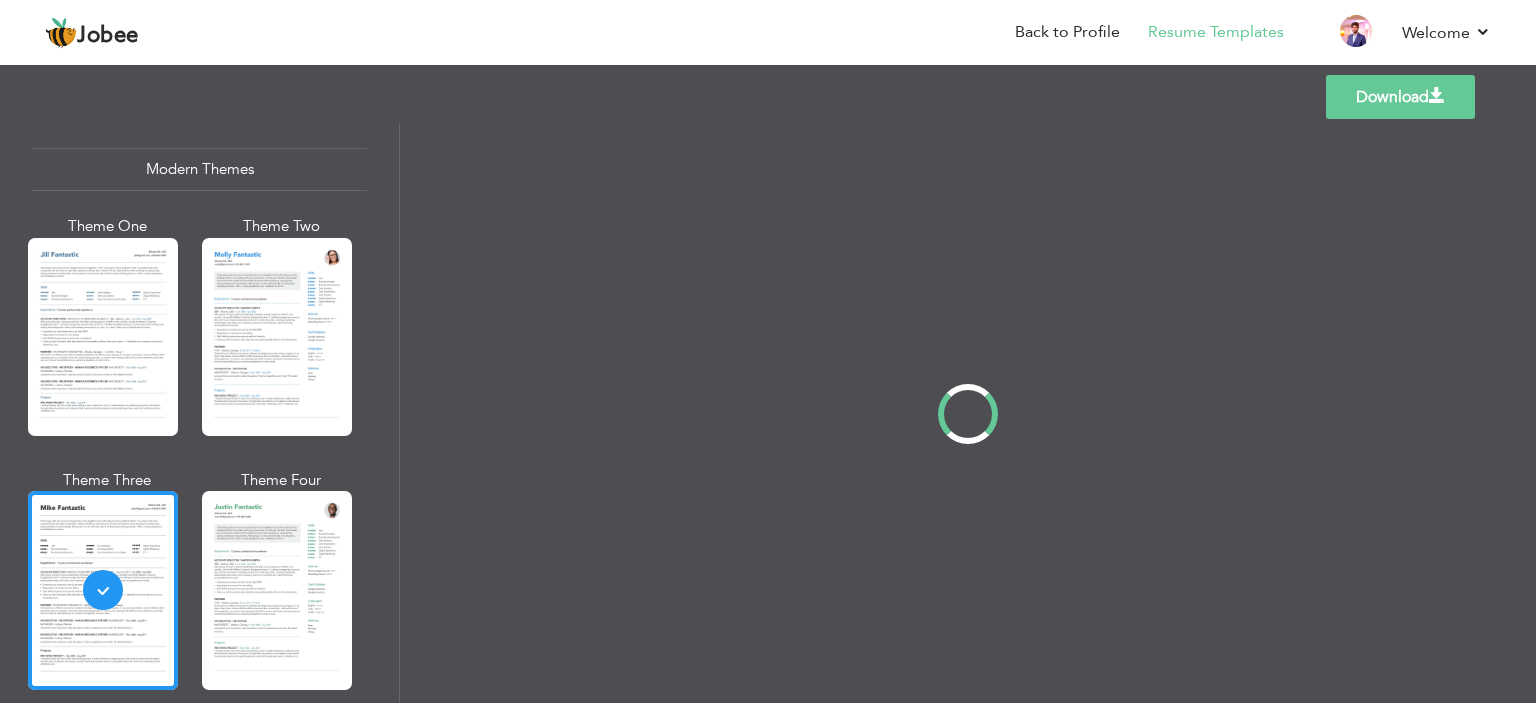 scroll, scrollTop: 0, scrollLeft: 0, axis: both 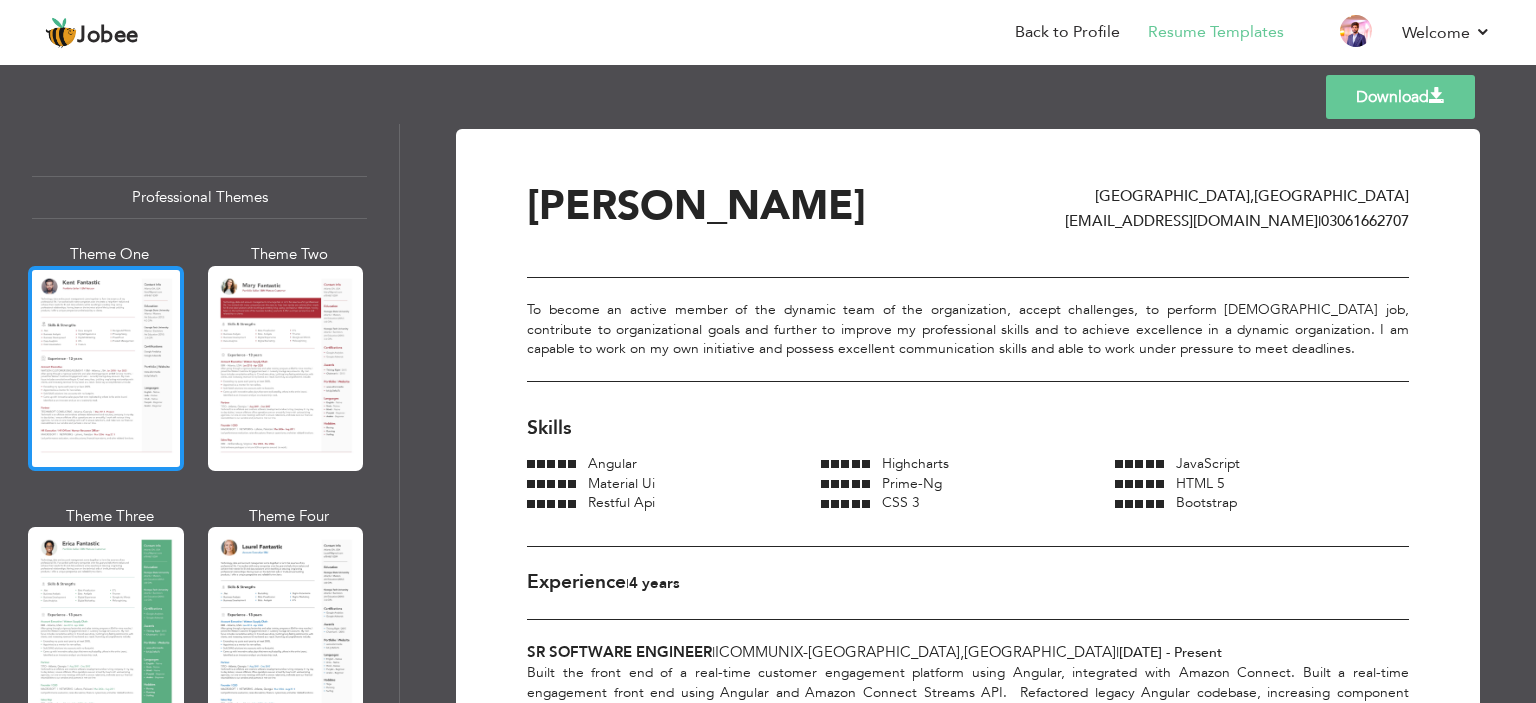 click at bounding box center (106, 368) 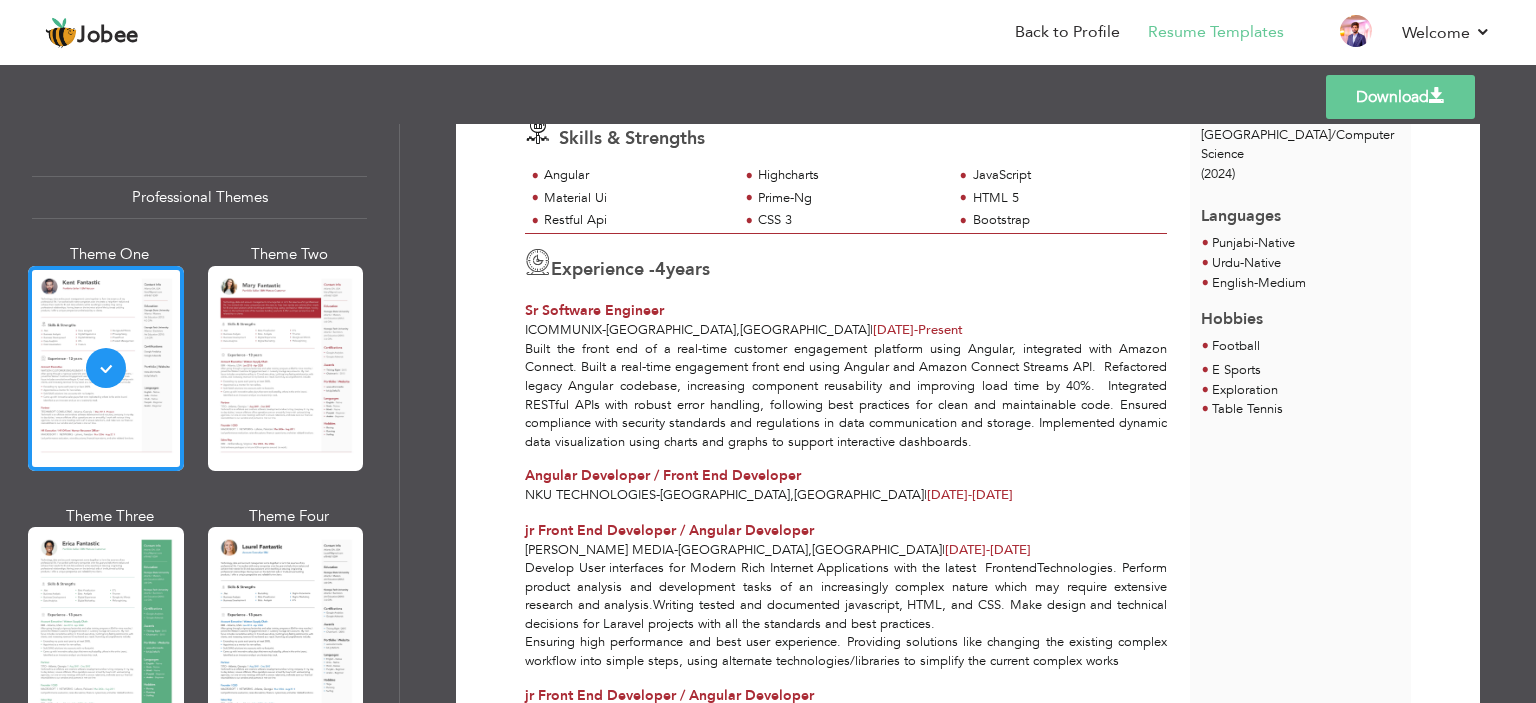 scroll, scrollTop: 0, scrollLeft: 0, axis: both 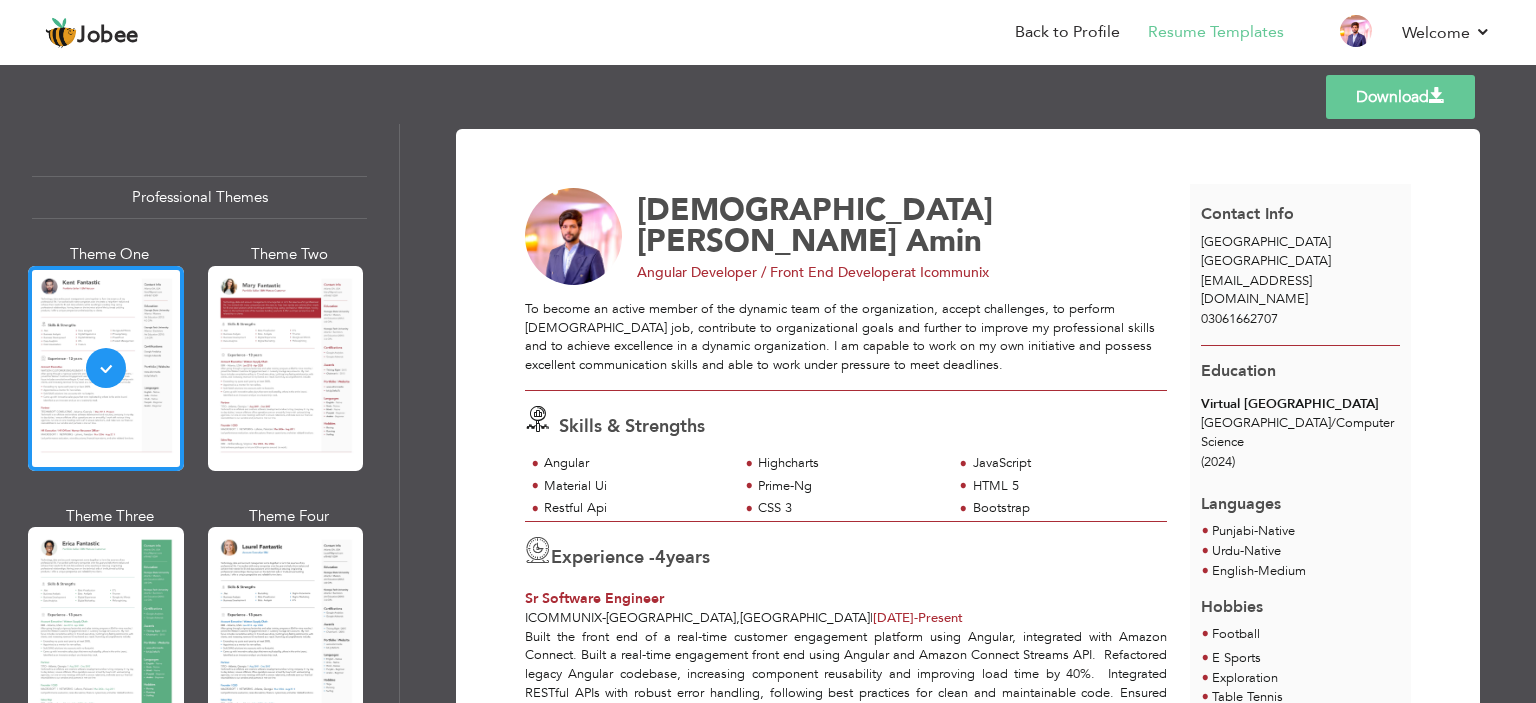click on "Download" at bounding box center (1400, 97) 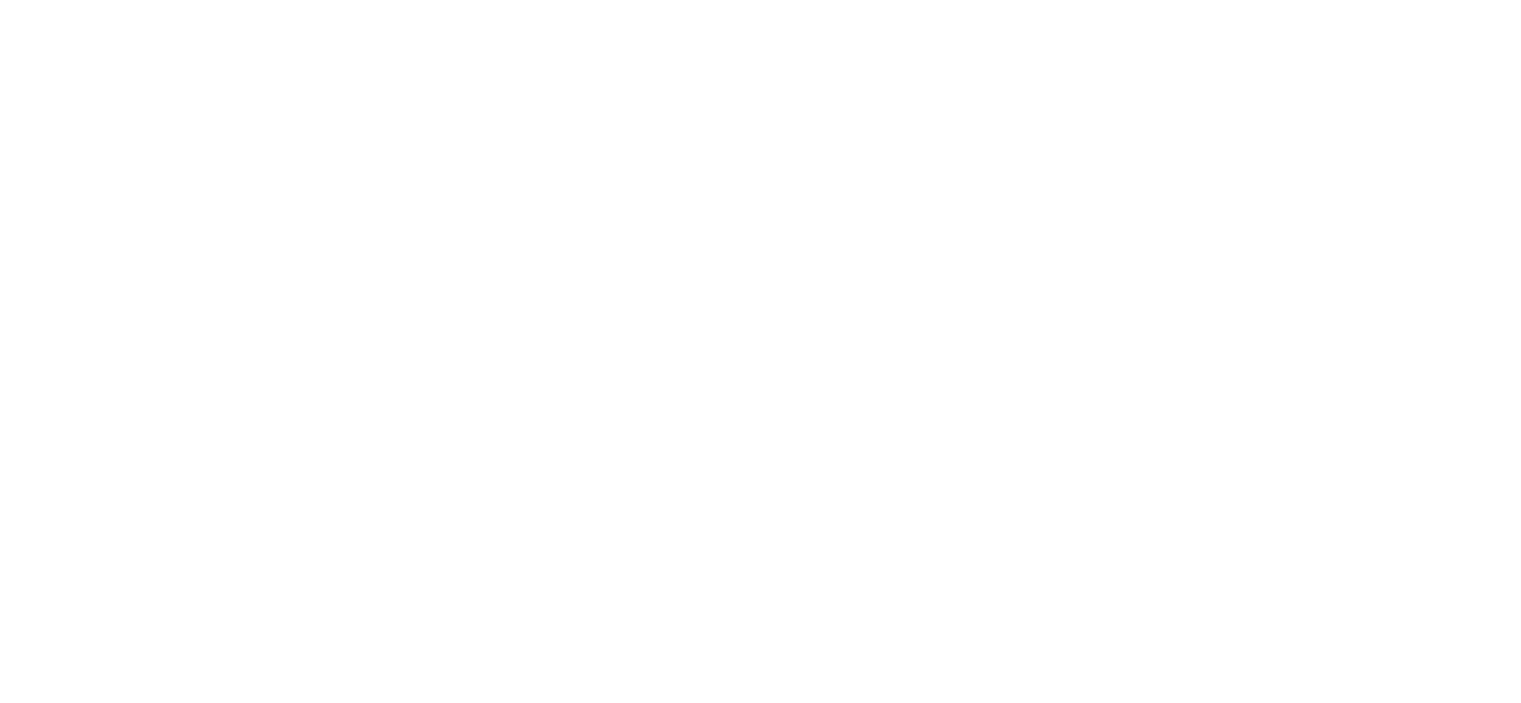 scroll, scrollTop: 0, scrollLeft: 0, axis: both 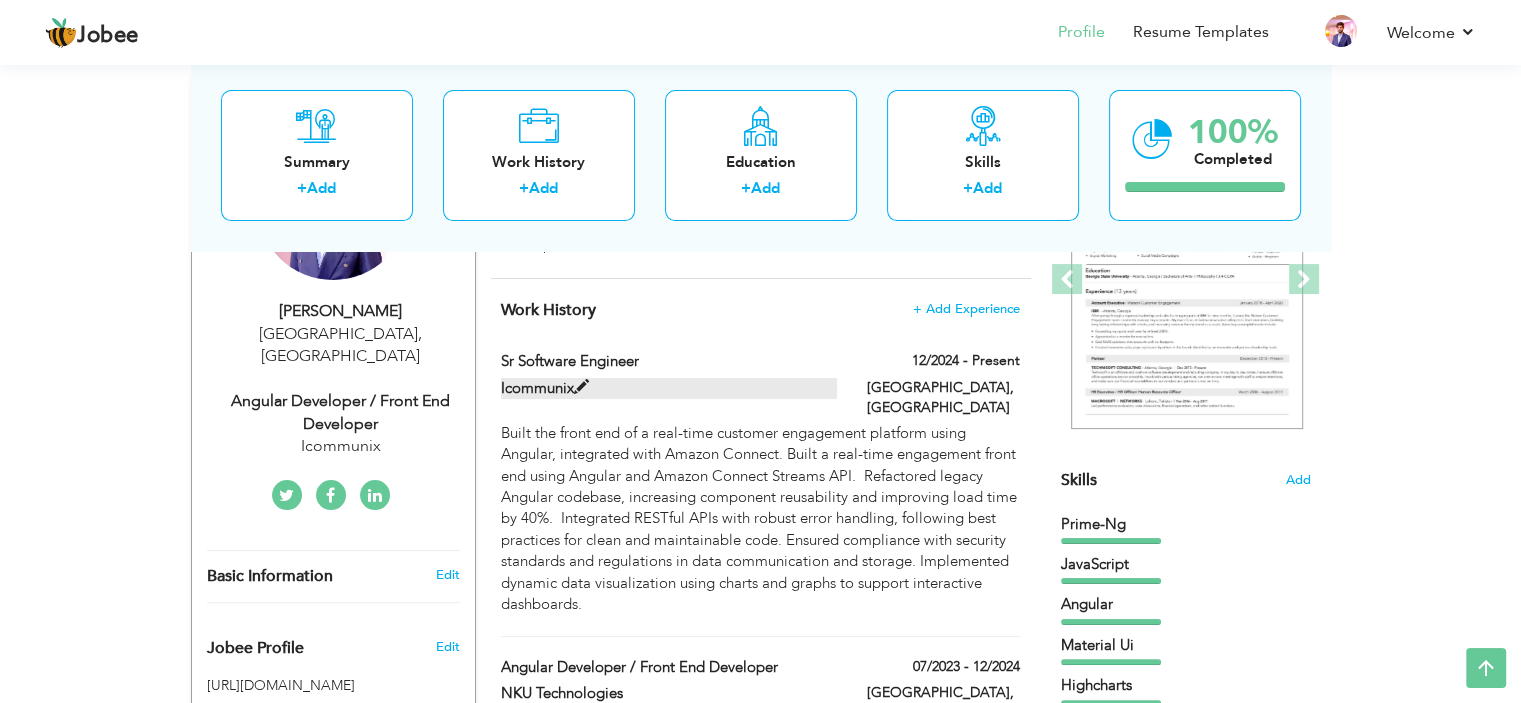 click at bounding box center [581, 387] 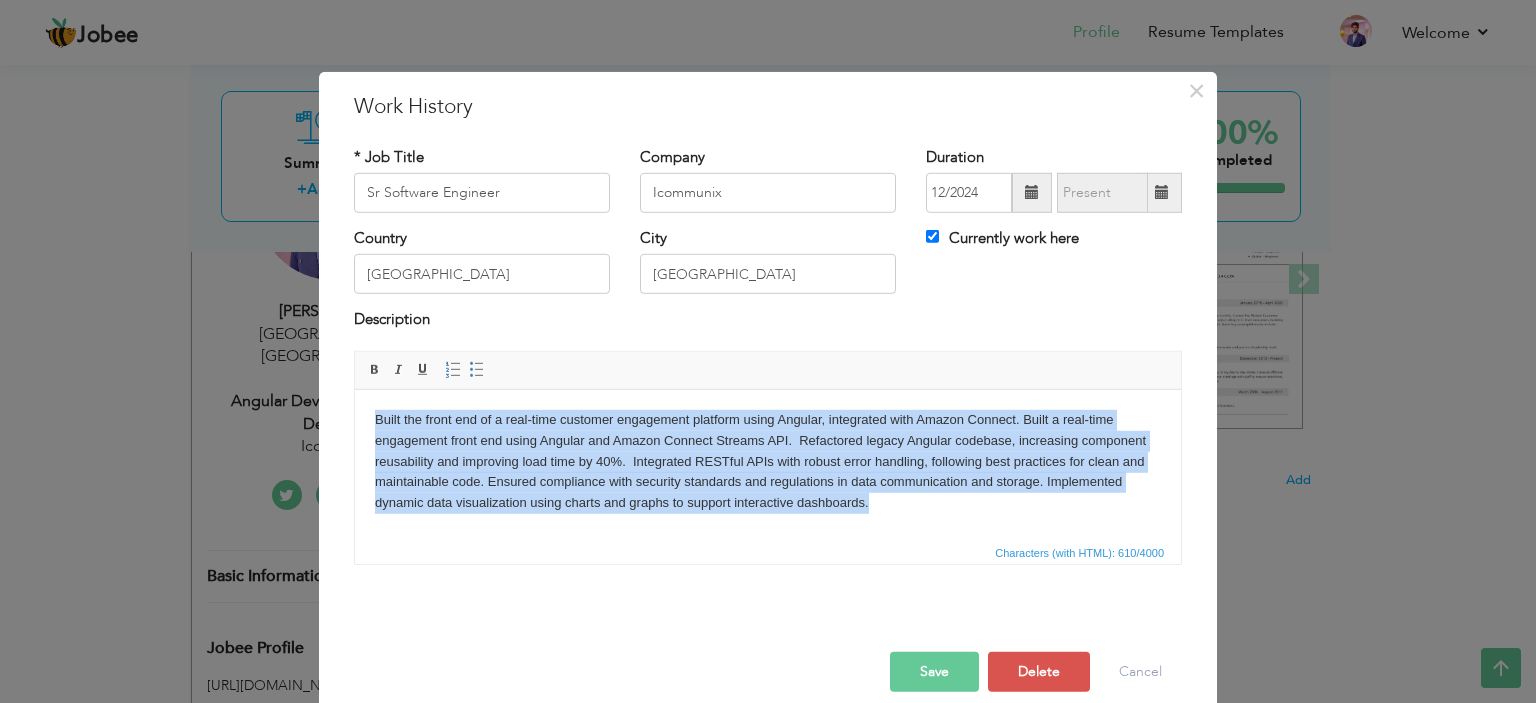drag, startPoint x: 875, startPoint y: 503, endPoint x: 365, endPoint y: 421, distance: 516.5501 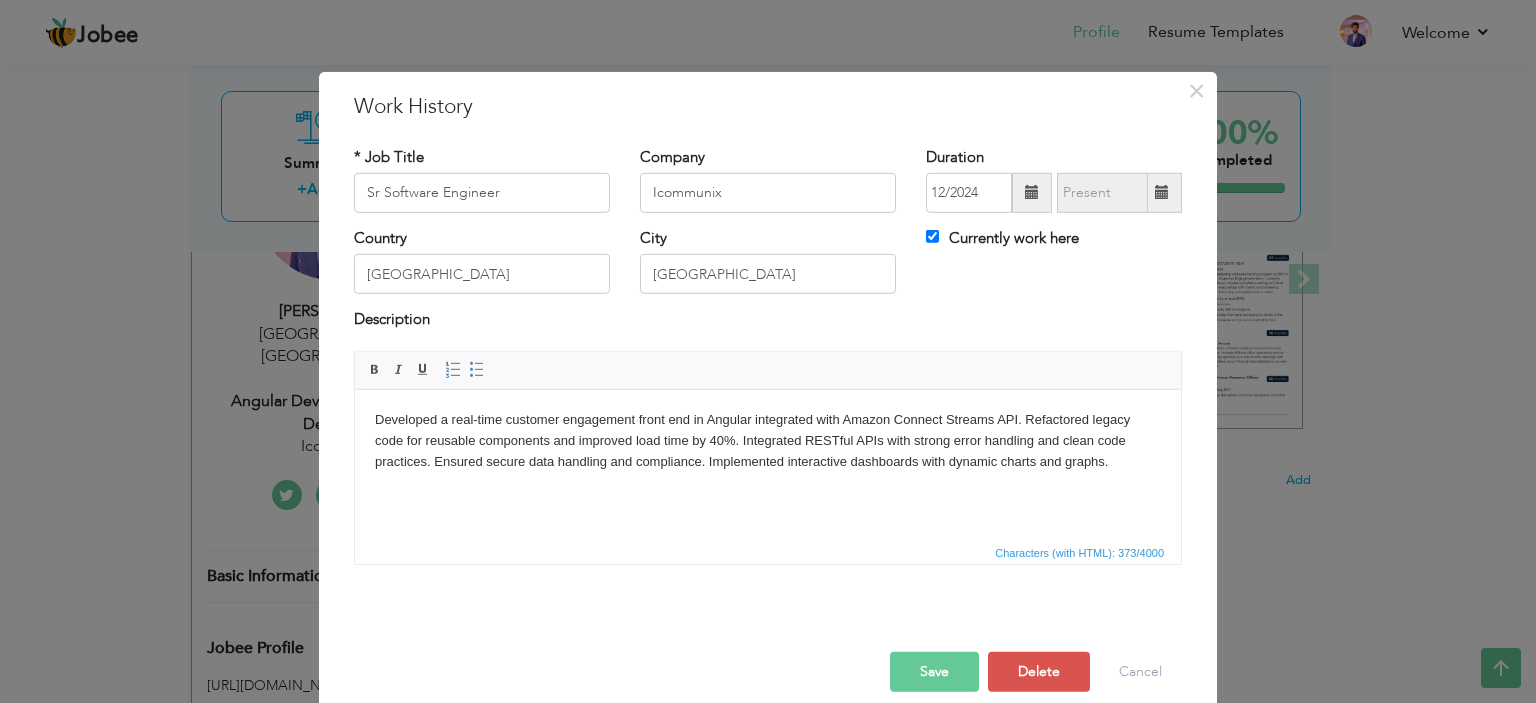 click on "Save" at bounding box center [934, 672] 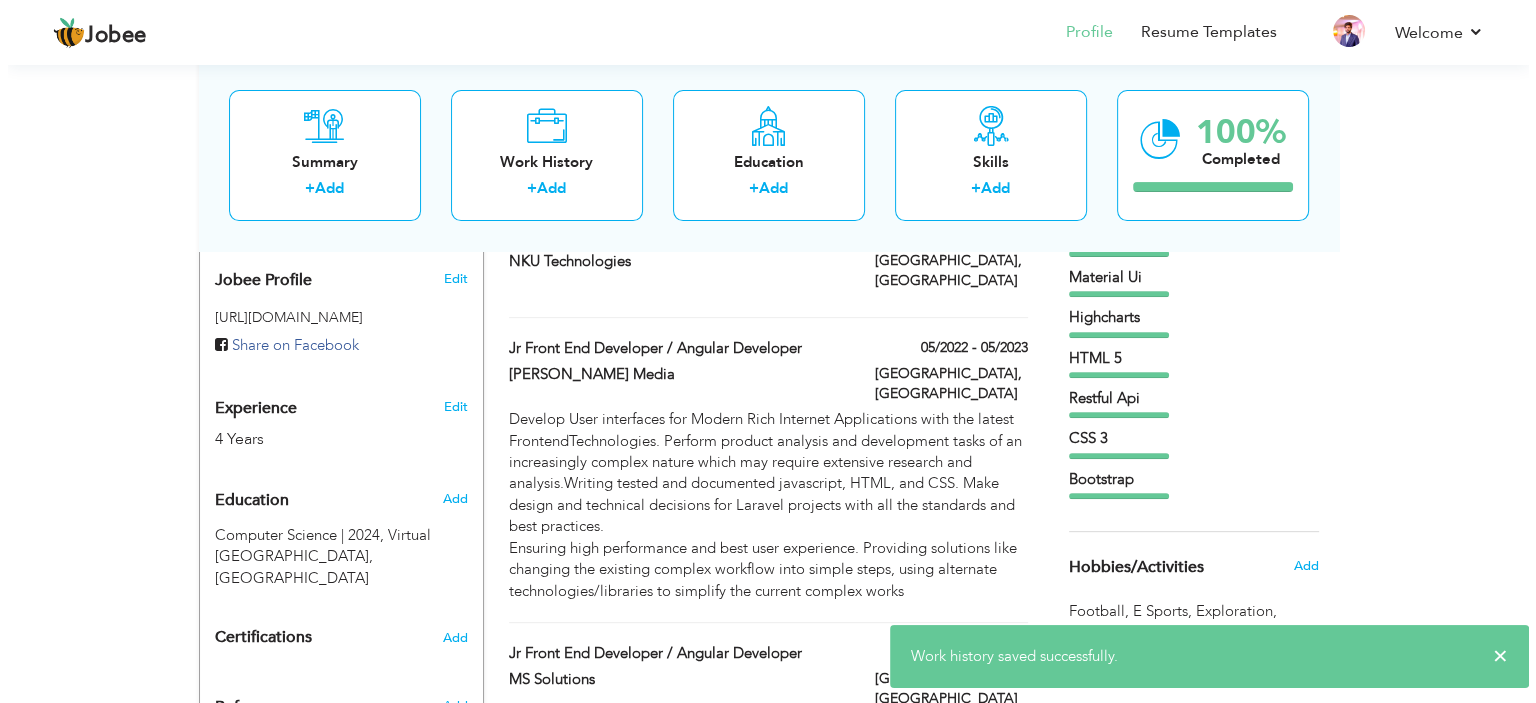 scroll, scrollTop: 800, scrollLeft: 0, axis: vertical 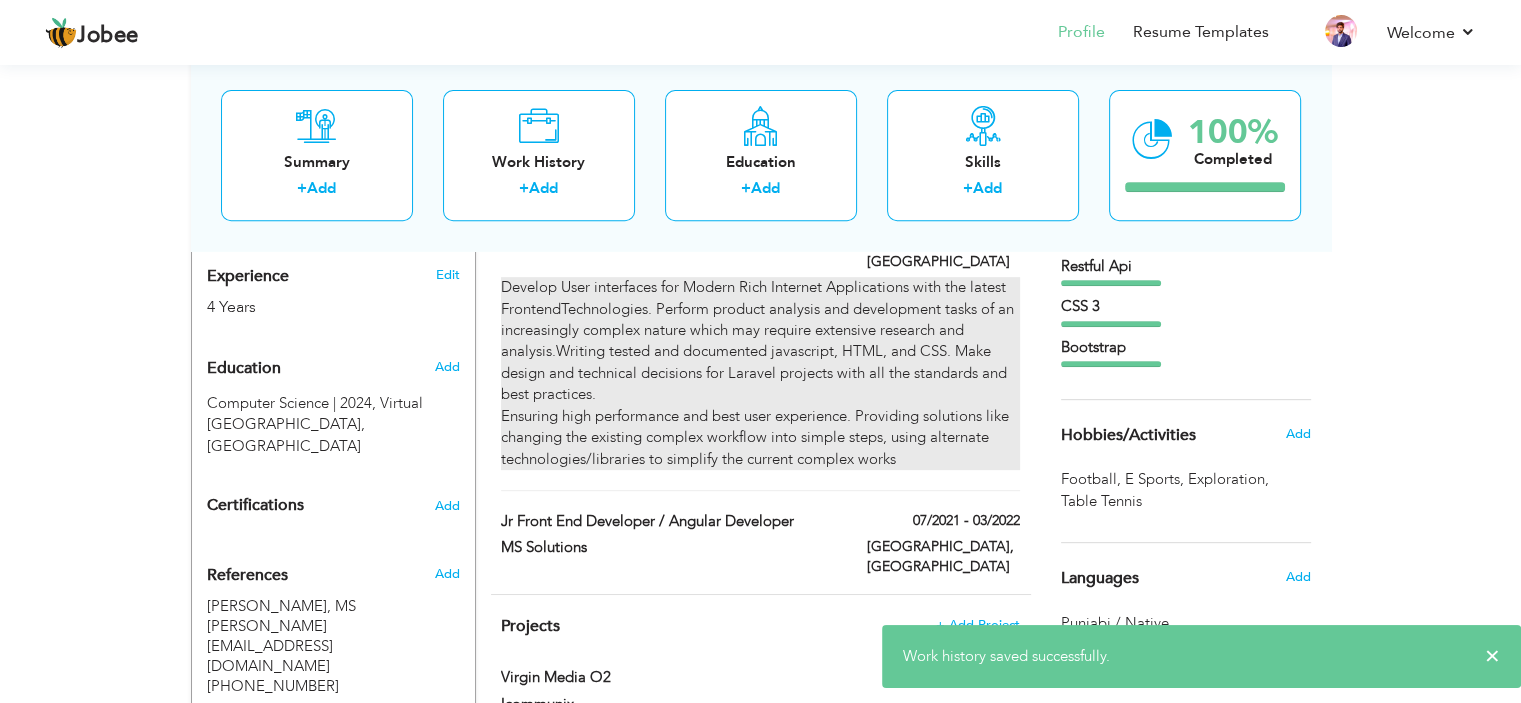 click on "Develop User interfaces for Modern Rich Internet Applications with the latest  FrontendTechnologies. Perform product analysis and development tasks of an increasingly complex nature which may require extensive research and analysis.Writing tested and documented javascript, HTML, and CSS. Make design and technical decisions for Laravel projects with all the standards and best practices.
Ensuring high performance and best user experience. Providing solutions like changing the existing complex workflow into simple steps, using alternate technologies/libraries to simplify the current complex works" at bounding box center (760, 373) 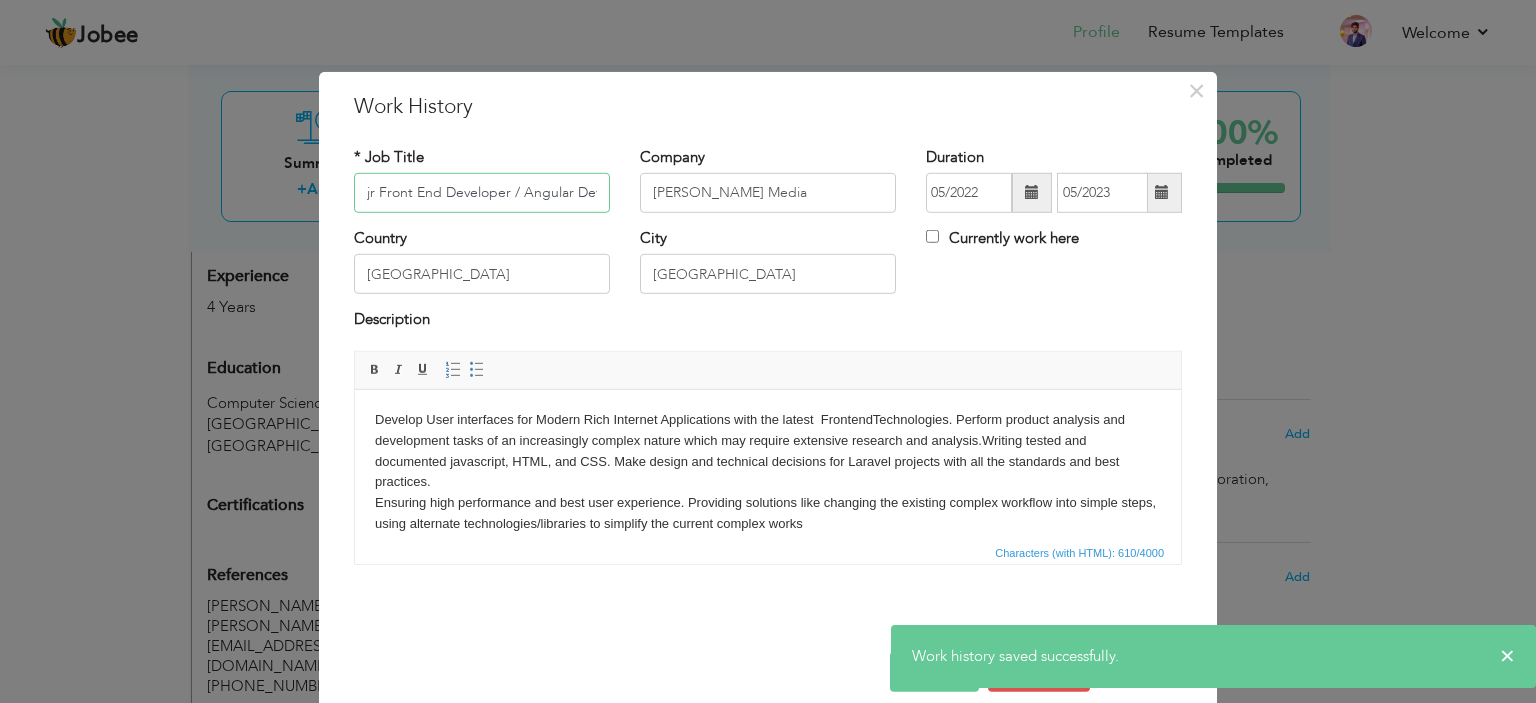scroll, scrollTop: 0, scrollLeft: 41, axis: horizontal 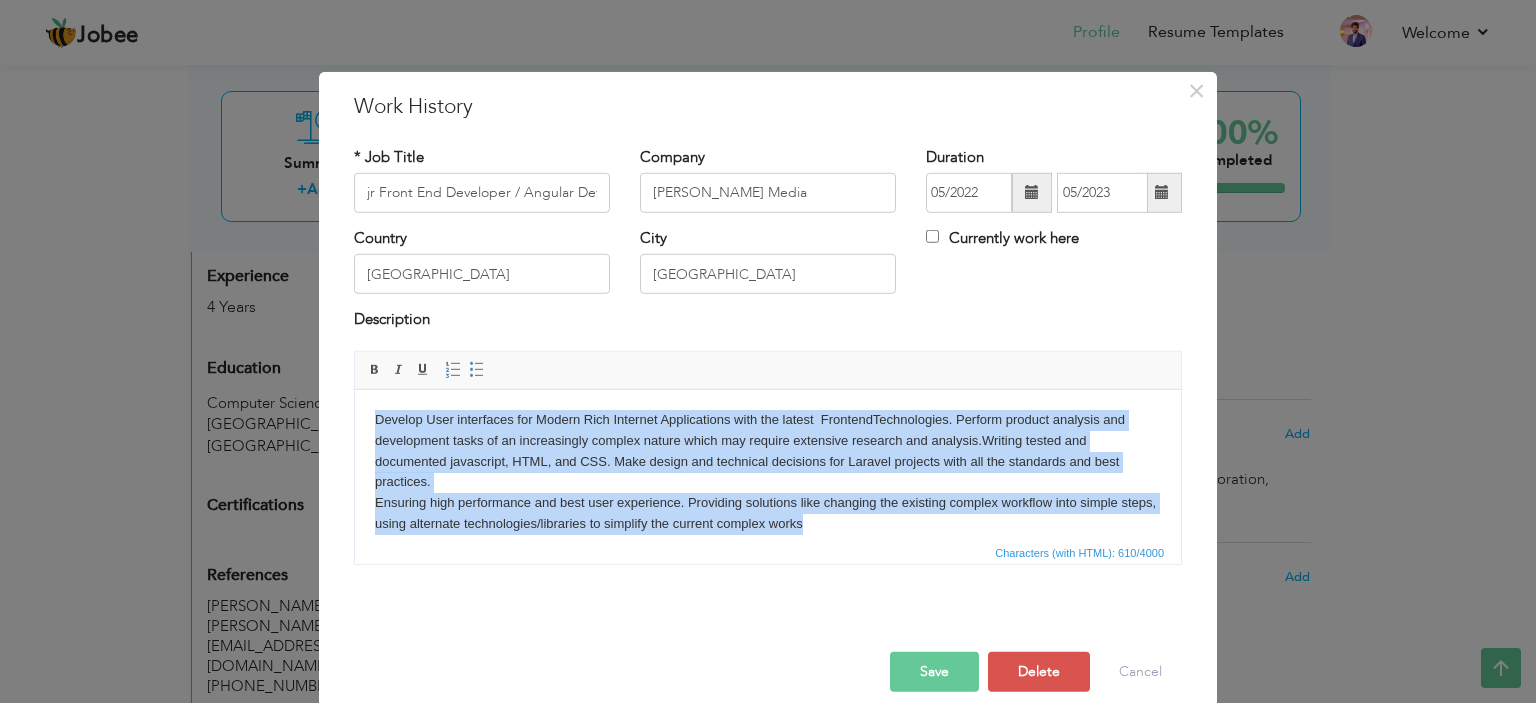 drag, startPoint x: 704, startPoint y: 499, endPoint x: 354, endPoint y: 420, distance: 358.80496 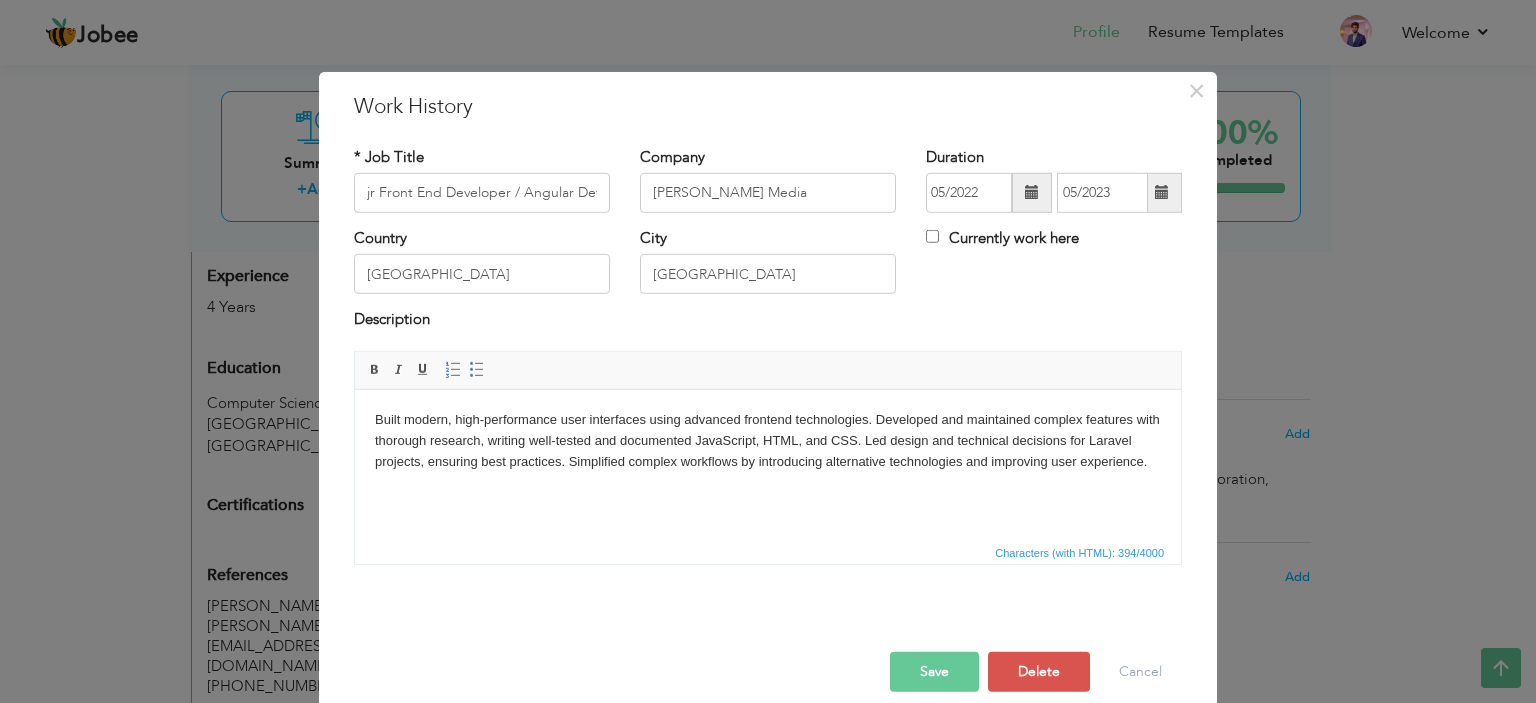 click on "Save" at bounding box center [934, 672] 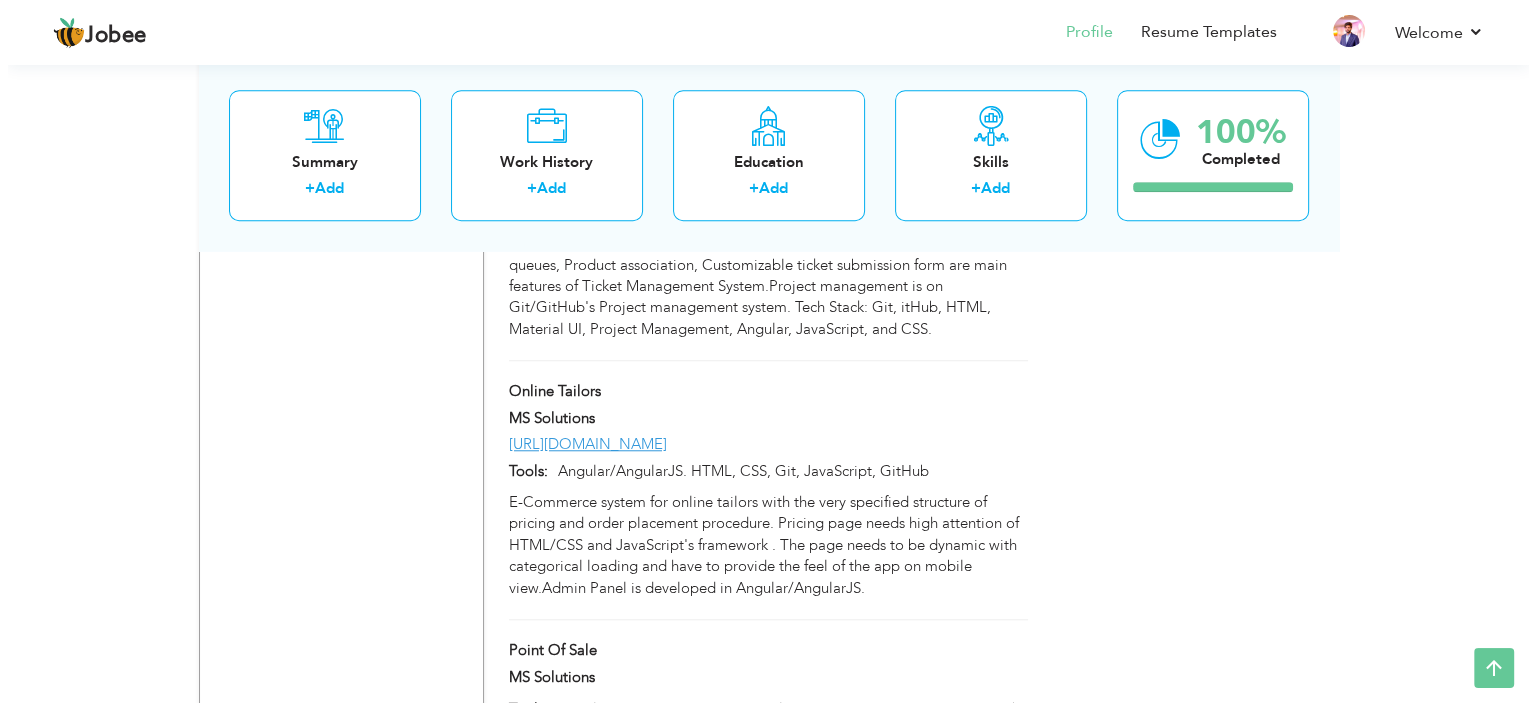 scroll, scrollTop: 1700, scrollLeft: 0, axis: vertical 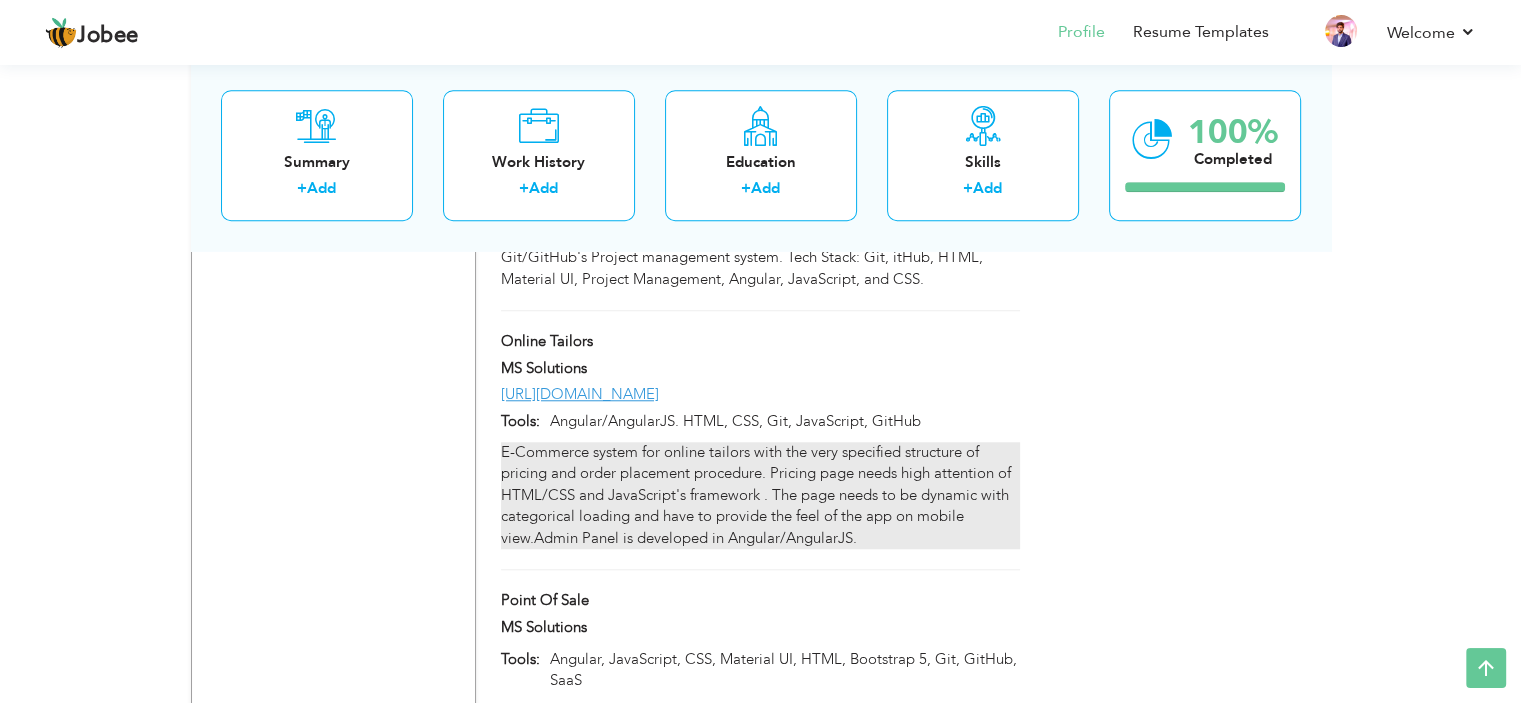click on "E-Commerce system for online tailors with the very specified structure of pricing and order placement procedure. Pricing page needs high attention of HTML/CSS and JavaScript's framework . The page needs to be dynamic with categorical loading and have to provide the feel of the app on mobile view.Admin Panel is developed in Angular/AngularJS." at bounding box center (760, 495) 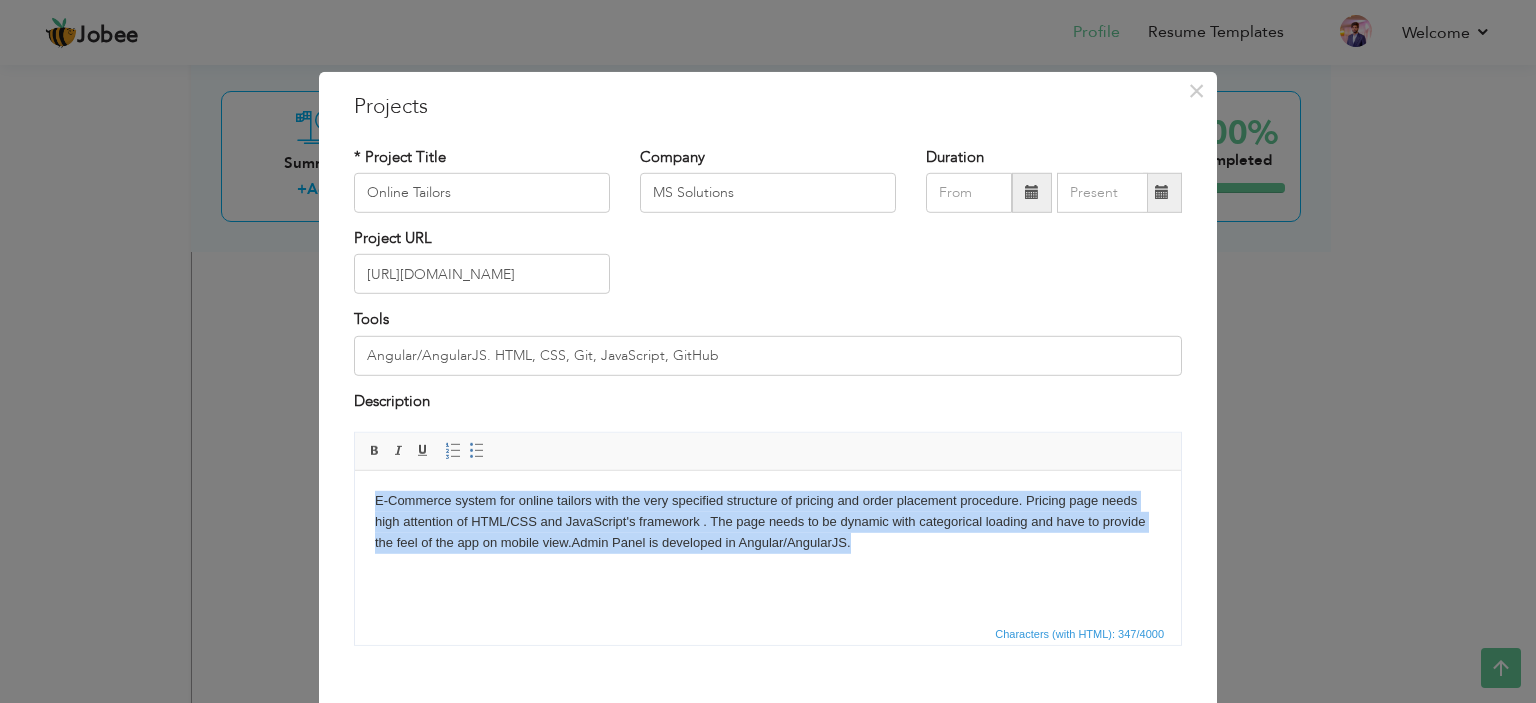drag, startPoint x: 857, startPoint y: 540, endPoint x: 356, endPoint y: 503, distance: 502.3644 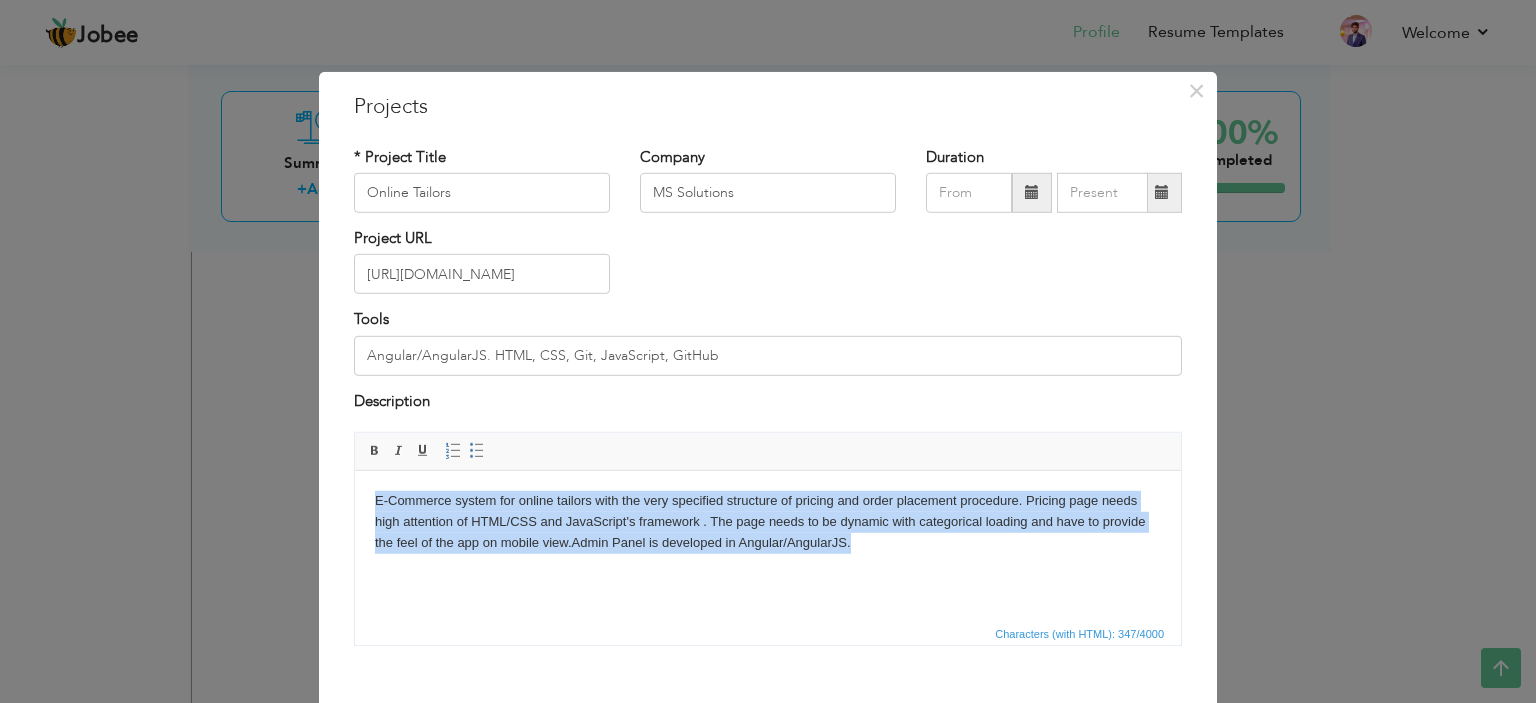 click on "E-Commerce system for online tailors with the very specified structure of pricing and order placement procedure. Pricing page needs high attention of HTML/CSS and JavaScript's framework . The page needs to be dynamic with categorical loading and have to provide the feel of the app on mobile view.Admin Panel is developed in Angular/AngularJS." at bounding box center (768, 522) 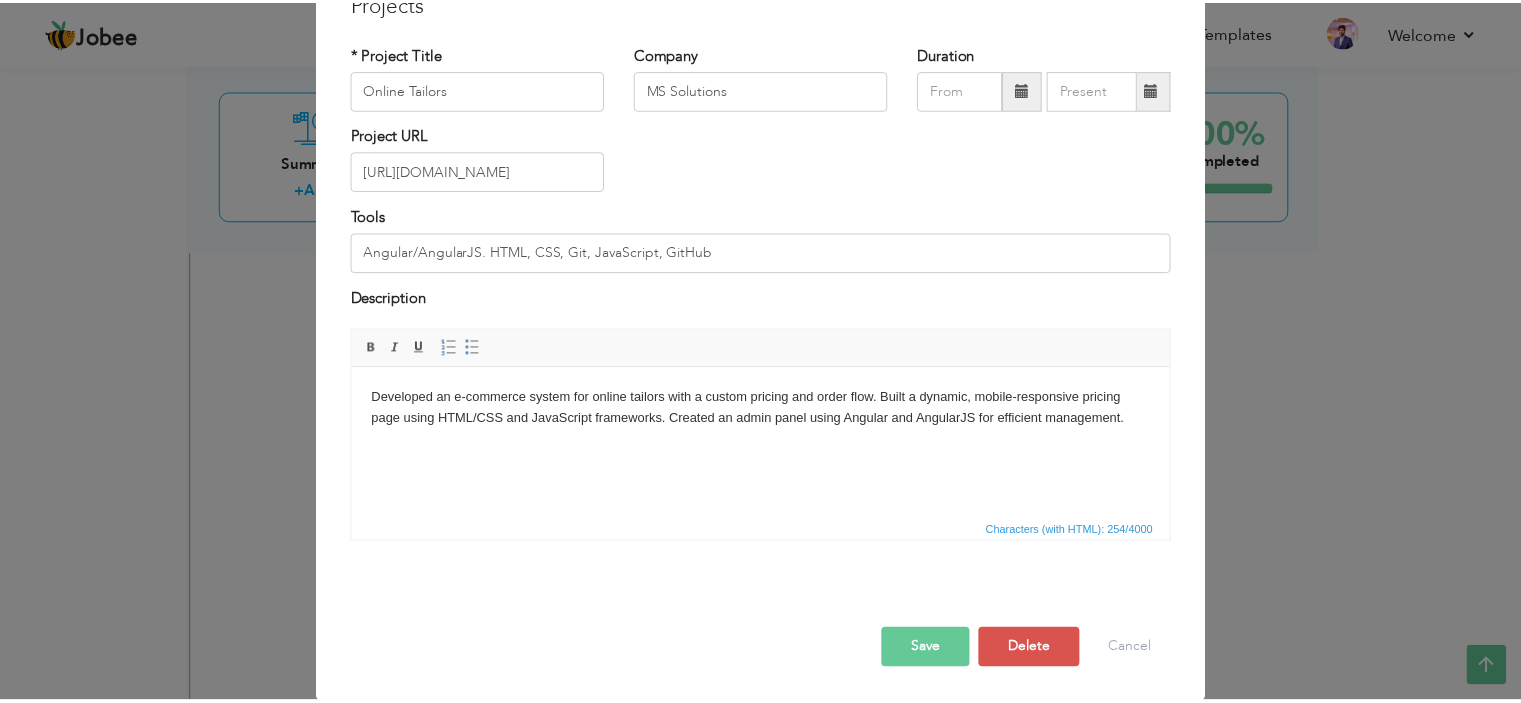 scroll, scrollTop: 104, scrollLeft: 0, axis: vertical 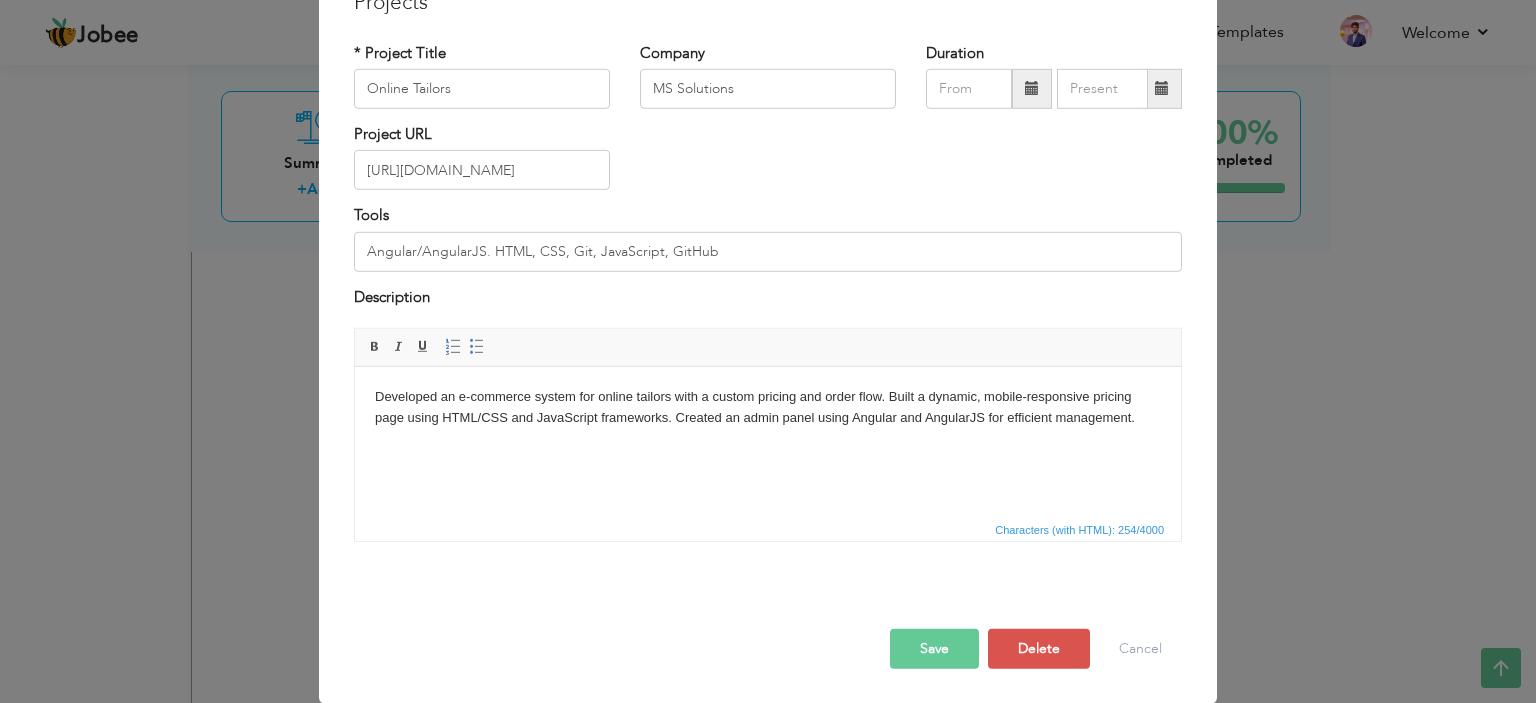 click on "Save" at bounding box center (934, 649) 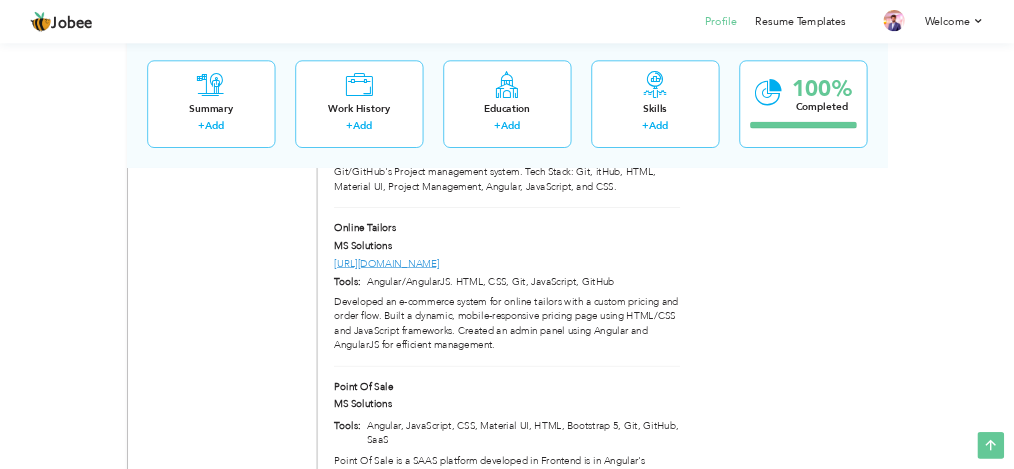 scroll, scrollTop: 1700, scrollLeft: 0, axis: vertical 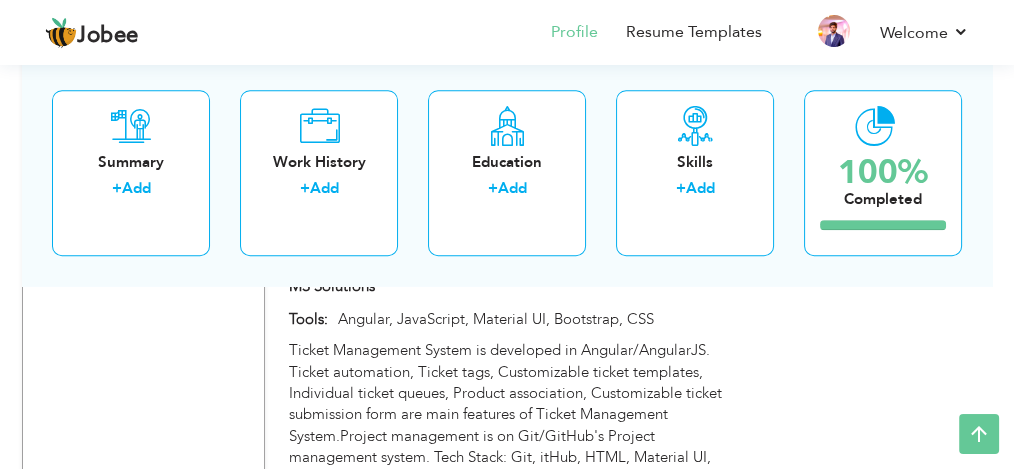 click on "Summary
+  Add
Work History
+  Add
Education
+  Add
Skills
+  Add
100%
Completed" at bounding box center [507, 173] 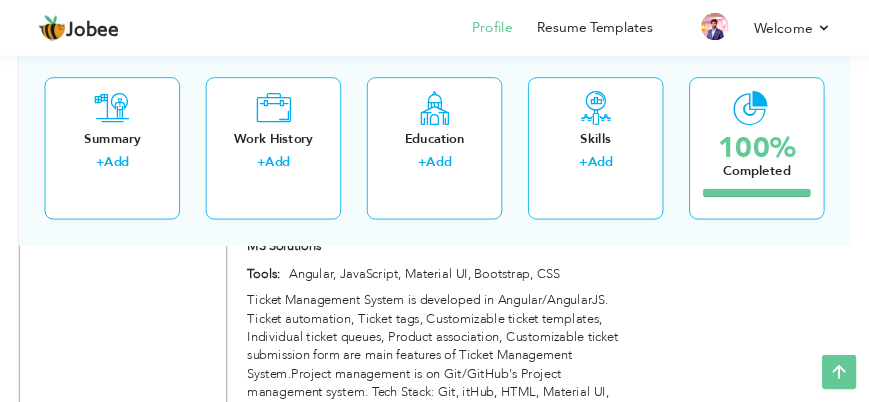 scroll, scrollTop: 1700, scrollLeft: 0, axis: vertical 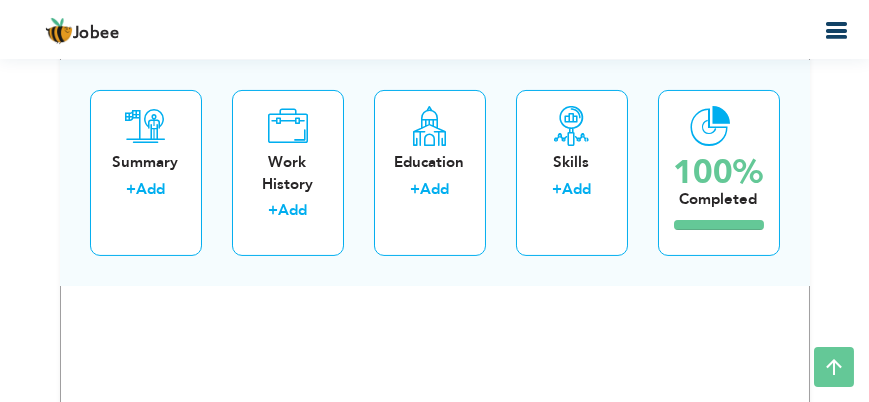 click at bounding box center (719, 225) 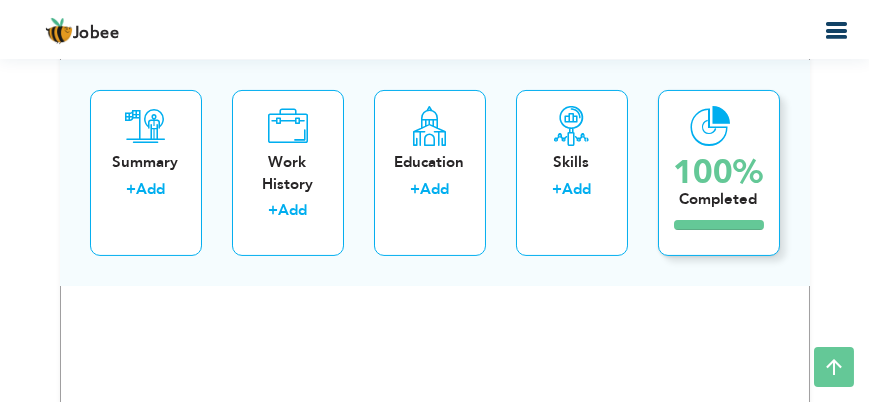 click on "100%
Completed" at bounding box center [719, 173] 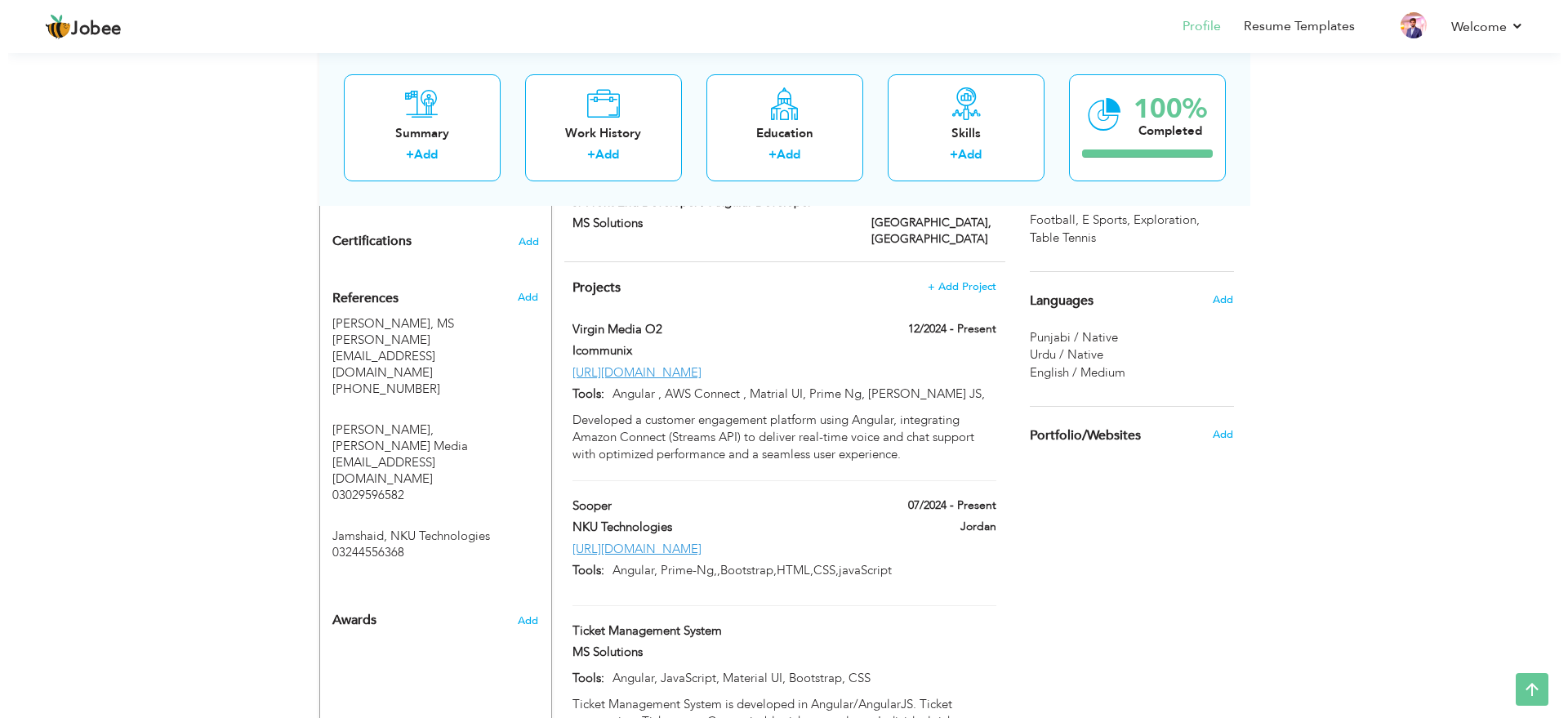 scroll, scrollTop: 813, scrollLeft: 0, axis: vertical 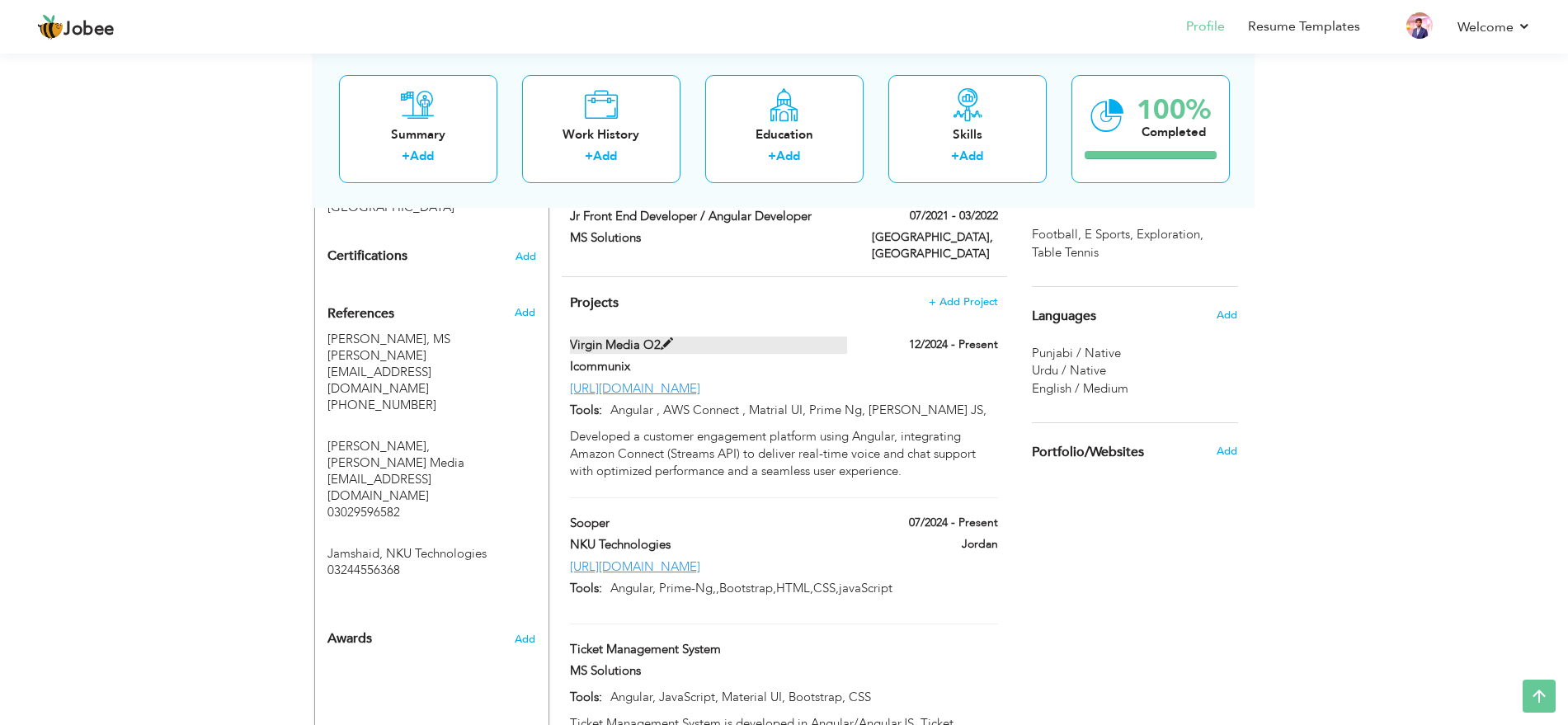 click at bounding box center (666, 344) 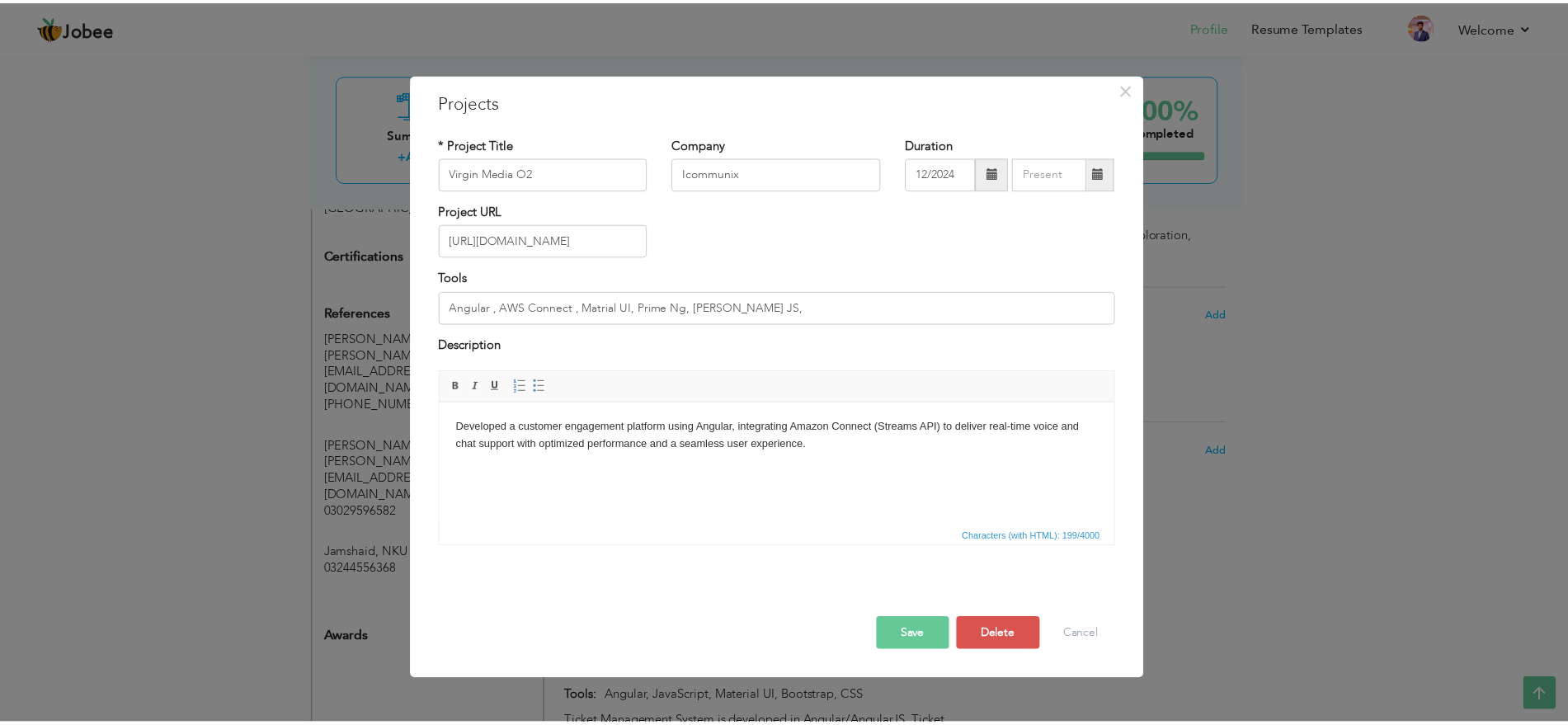 scroll, scrollTop: 0, scrollLeft: 0, axis: both 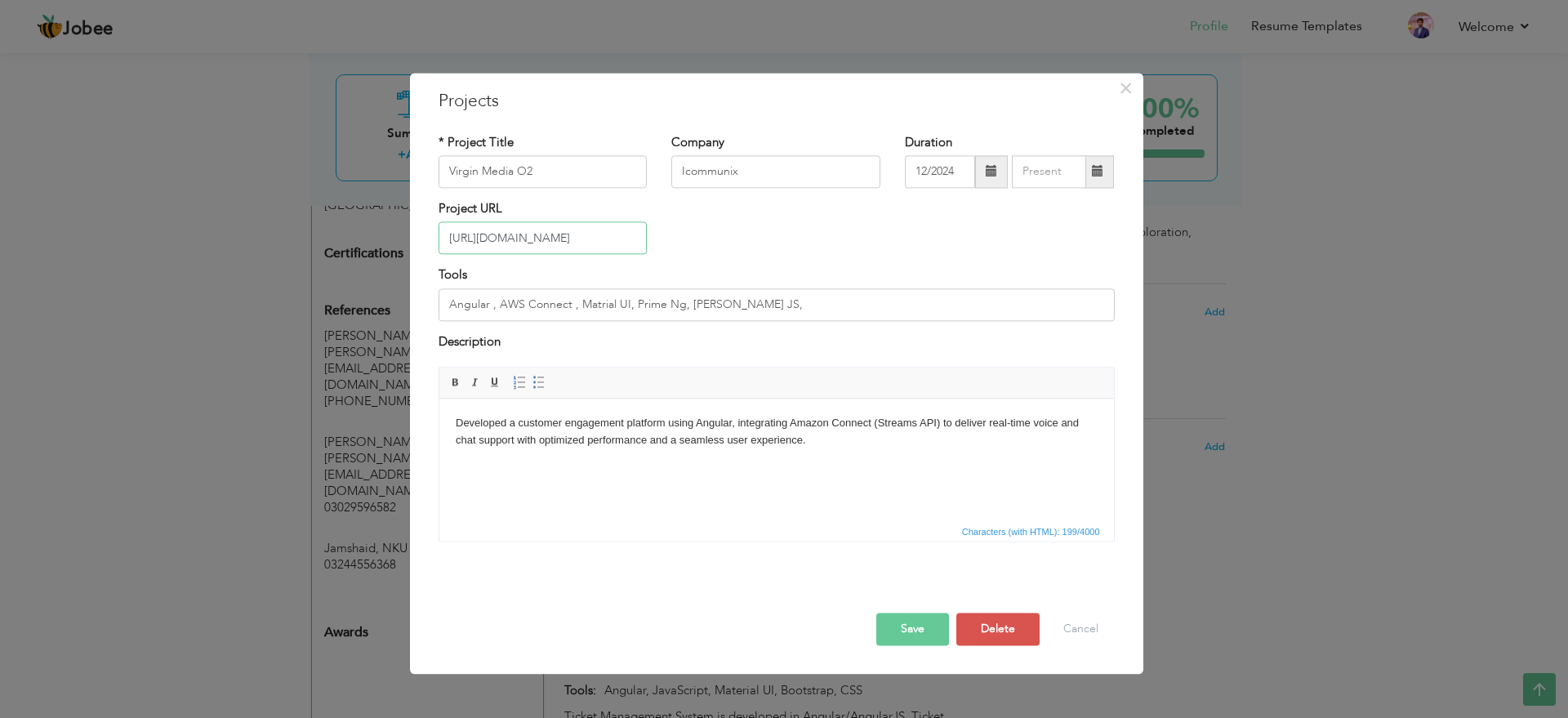 click on "[URL][DOMAIN_NAME]" at bounding box center (543, 239) 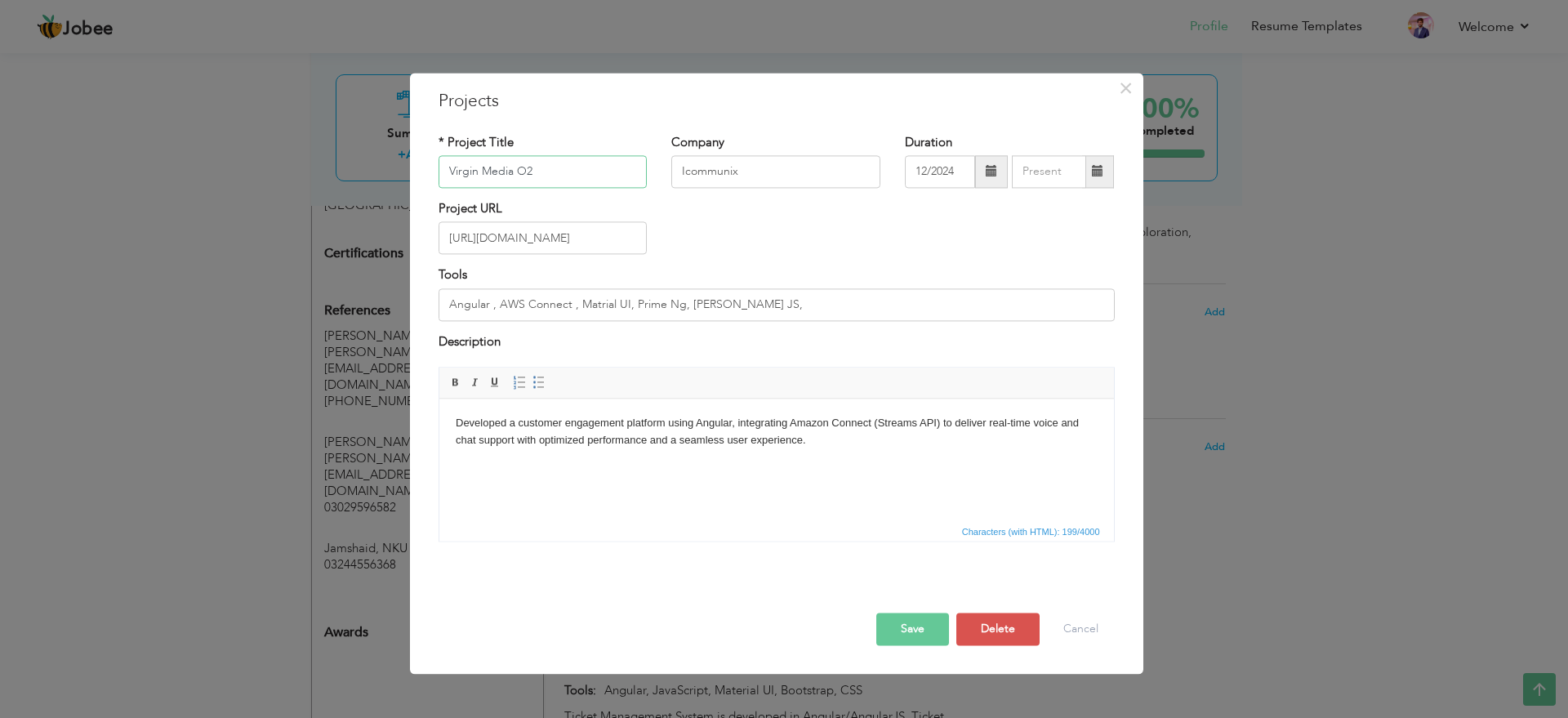 click on "Virgin Media O2" at bounding box center (543, 172) 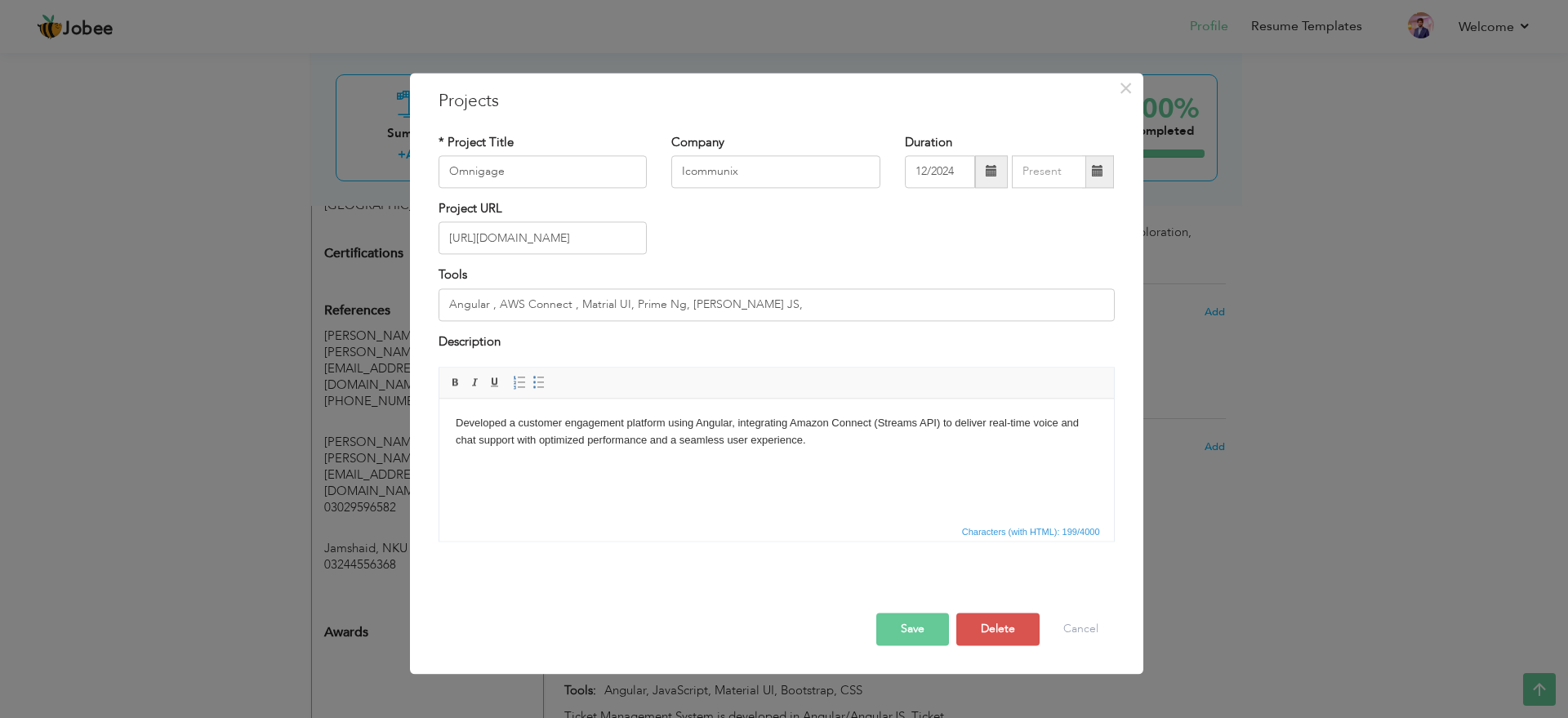 click on "Save" at bounding box center [912, 630] 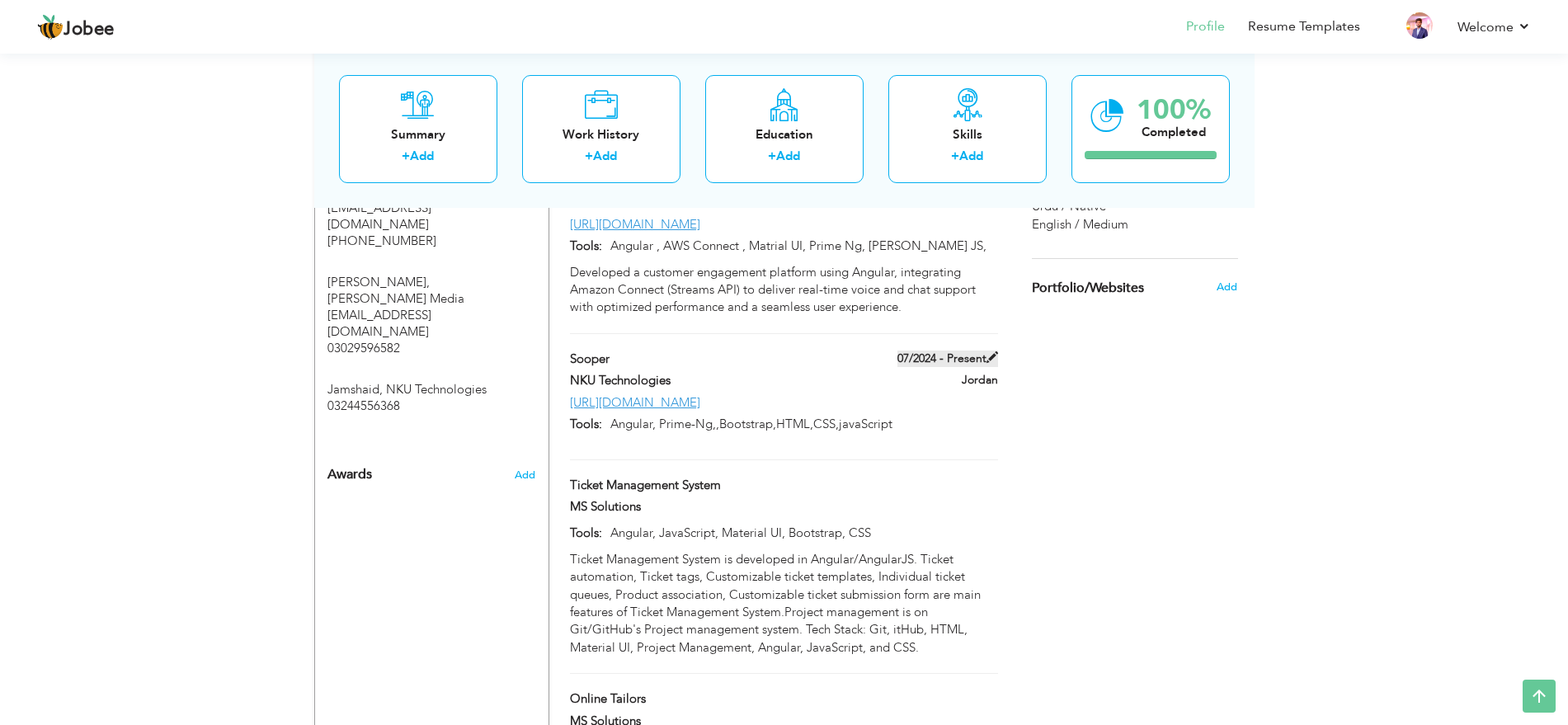 scroll, scrollTop: 1130, scrollLeft: 0, axis: vertical 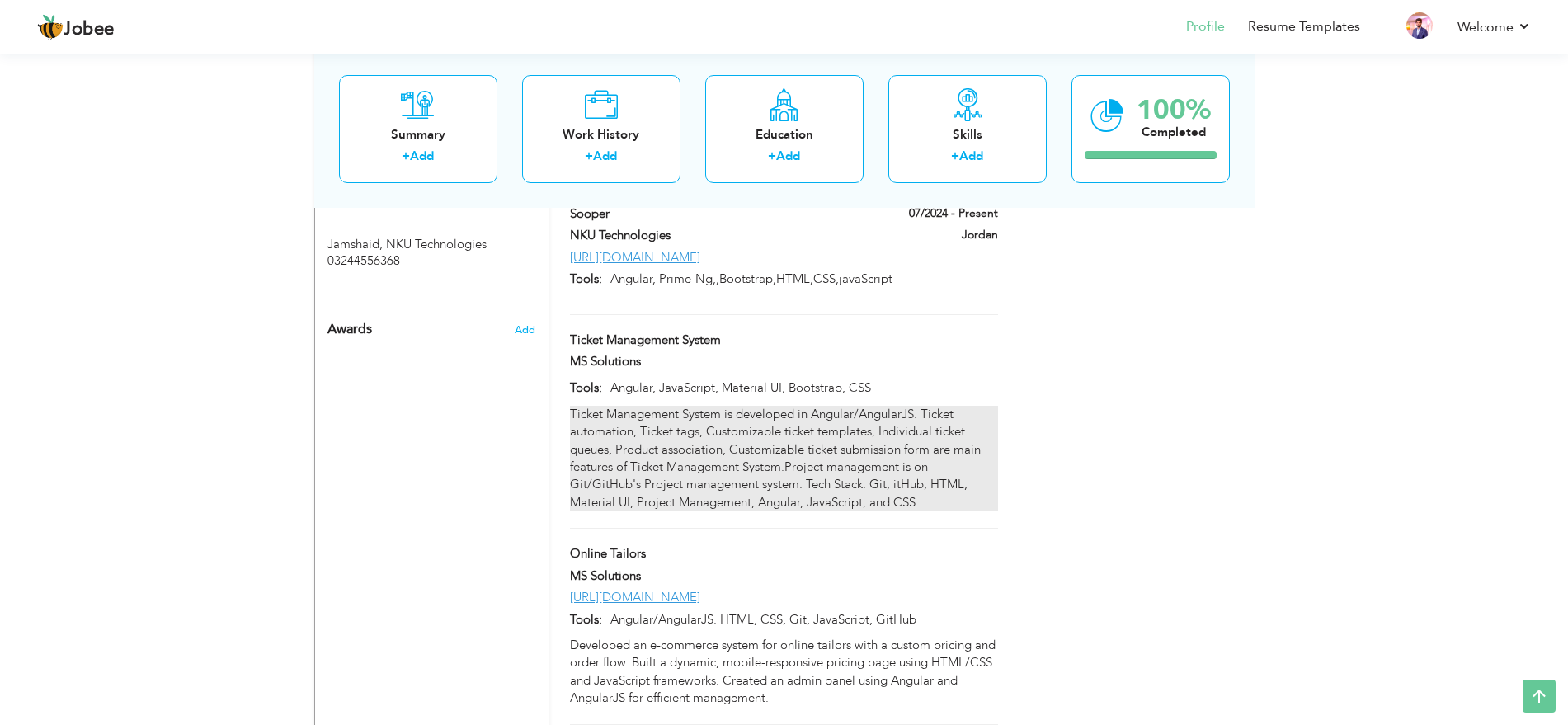 drag, startPoint x: 930, startPoint y: 438, endPoint x: 913, endPoint y: 436, distance: 17.11724 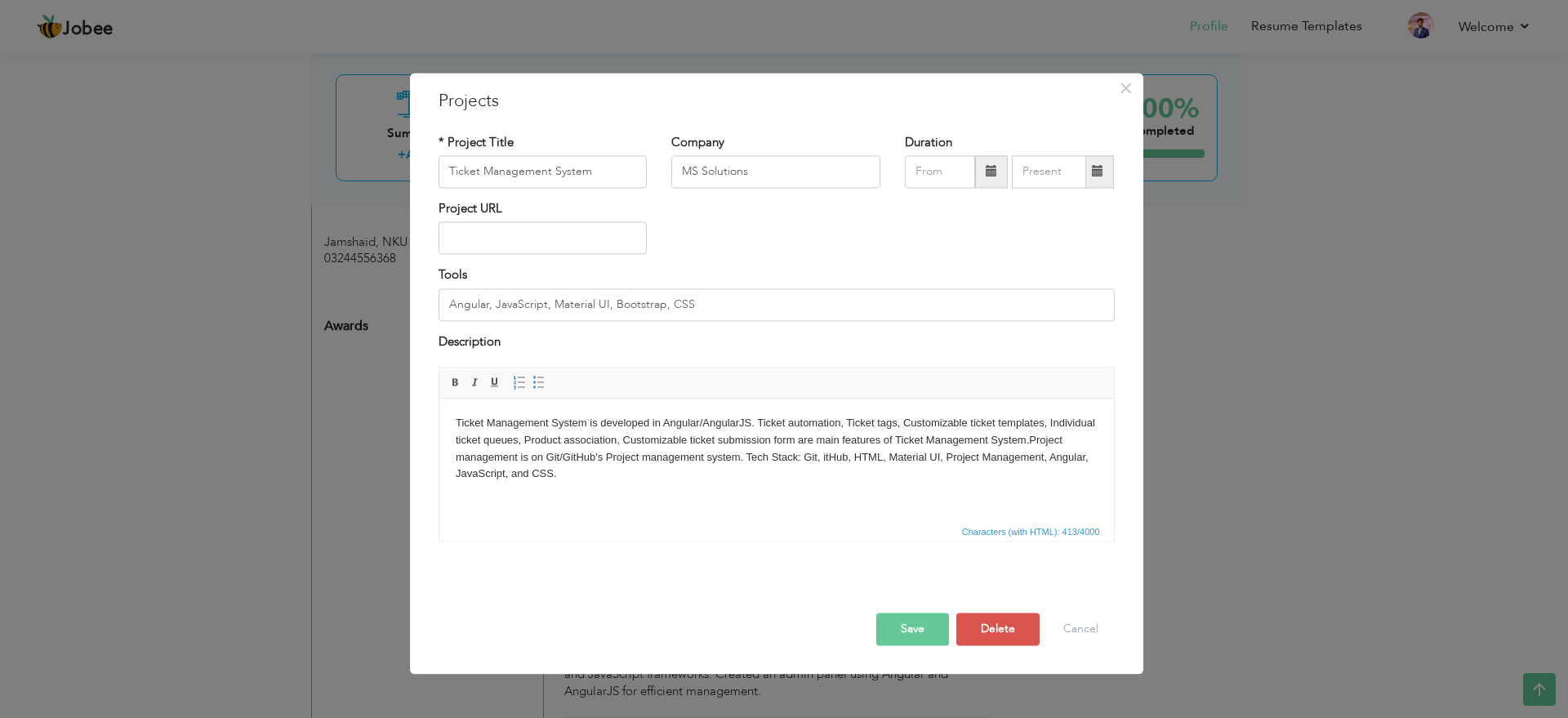click on "Ticket Management System is developed in Angular/AngularJS. Ticket automation, Ticket tags, Customizable ticket templates, Individual ticket queues, Product association, Customizable ticket submission form are main features of Ticket Management System.Project management is on Git/GitHub's Project management system. Tech Stack: Git, itHub, HTML, Material UI, Project Management, Angular, JavaScript, and CSS." at bounding box center [776, 448] 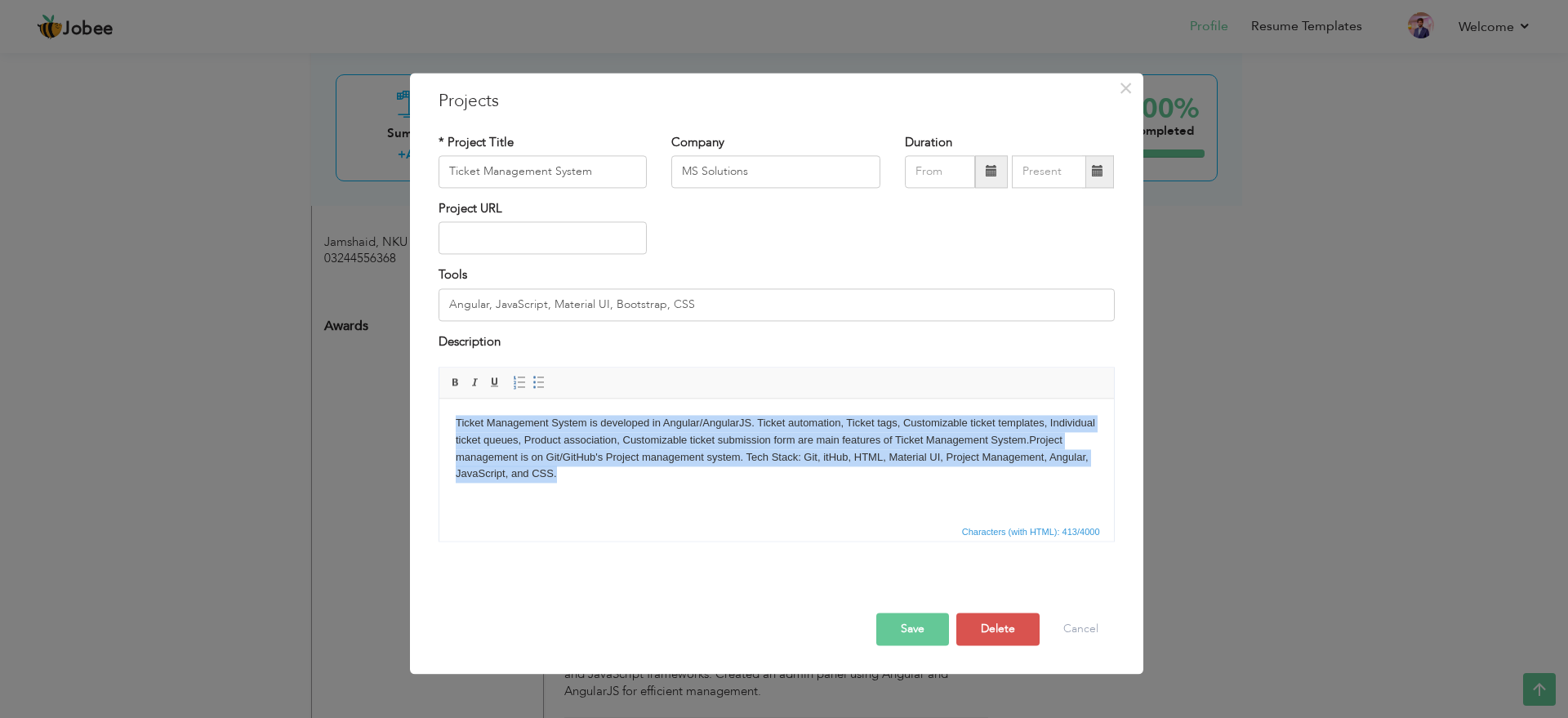 copy on "Ticket Management System is developed in Angular/AngularJS. Ticket automation, Ticket tags, Customizable ticket templates, Individual ticket queues, Product association, Customizable ticket submission form are main features of Ticket Management System.Project management is on Git/GitHub's Project management system. Tech Stack: Git, itHub, HTML, Material UI, Project Management, Angular, JavaScript, and CSS." 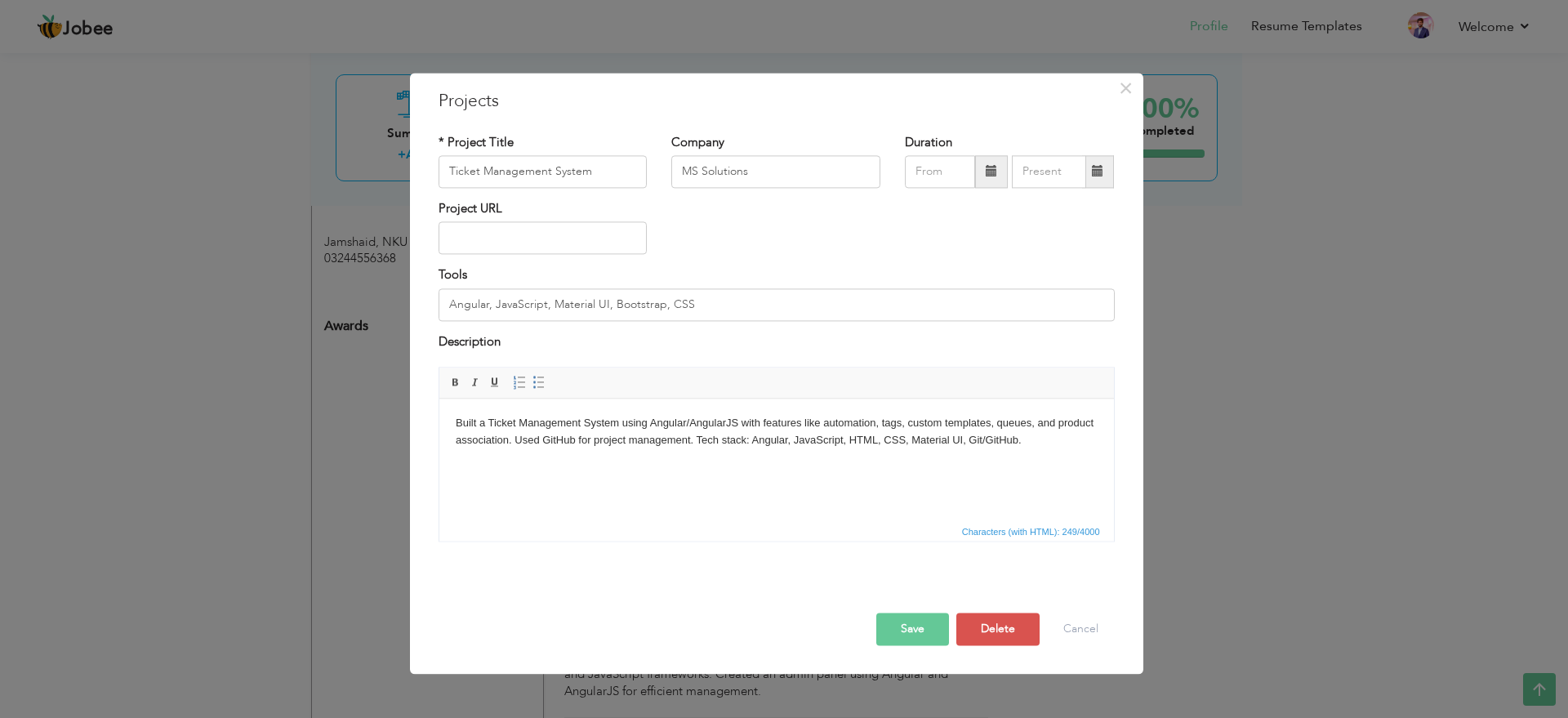 click on "Save" at bounding box center [912, 630] 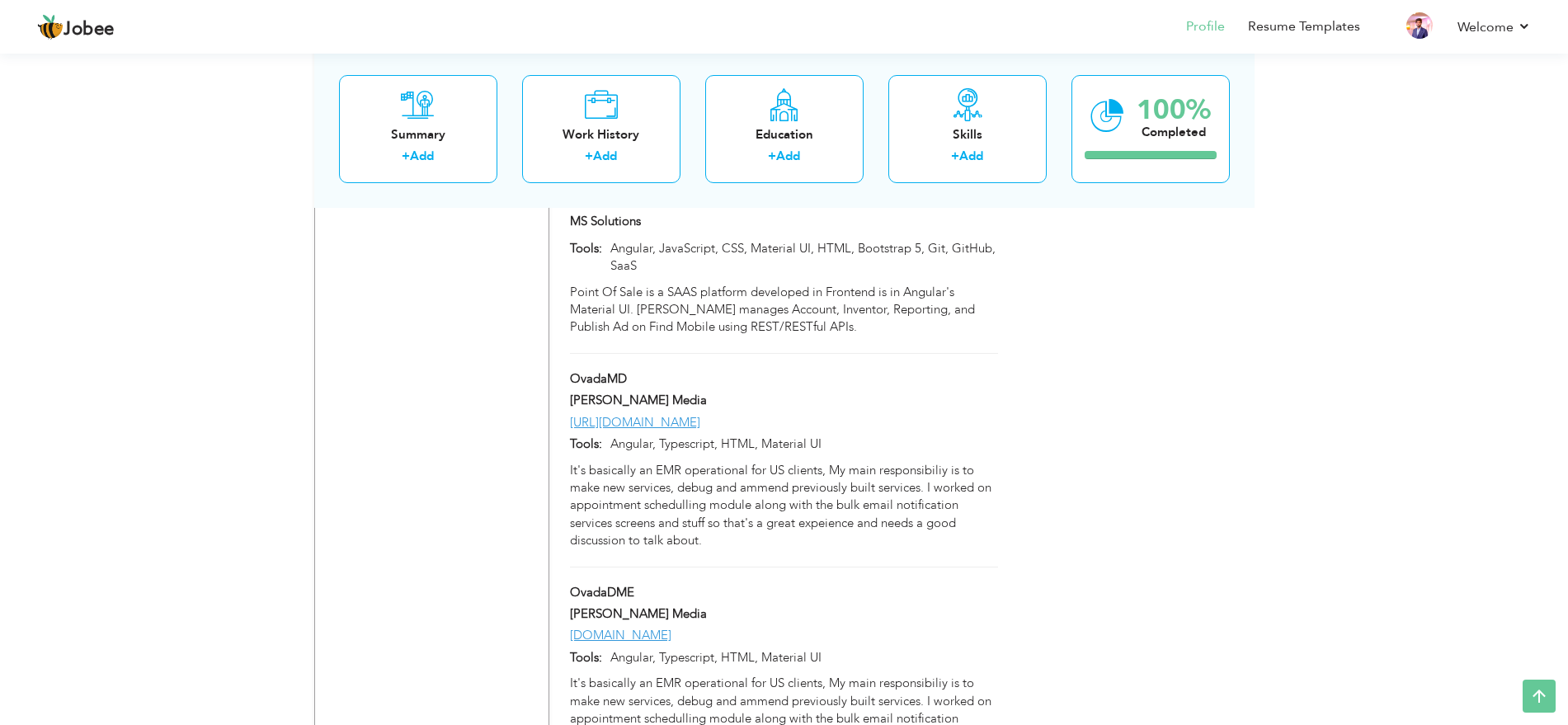 scroll, scrollTop: 1645, scrollLeft: 0, axis: vertical 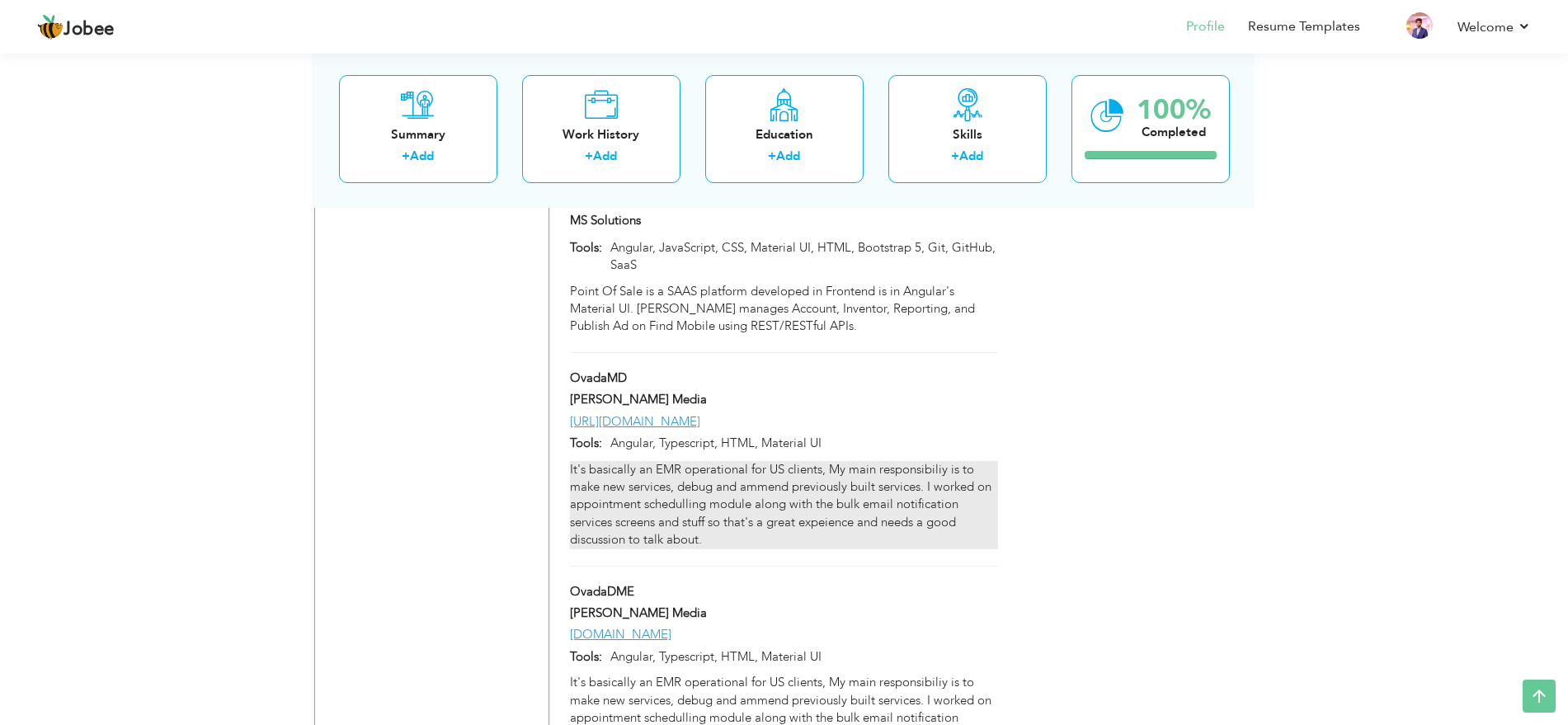 click on "It's basically an EMR operational for US clients, My main responsibiliy is to make new services, debug and ammend previously built services. I worked on appointment schedulling module along with the bulk email notification services screens and stuff so that's a great expeience and needs a good discussion to talk about." at bounding box center (784, 505) 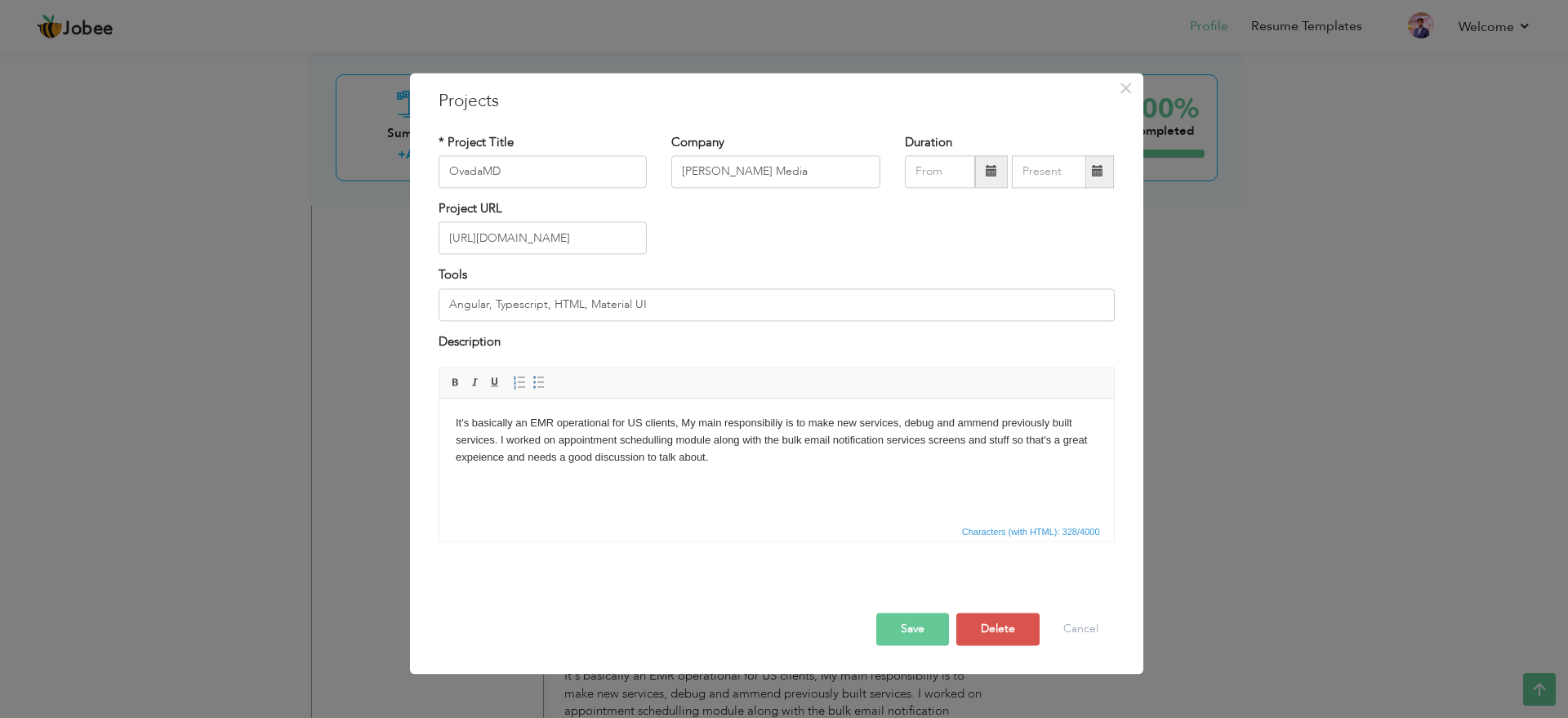 click on "It's basically an EMR operational for US clients, My main responsibiliy is to make new services, debug and ammend previously built services. I worked on appointment schedulling module along with the bulk email notification services screens and stuff so that's a great expeience and needs a good discussion to talk about." at bounding box center [776, 440] 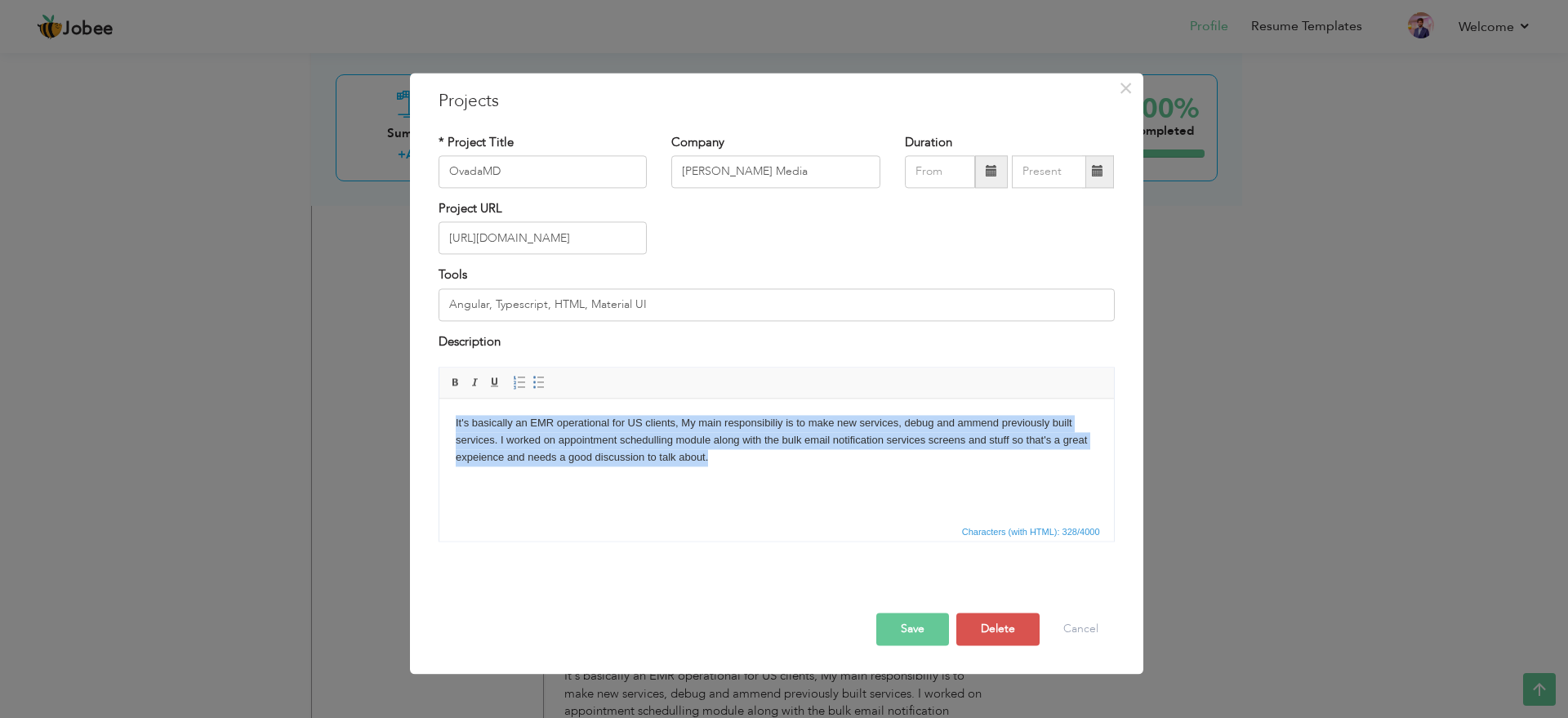 copy on "It's basically an EMR operational for US clients, My main responsibiliy is to make new services, debug and ammend previously built services. I worked on appointment schedulling module along with the bulk email notification services screens and stuff so that's a great expeience and needs a good discussion to talk about." 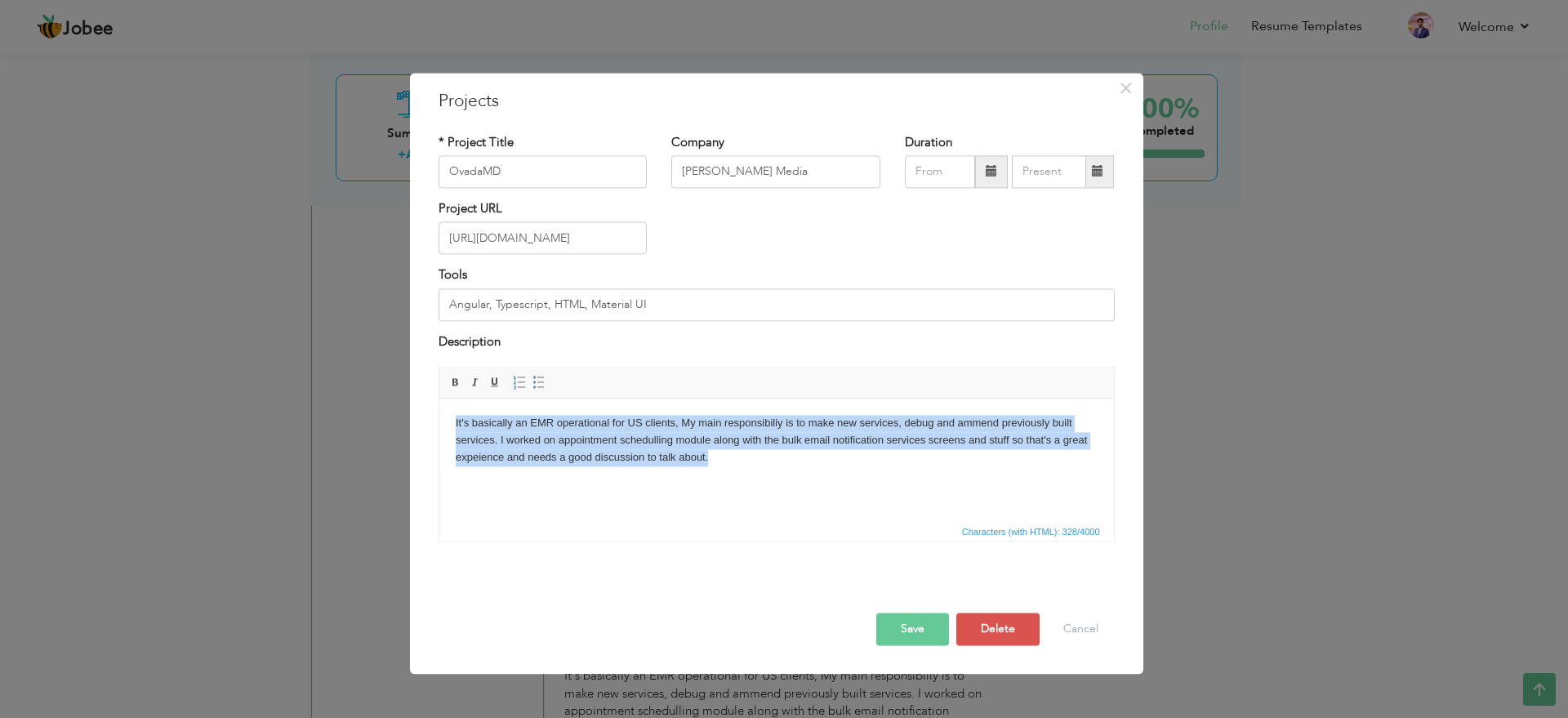 click on "It's basically an EMR operational for US clients, My main responsibiliy is to make new services, debug and ammend previously built services. I worked on appointment schedulling module along with the bulk email notification services screens and stuff so that's a great expeience and needs a good discussion to talk about." at bounding box center (776, 440) 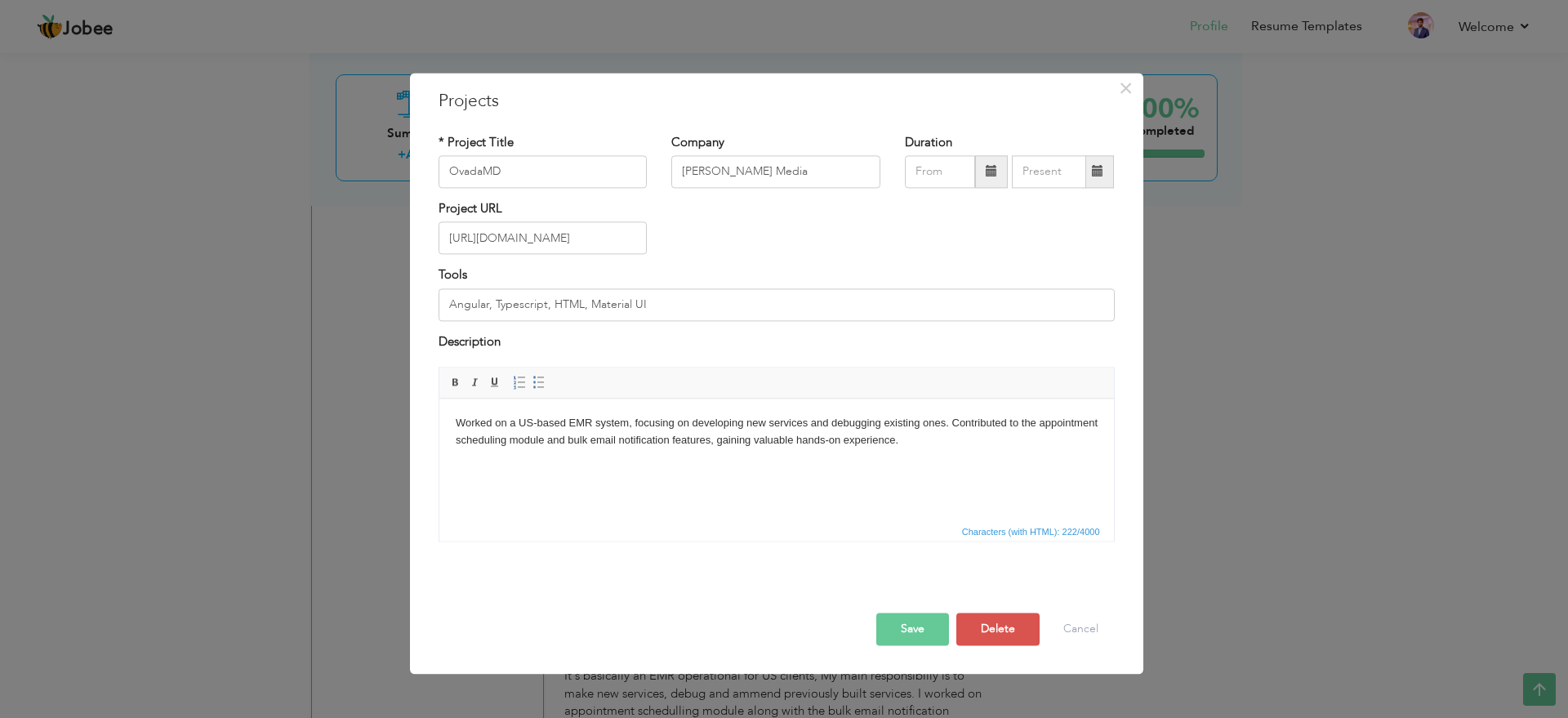 click on "Save" at bounding box center [912, 630] 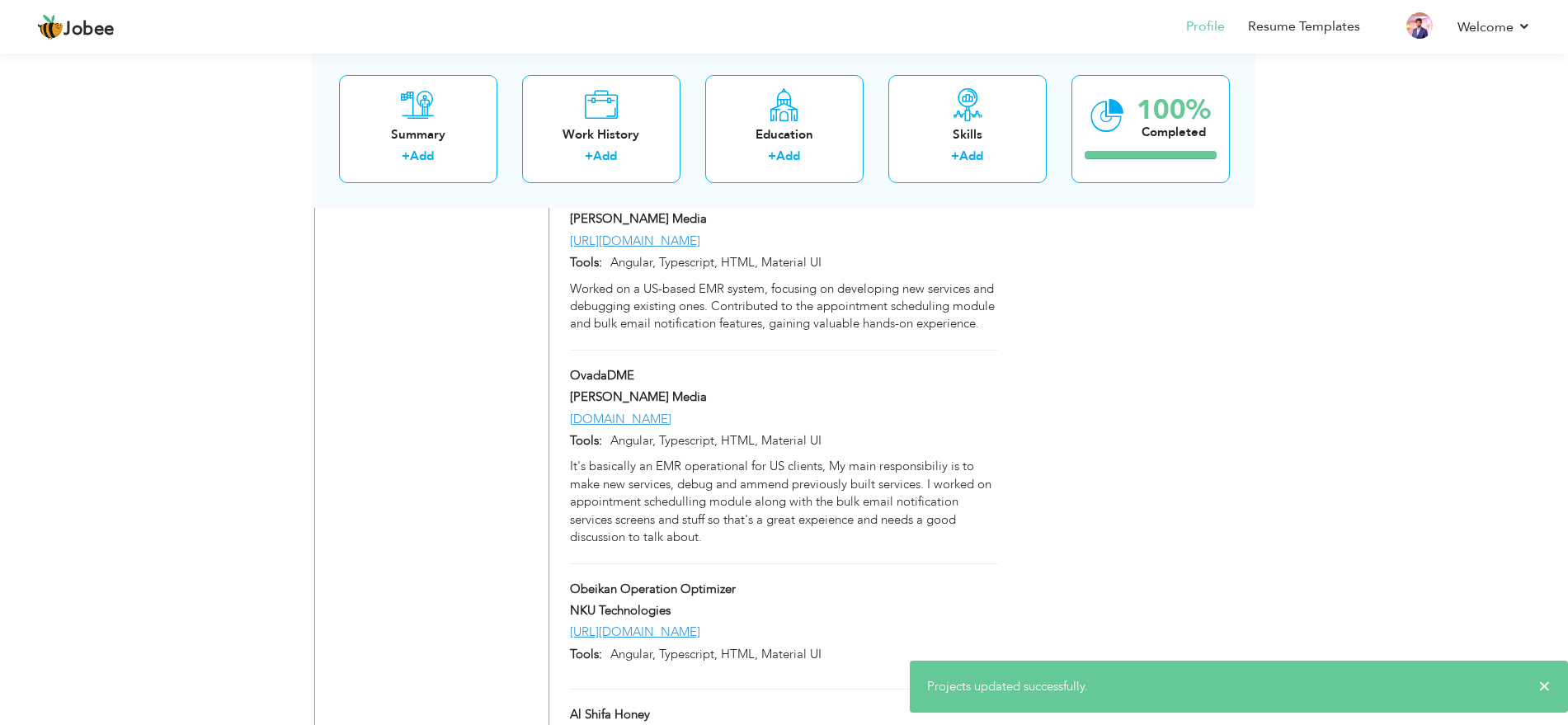 scroll, scrollTop: 1852, scrollLeft: 0, axis: vertical 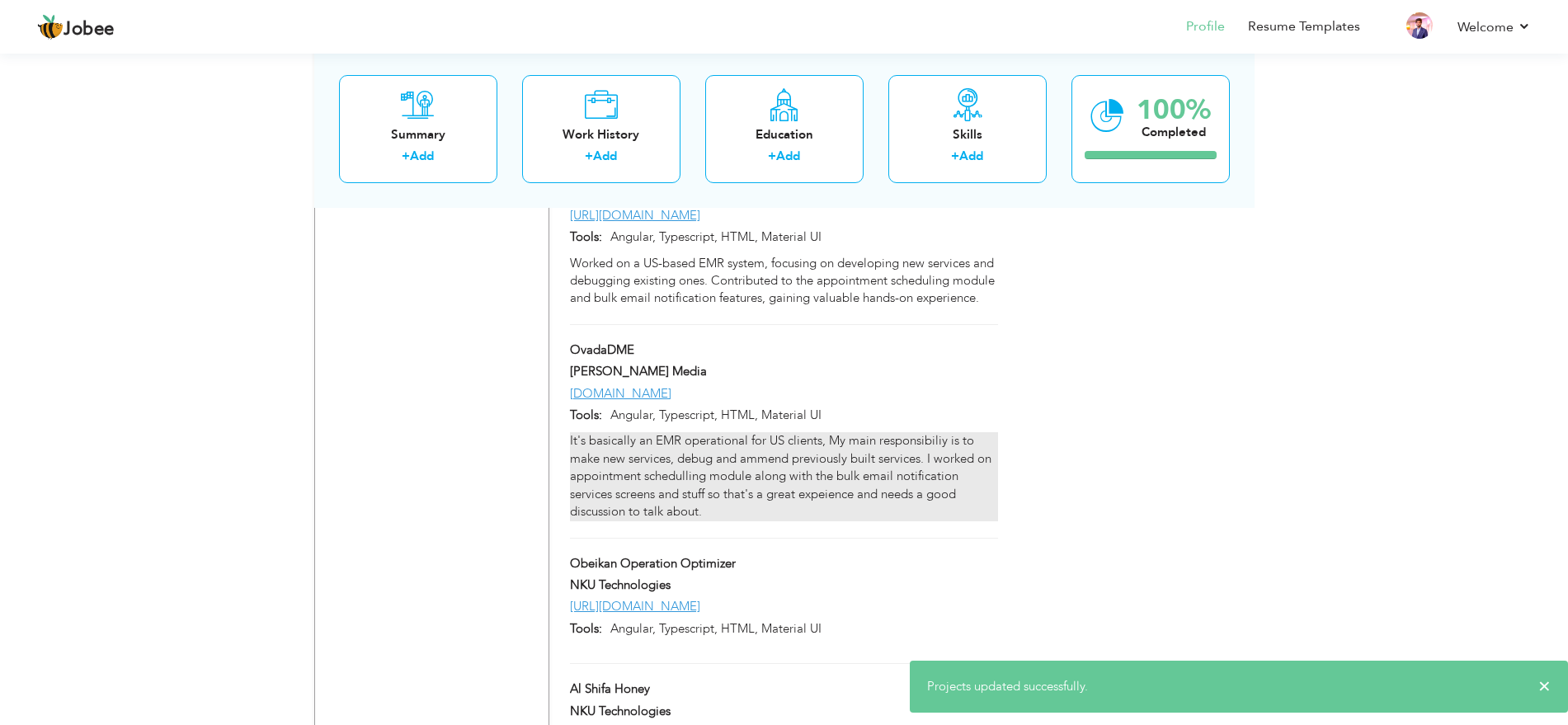 click on "It's basically an EMR operational for US clients, My main responsibiliy is to make new services, debug and ammend previously built services. I worked on appointment schedulling module along with the bulk email notification services screens and stuff so that's a great expeience and needs a good discussion to talk about." at bounding box center (784, 476) 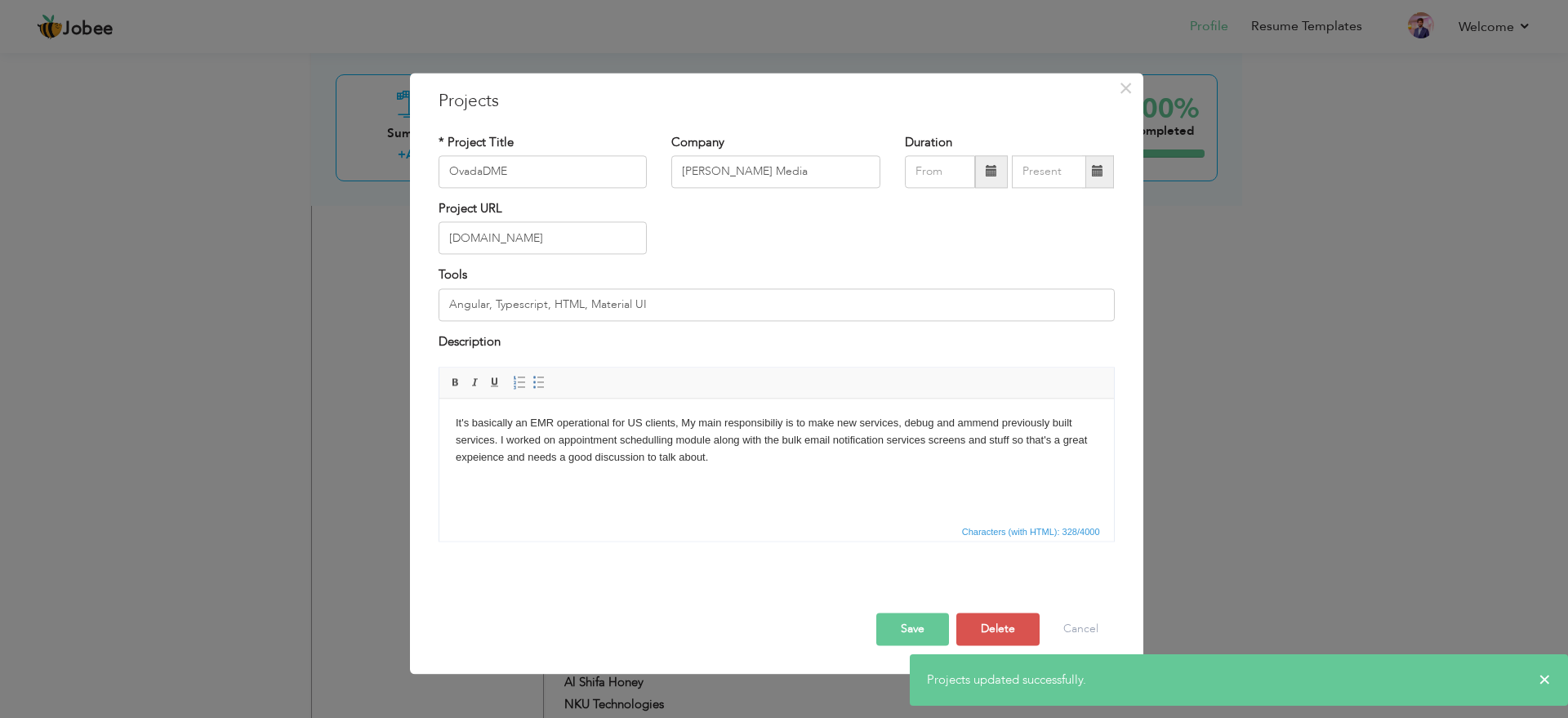 click on "It's basically an EMR operational for US clients, My main responsibiliy is to make new services, debug and ammend previously built services. I worked on appointment schedulling module along with the bulk email notification services screens and stuff so that's a great expeience and needs a good discussion to talk about." at bounding box center (776, 440) 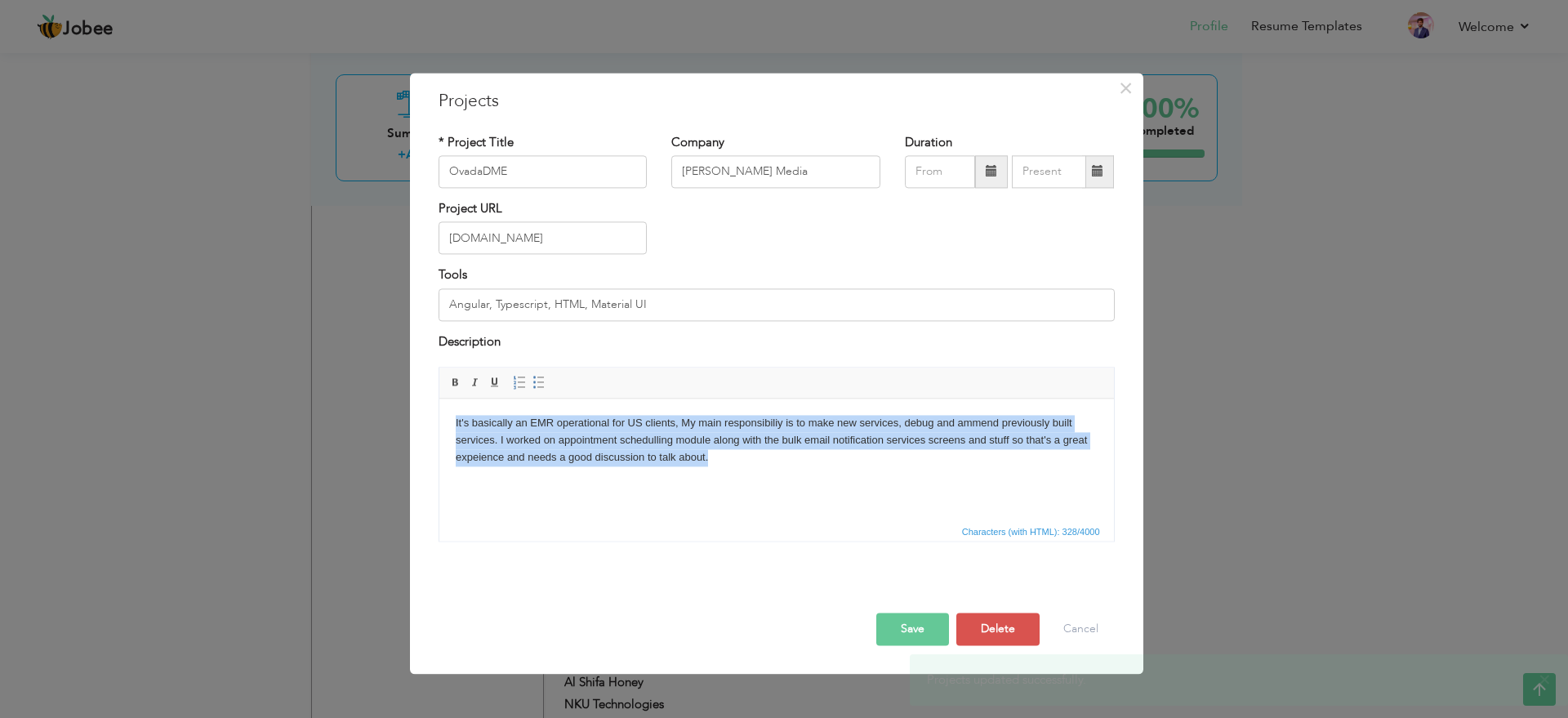 copy on "It's basically an EMR operational for US clients, My main responsibiliy is to make new services, debug and ammend previously built services. I worked on appointment schedulling module along with the bulk email notification services screens and stuff so that's a great expeience and needs a good discussion to talk about." 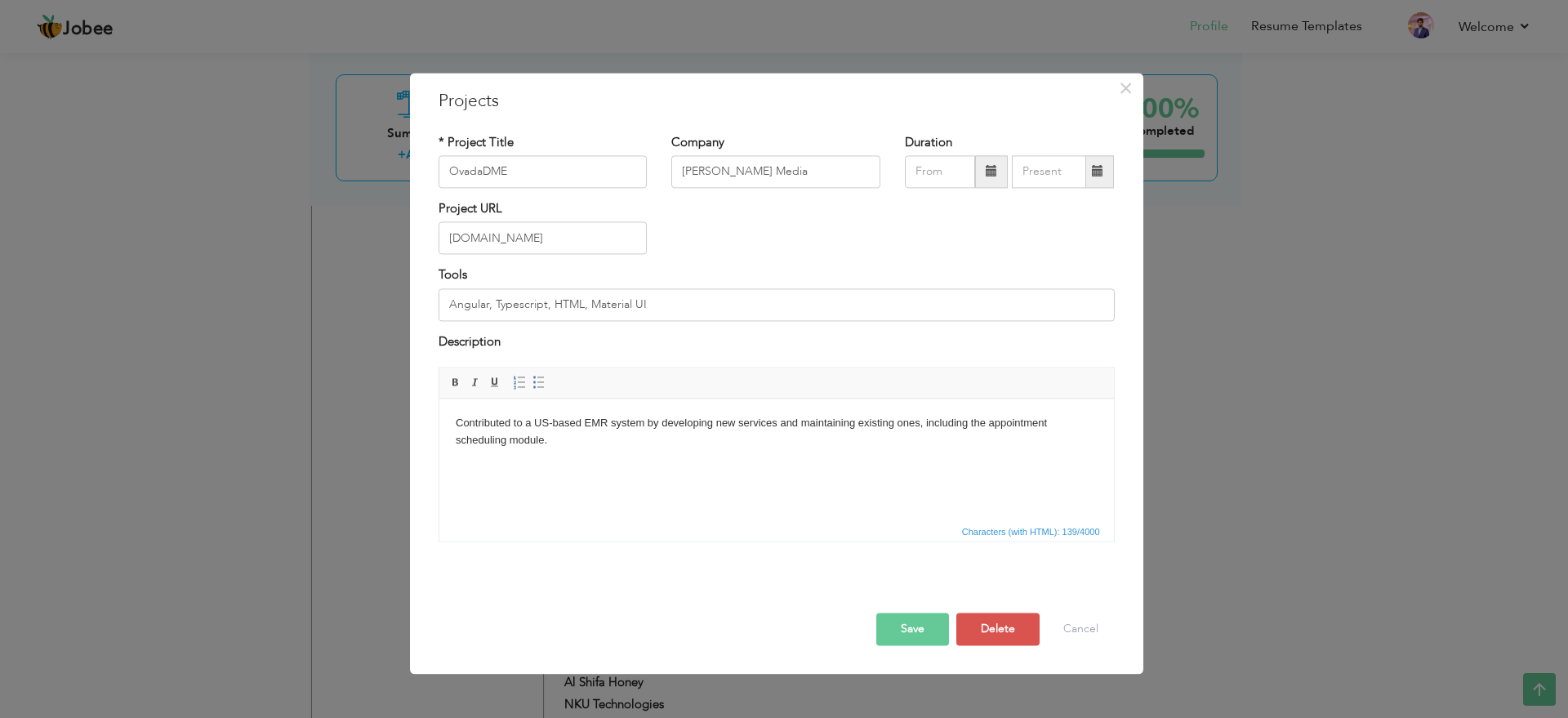 click on "Save" at bounding box center [912, 630] 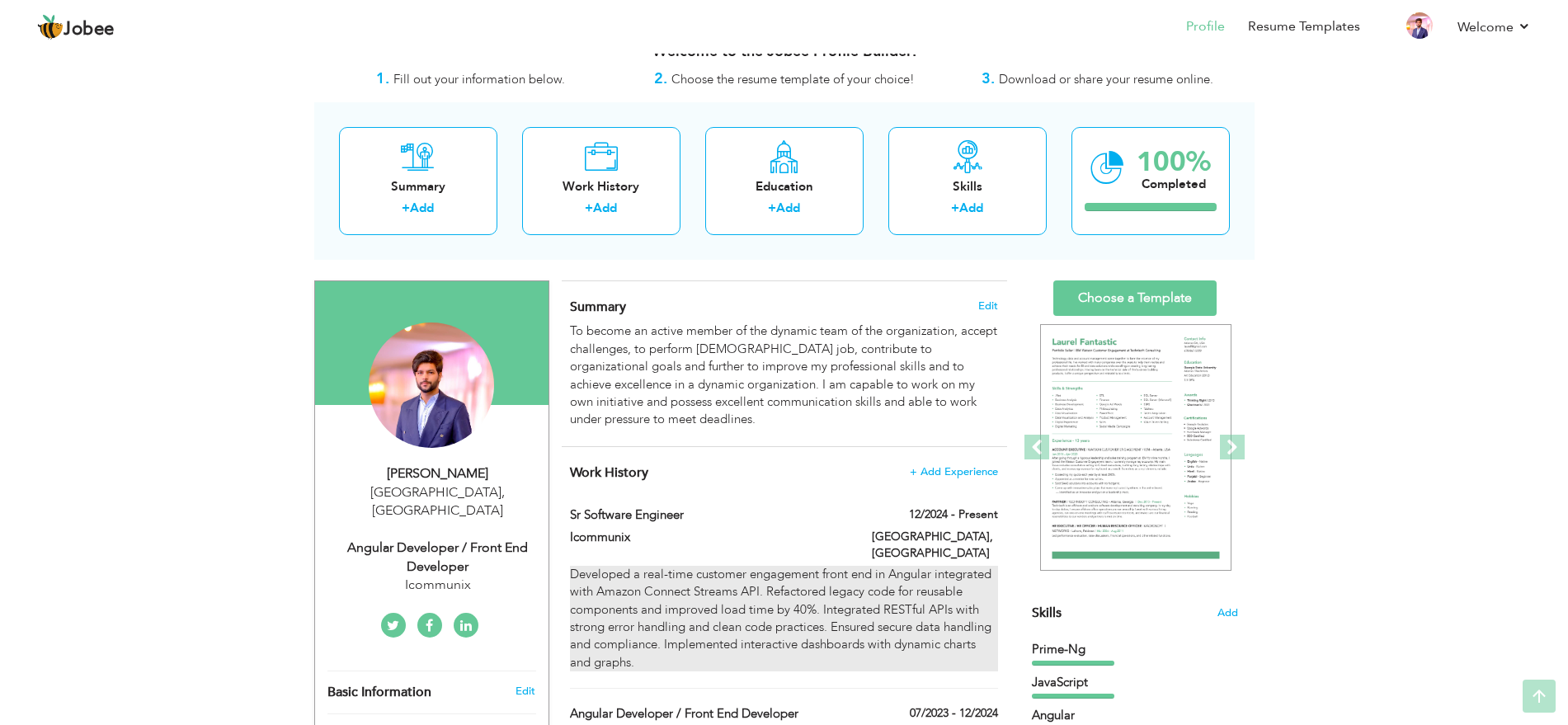 scroll, scrollTop: 0, scrollLeft: 0, axis: both 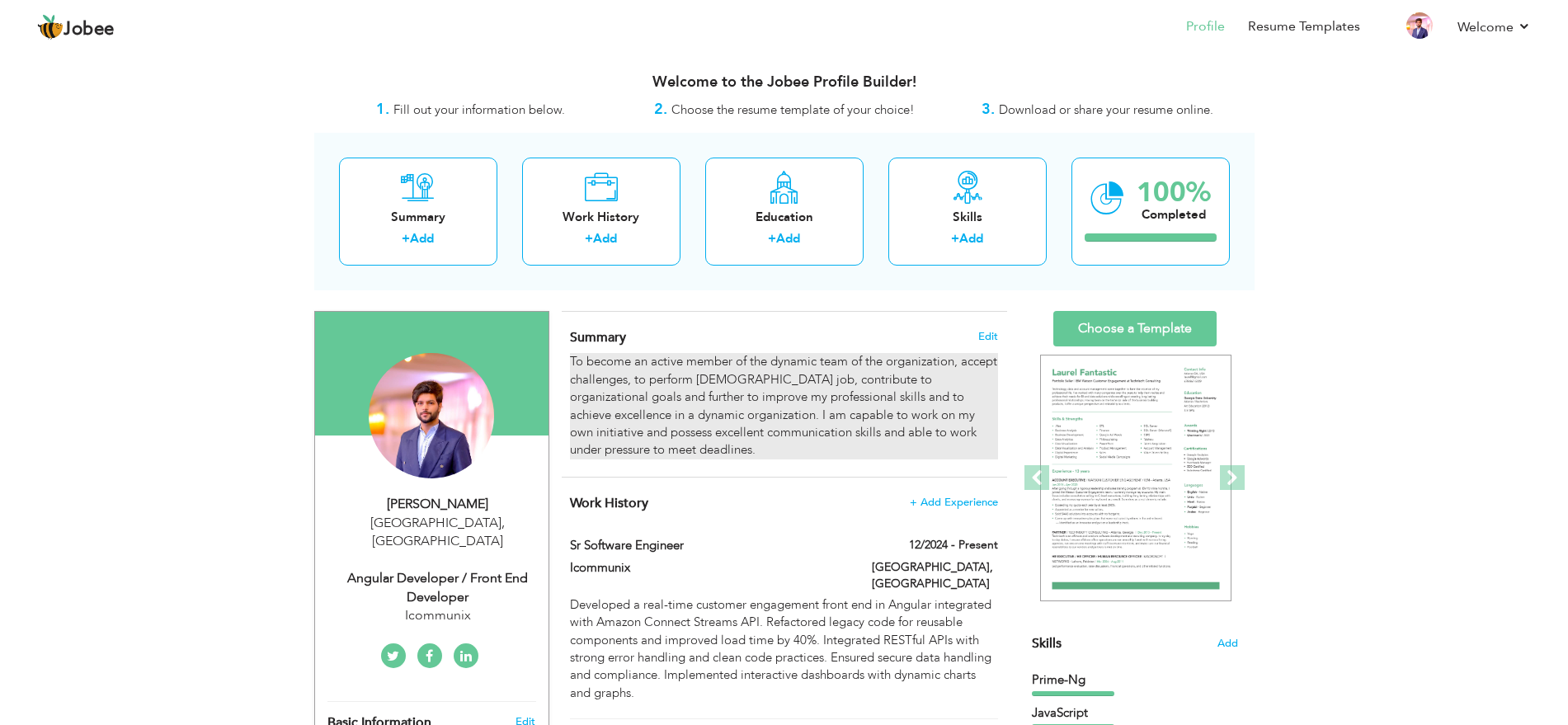 click on "To become an active member of the dynamic team of the organization, accept challenges, to perform full time job, contribute to organizational goals and further to improve my professional skills and to achieve excellence in a dynamic organization. I am capable to work on my own initiative and possess excellent communication skills and able to work under pressure to meet deadlines." at bounding box center [784, 406] 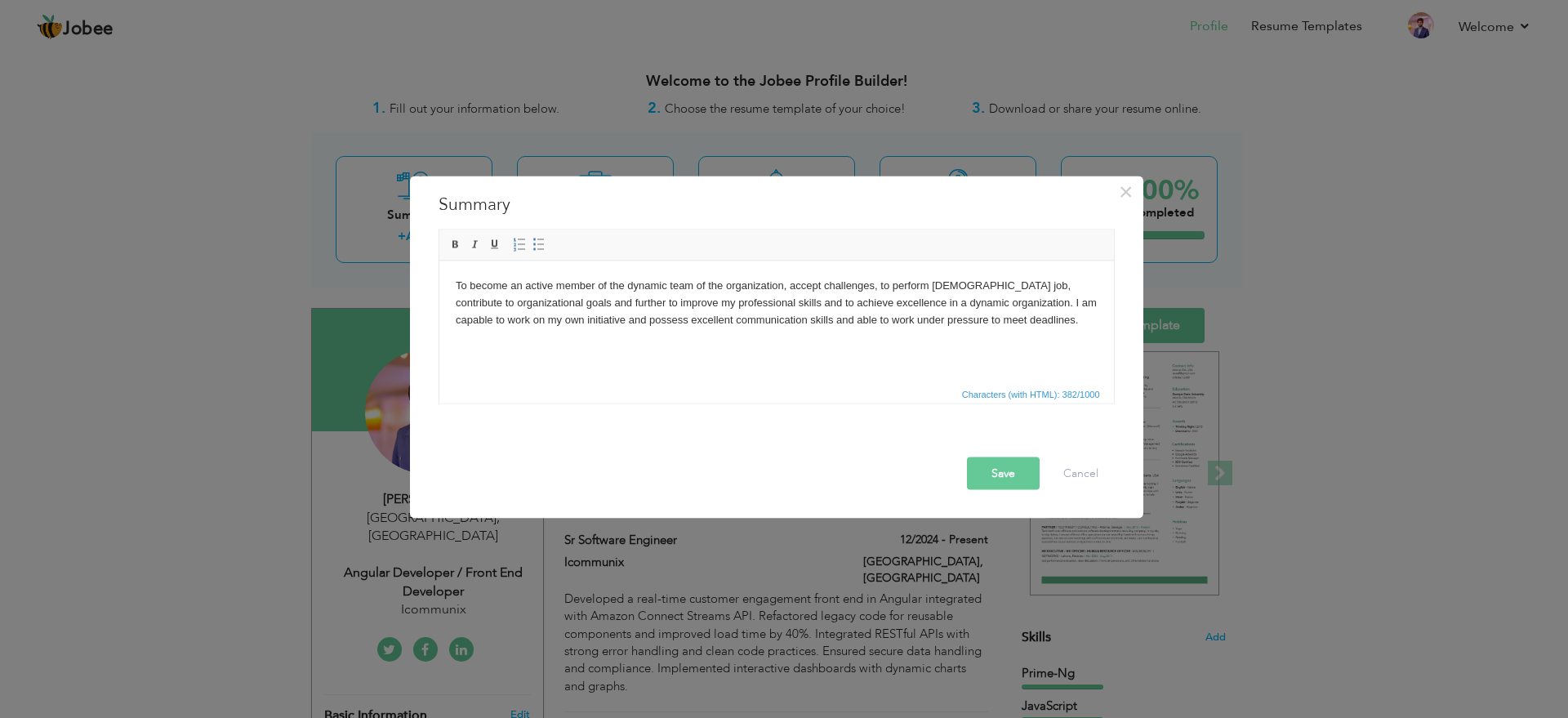 click at bounding box center [780, 442] 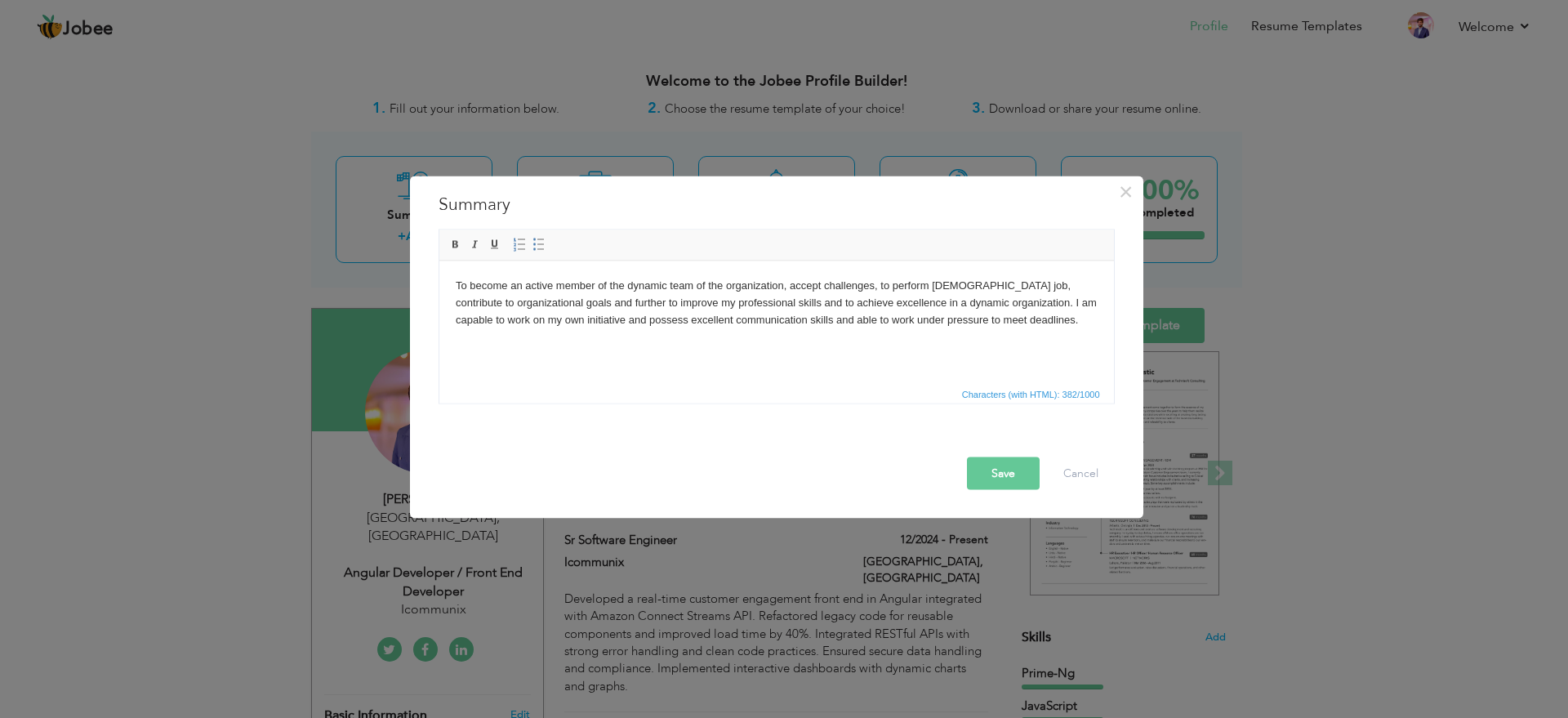 click on "Save
Cancel" at bounding box center (777, 458) 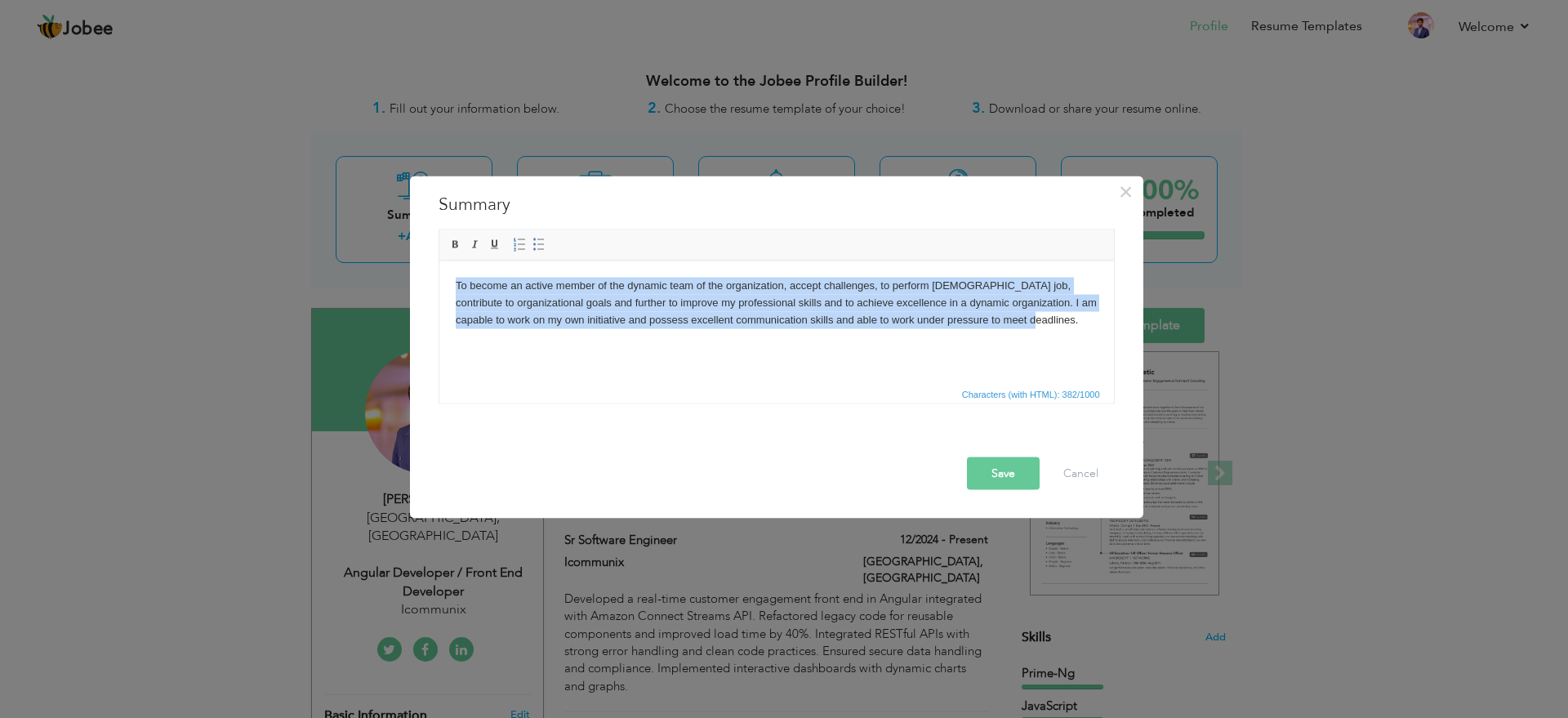 copy on "To become an active member of the dynamic team of the organization, accept challenges, to perform full time job, contribute to organizational goals and further to improve my professional skills and to achieve excellence in a dynamic organization. I am capable to work on my own initiative and possess excellent communication skills and able to work under pressure to meet deadlines." 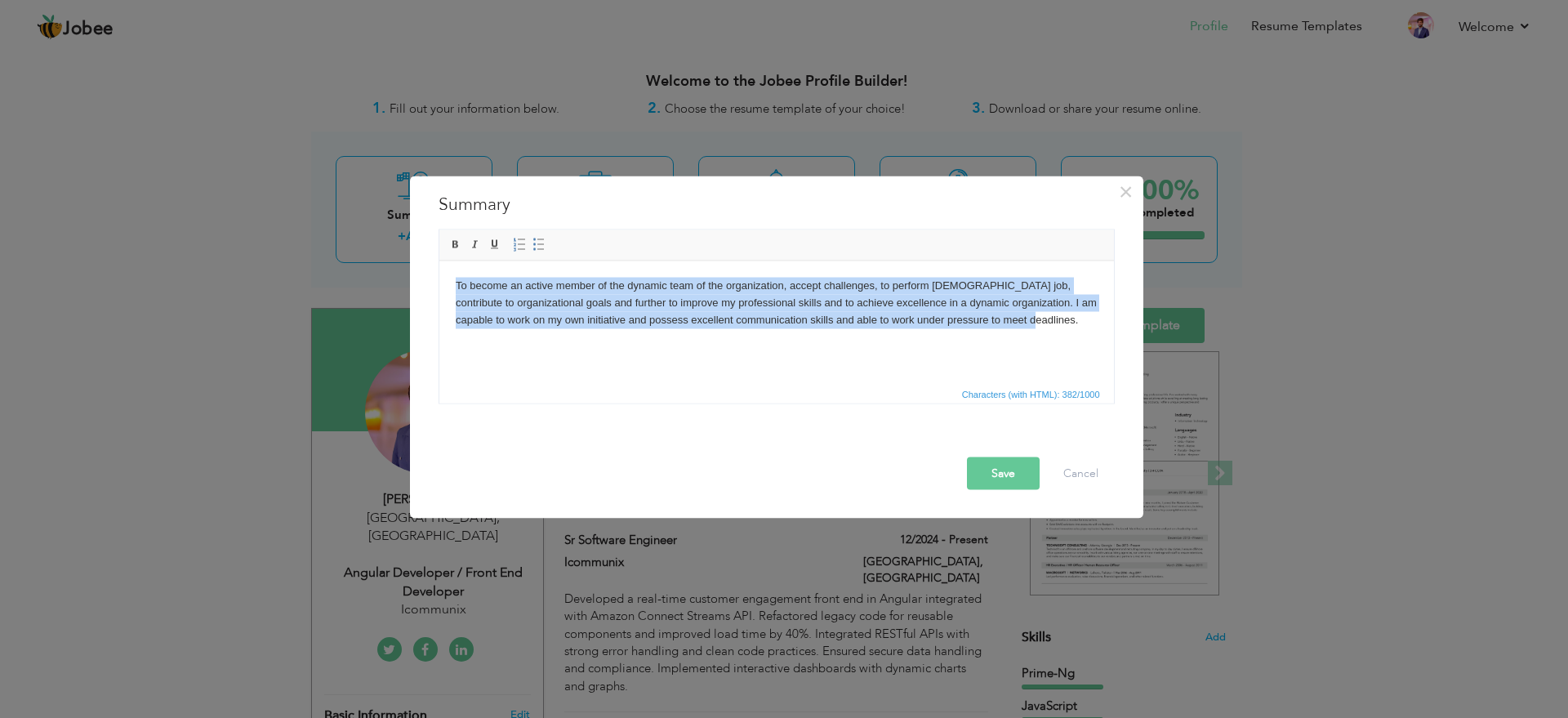 click on "To become an active member of the dynamic team of the organization, accept challenges, to perform full time job, contribute to organizational goals and further to improve my professional skills and to achieve excellence in a dynamic organization. I am capable to work on my own initiative and possess excellent communication skills and able to work under pressure to meet deadlines." at bounding box center [776, 302] 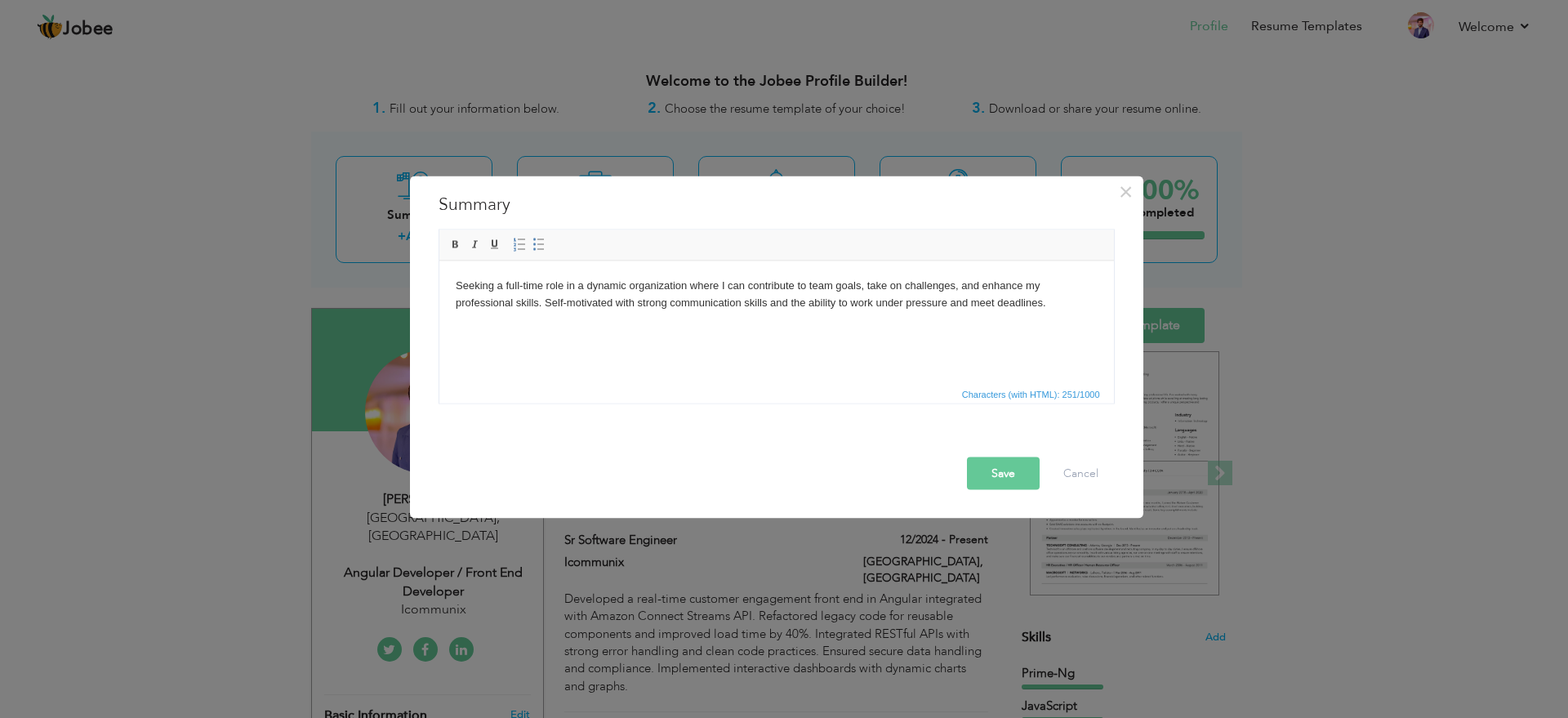 click on "Save" at bounding box center (1003, 473) 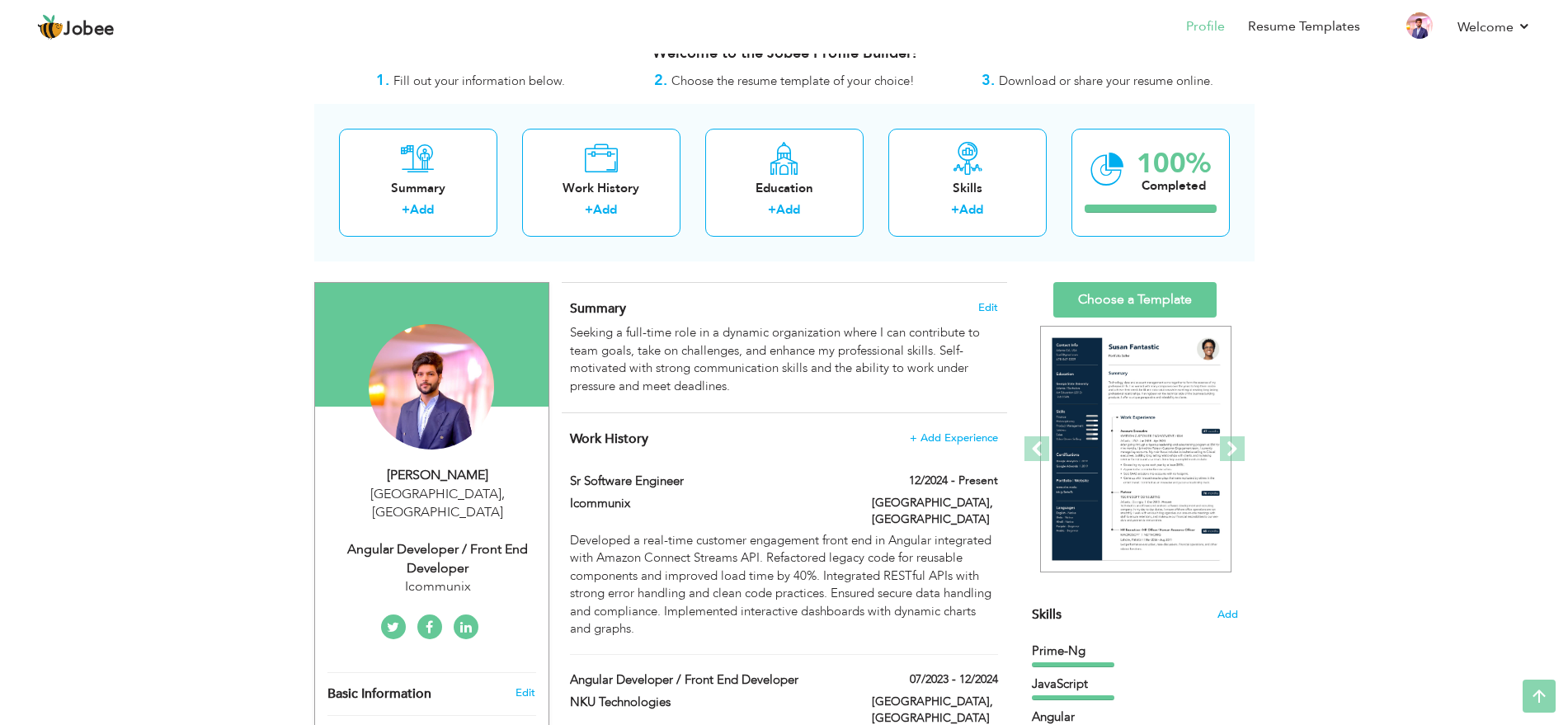 scroll, scrollTop: 0, scrollLeft: 0, axis: both 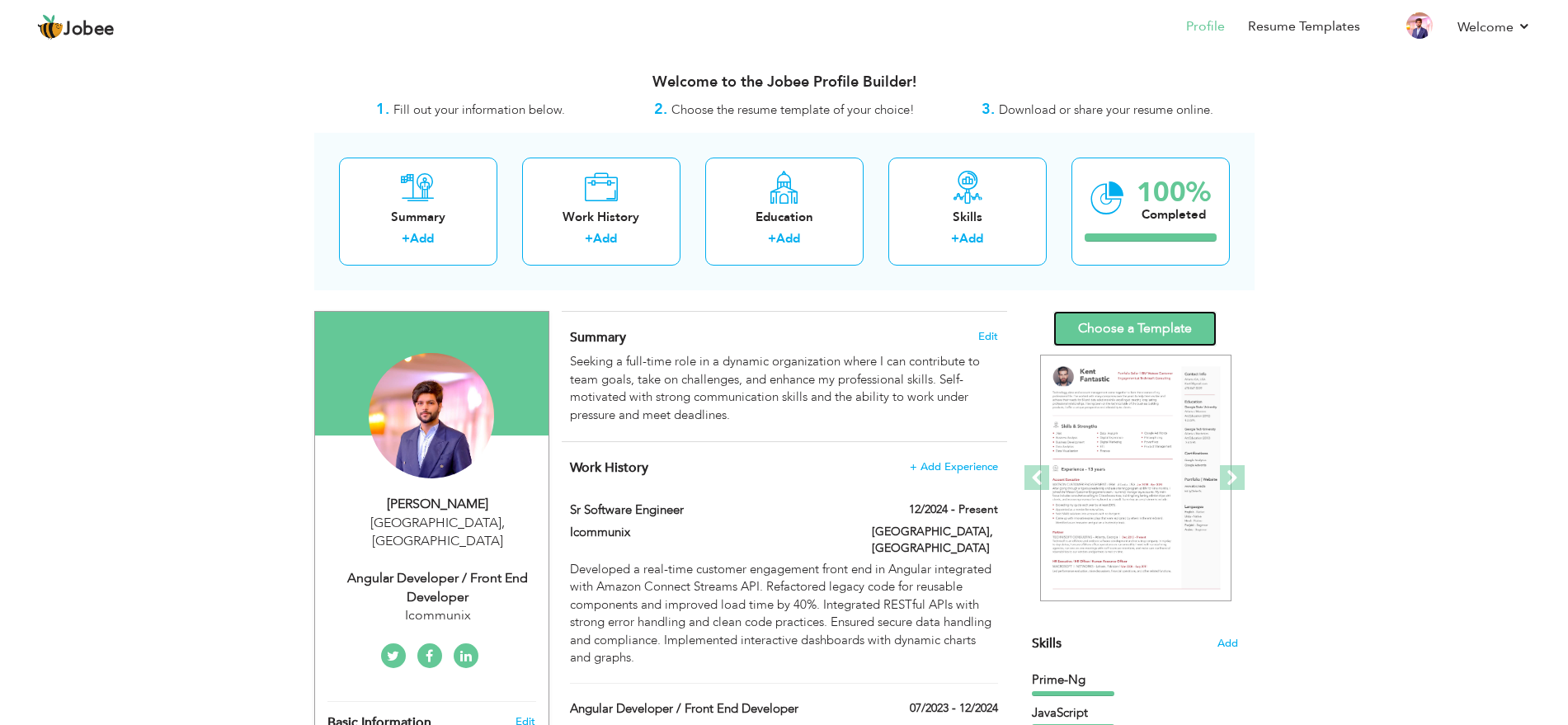 click on "Choose a Template" at bounding box center (1135, 328) 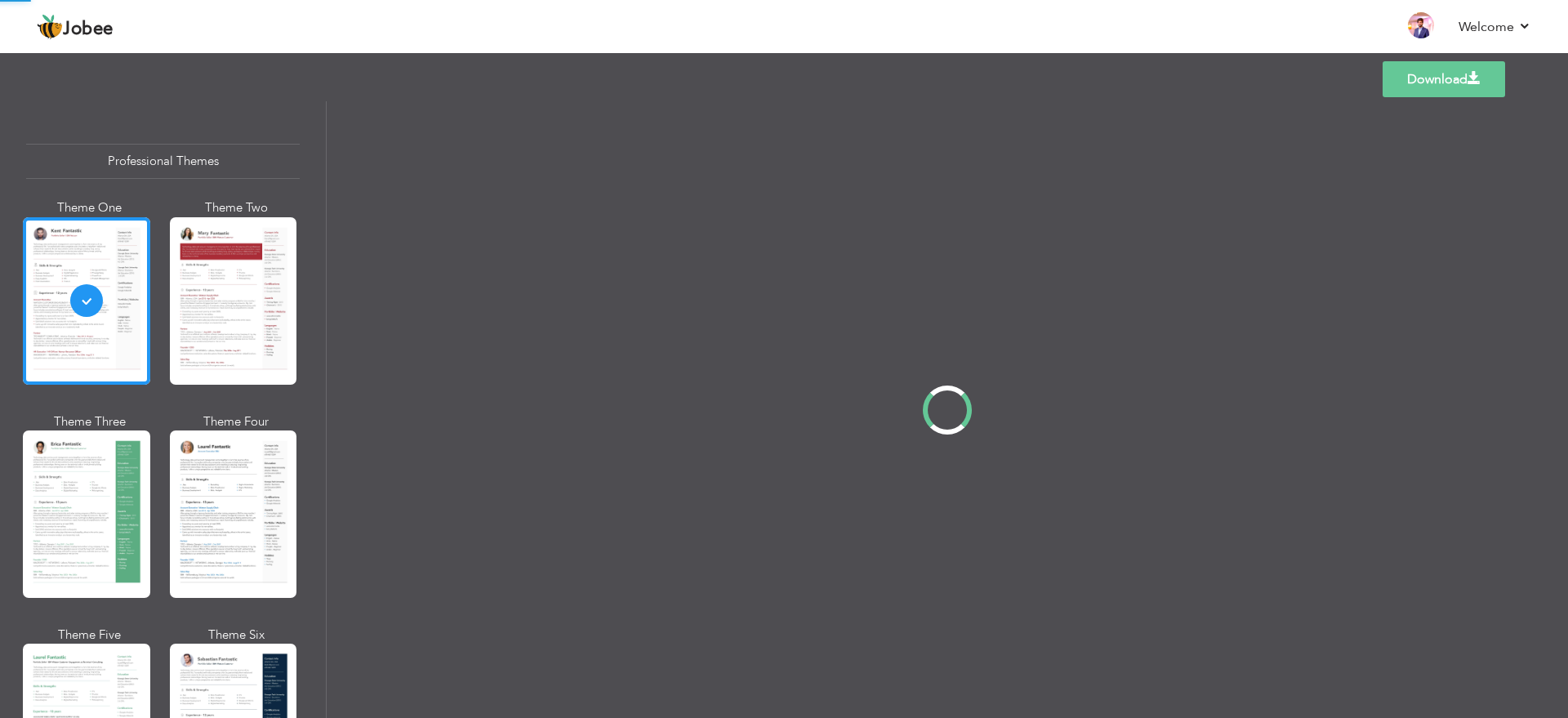 scroll, scrollTop: 0, scrollLeft: 0, axis: both 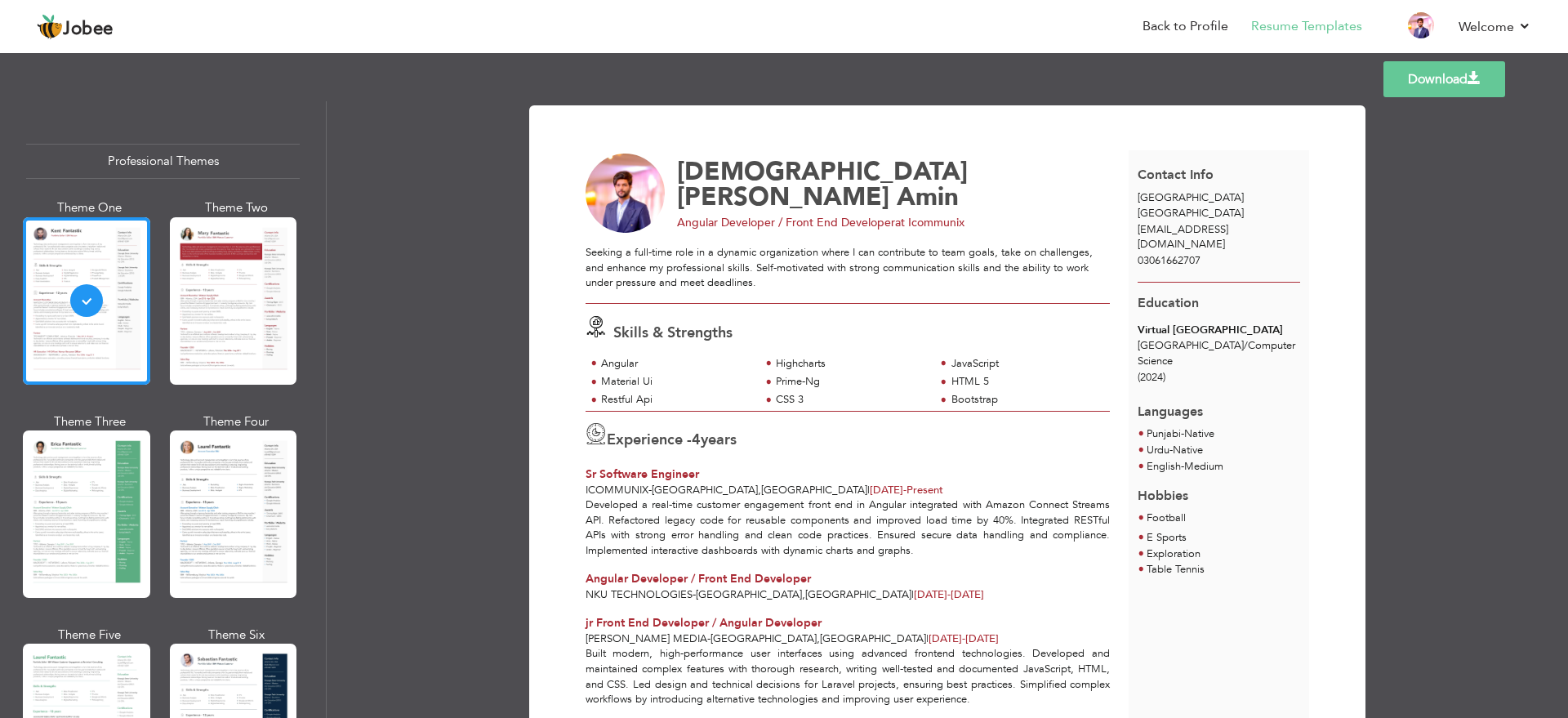 click on "Download" at bounding box center [1444, 79] 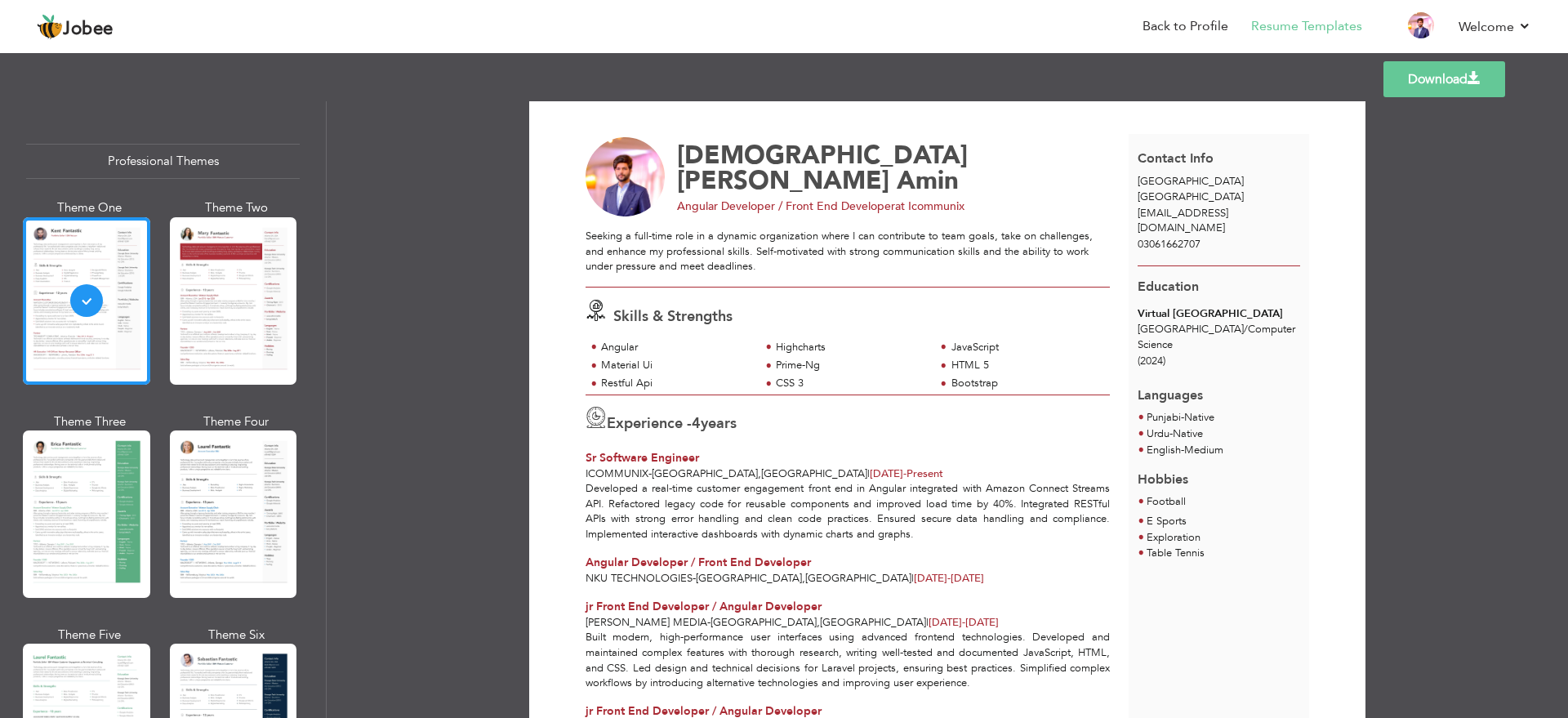 scroll, scrollTop: 0, scrollLeft: 0, axis: both 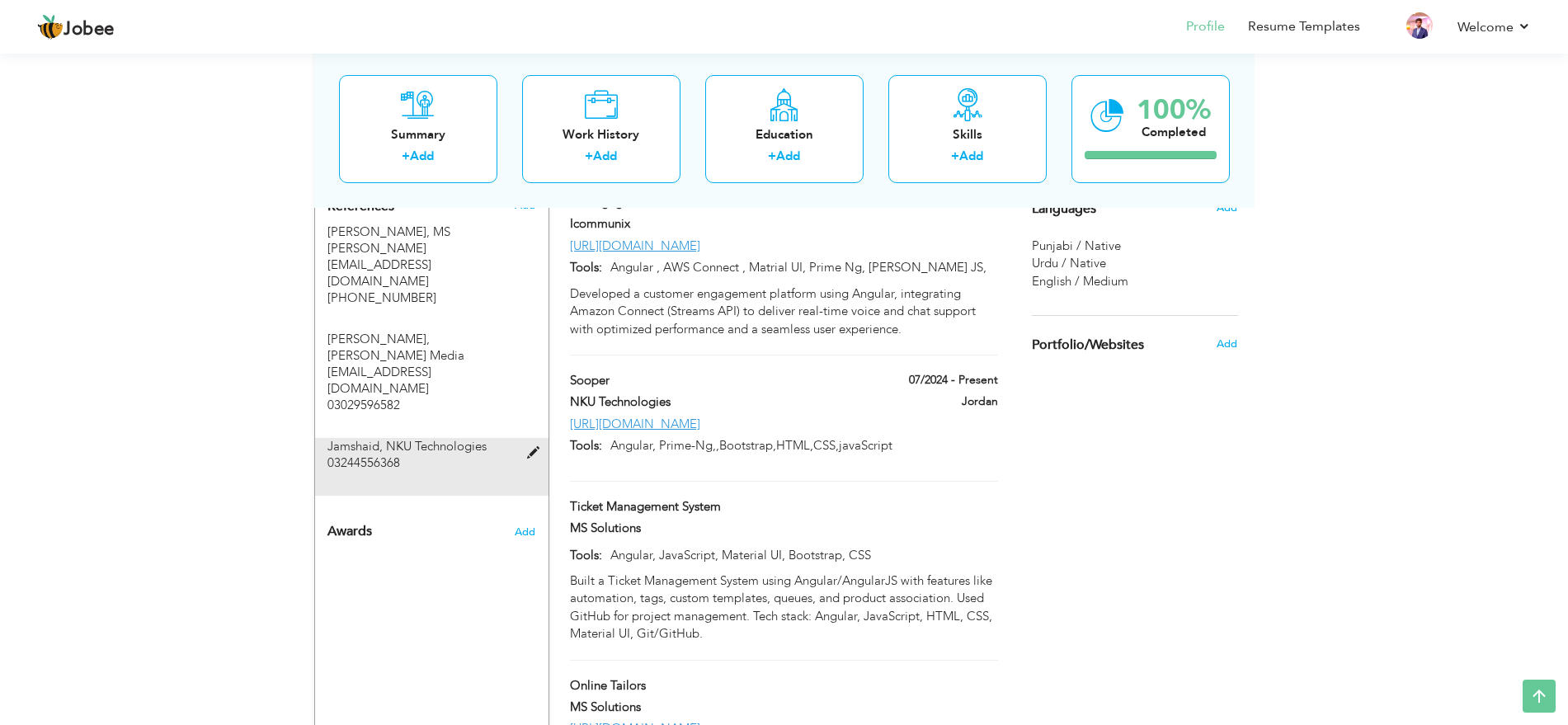 click at bounding box center (537, 453) 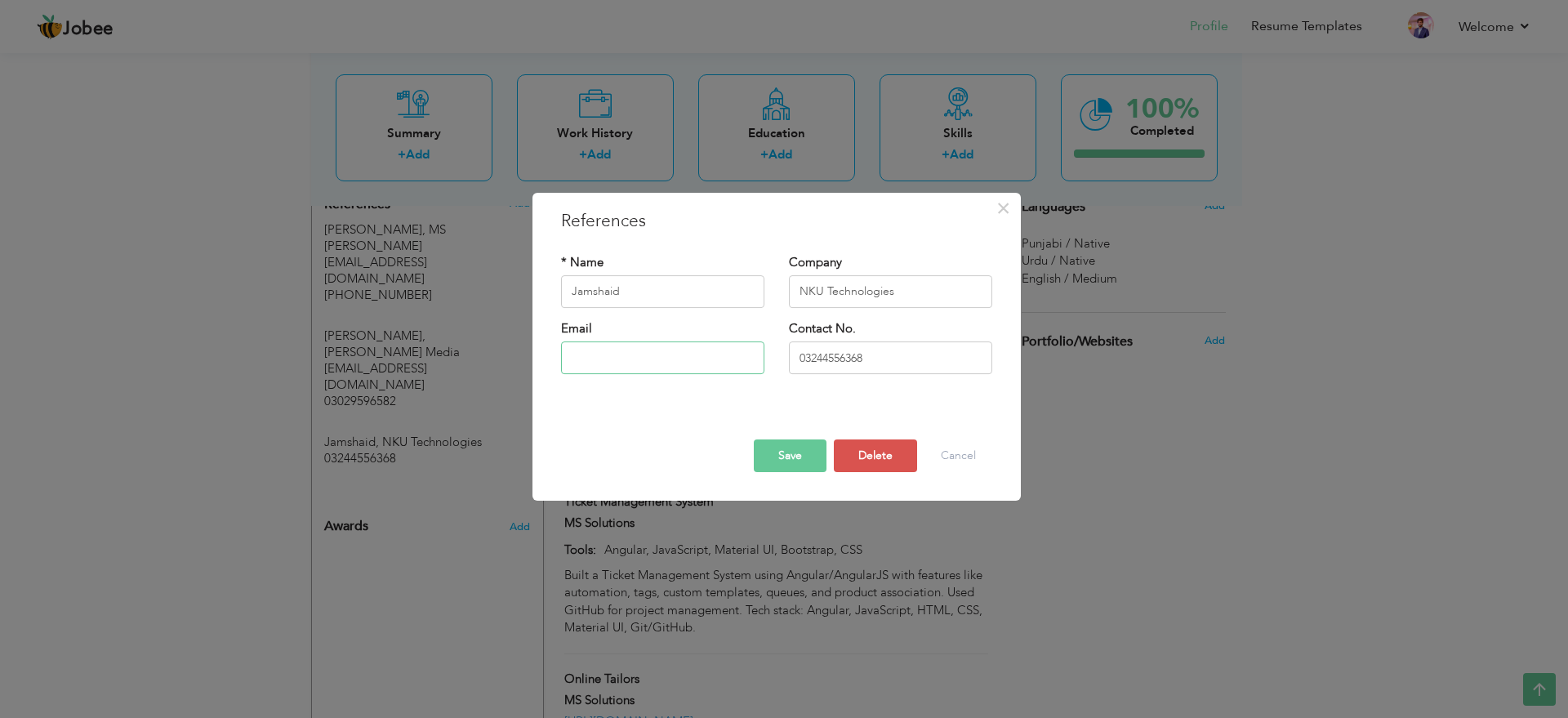 click at bounding box center [662, 358] 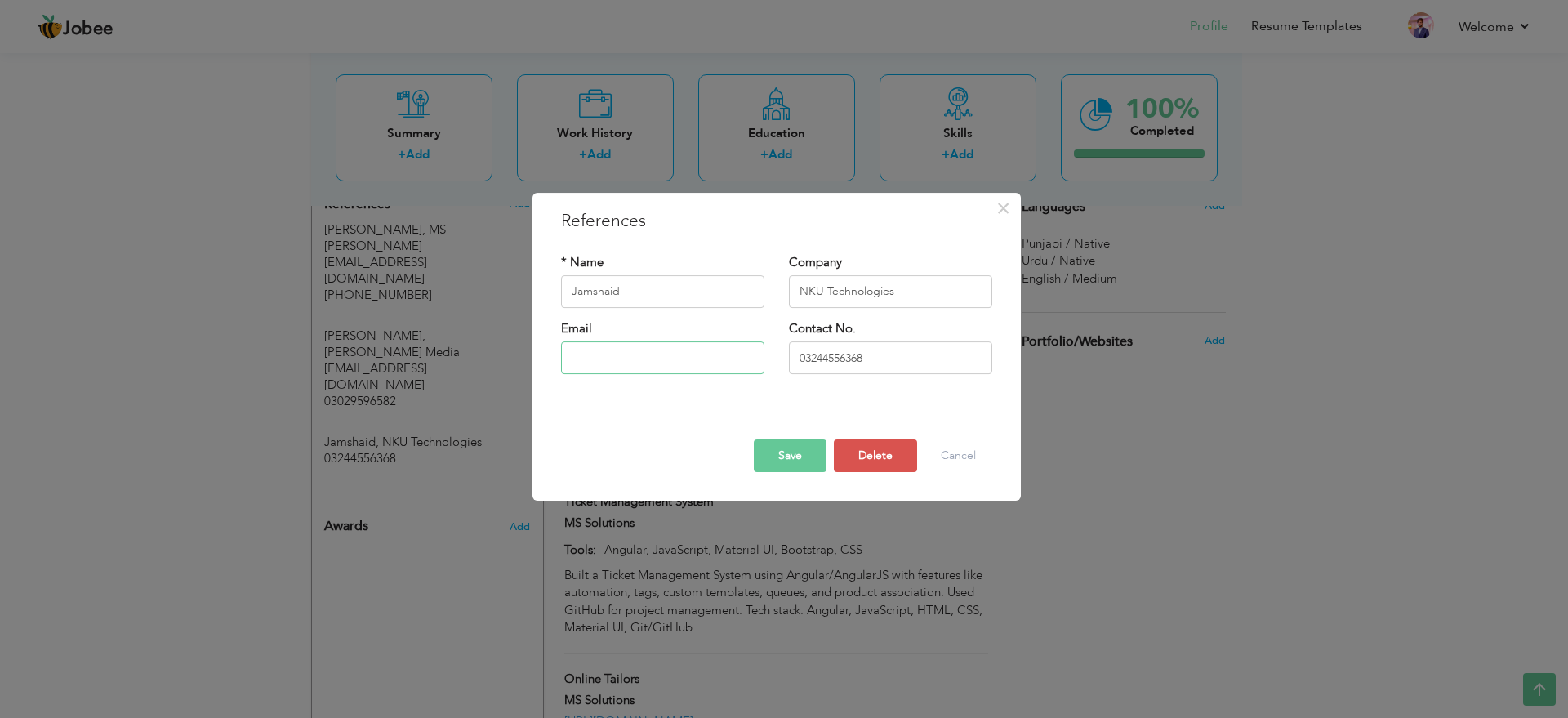 paste on "[EMAIL_ADDRESS][DOMAIN_NAME]" 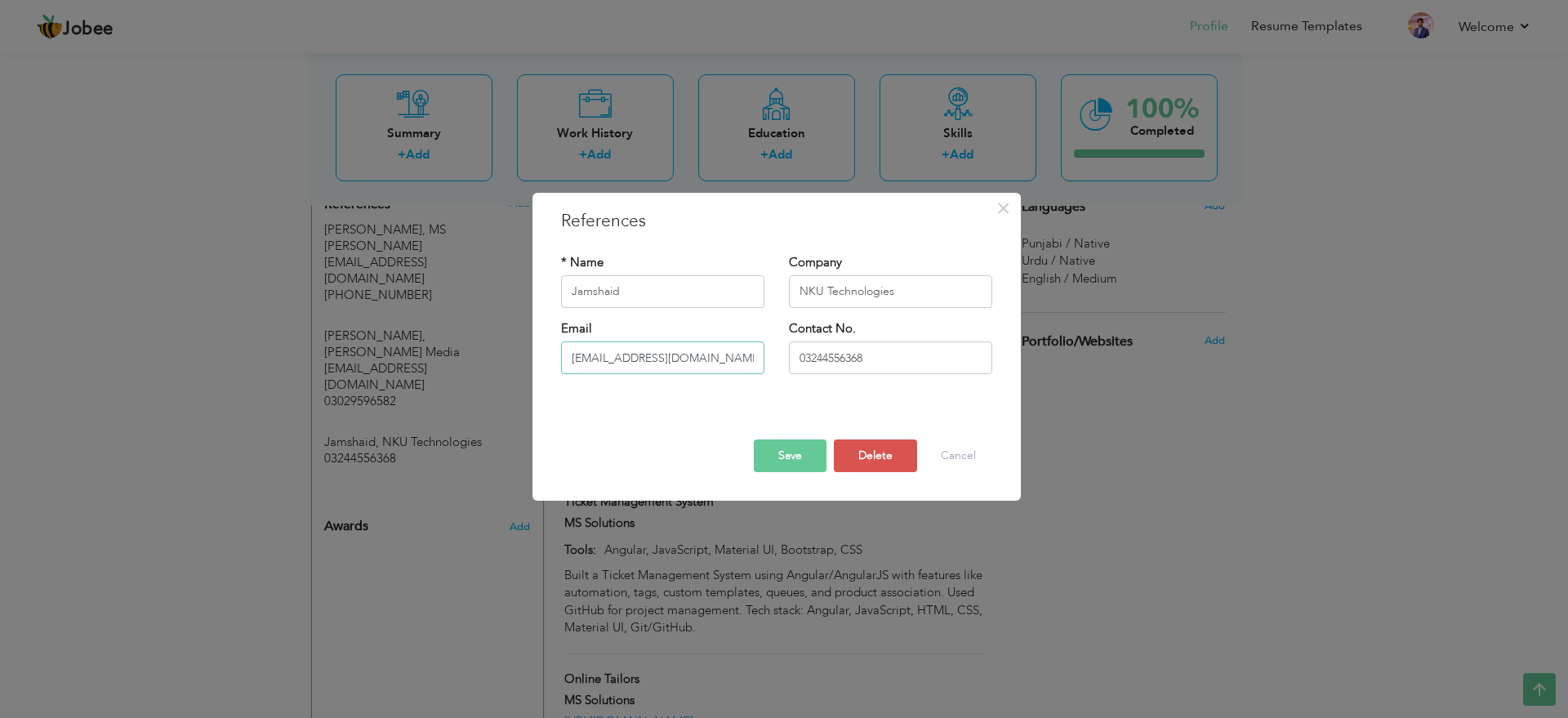 type on "[EMAIL_ADDRESS][DOMAIN_NAME]" 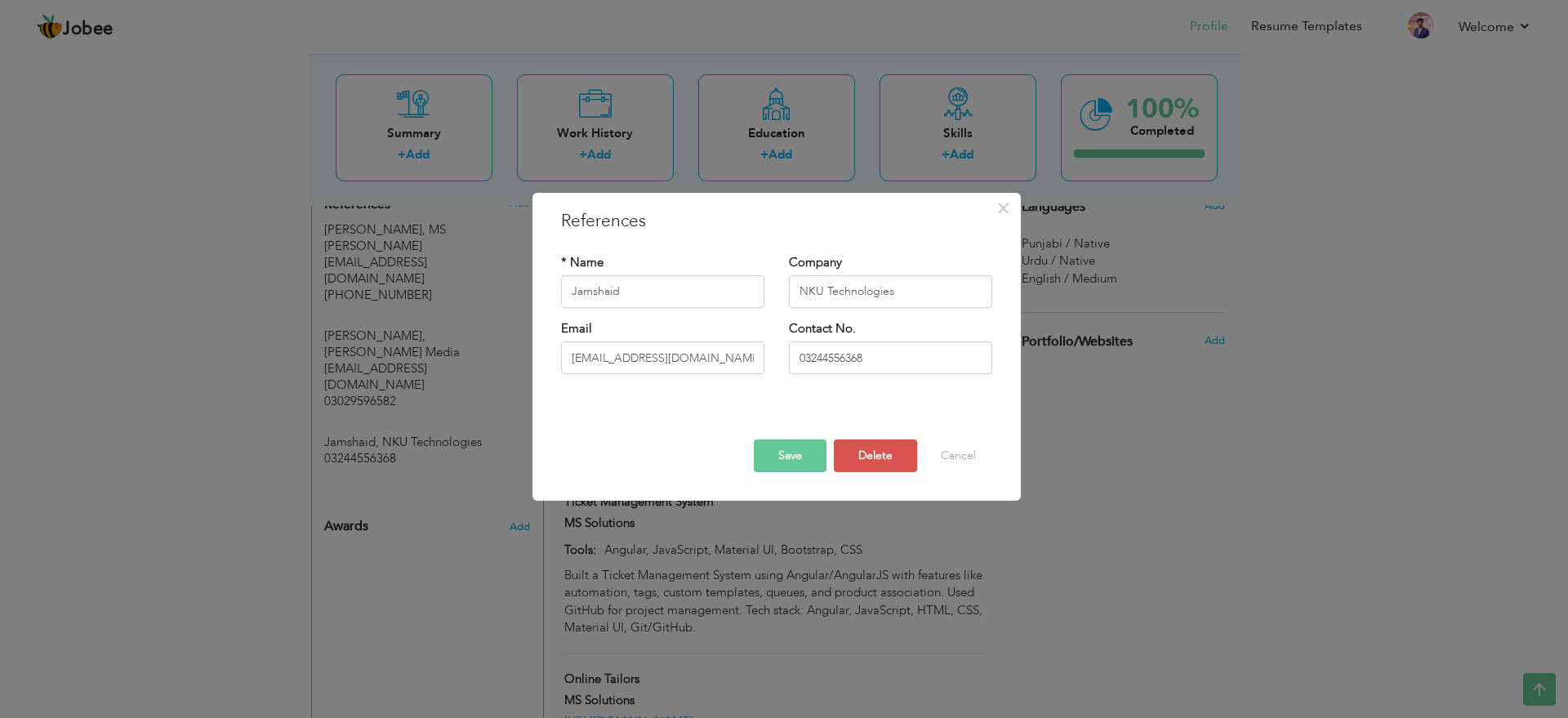 click on "Save" at bounding box center [790, 456] 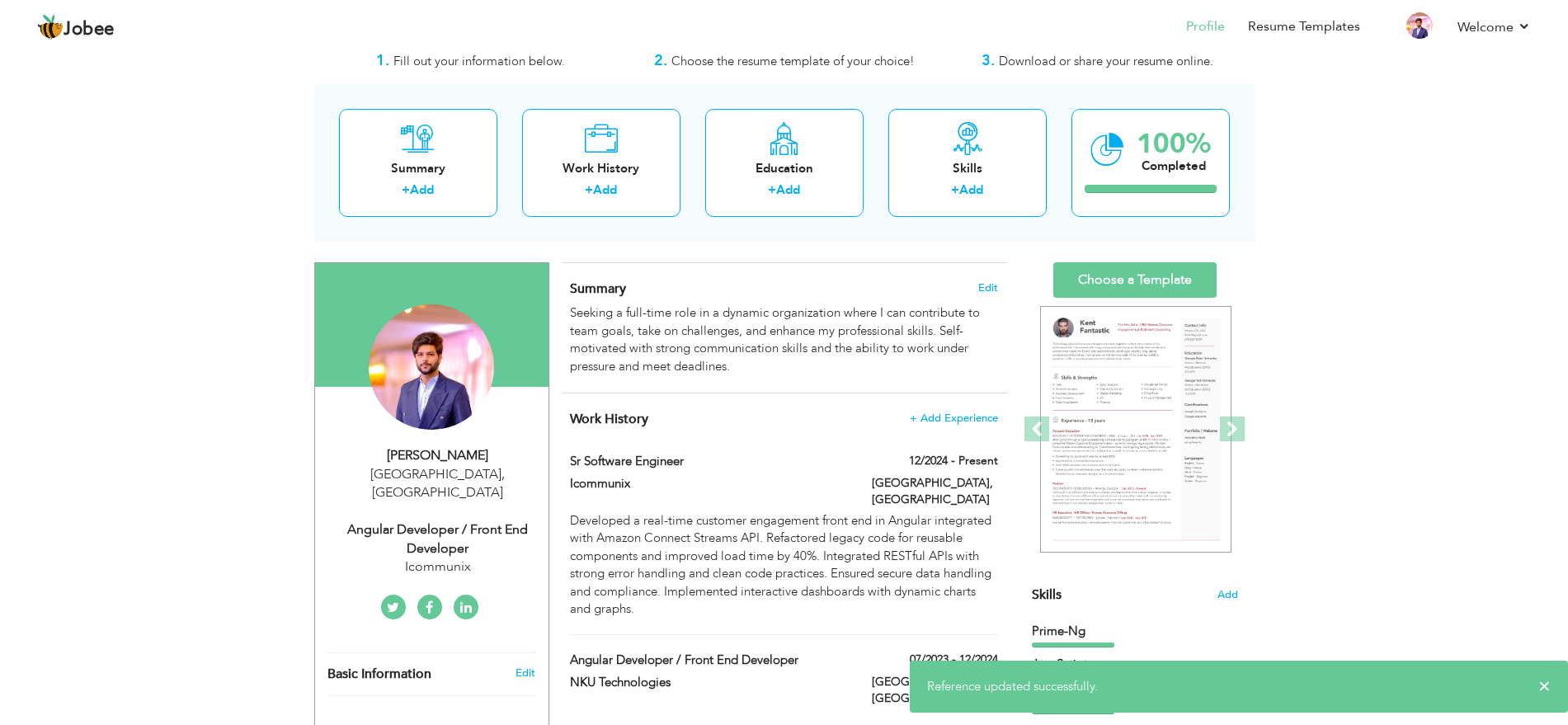 scroll, scrollTop: 0, scrollLeft: 0, axis: both 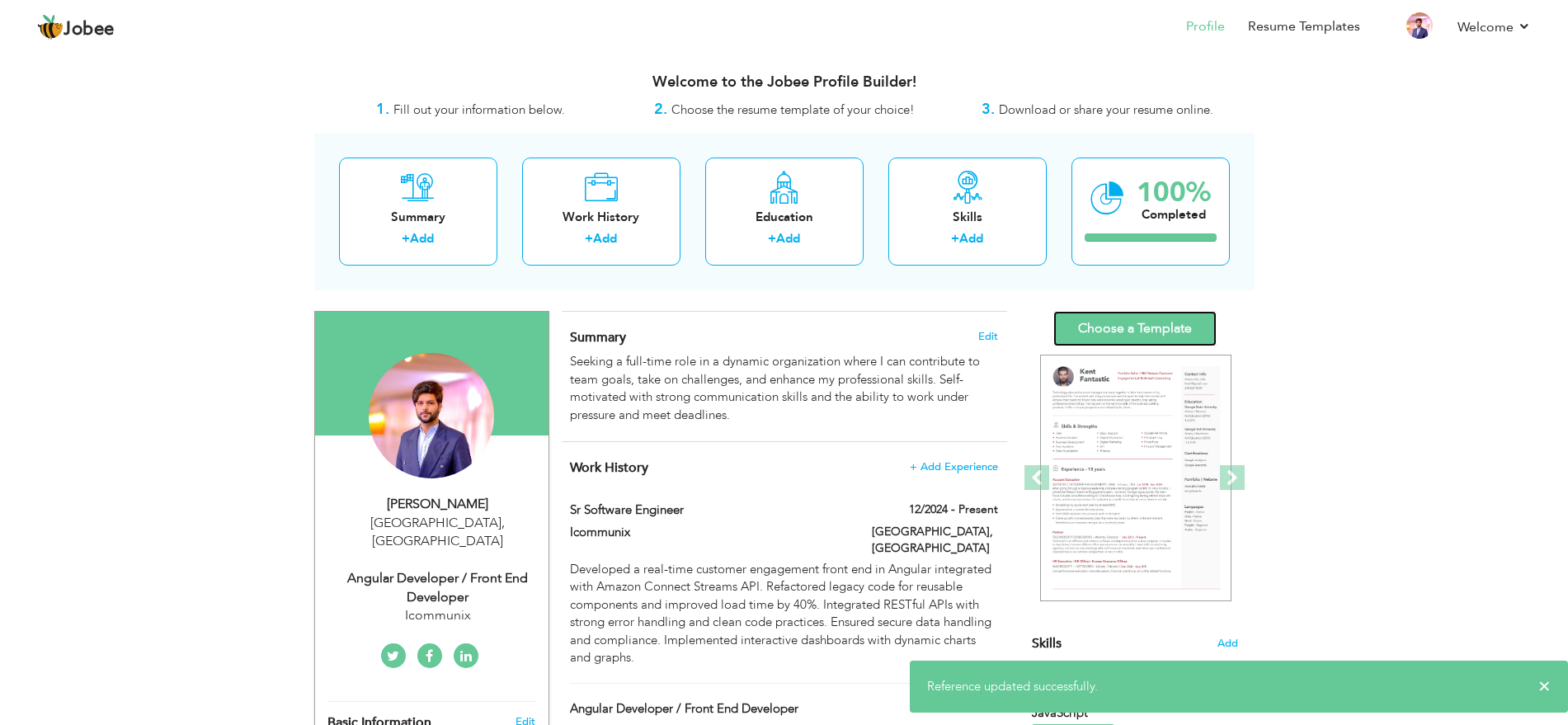 click on "Choose a Template" at bounding box center (1135, 328) 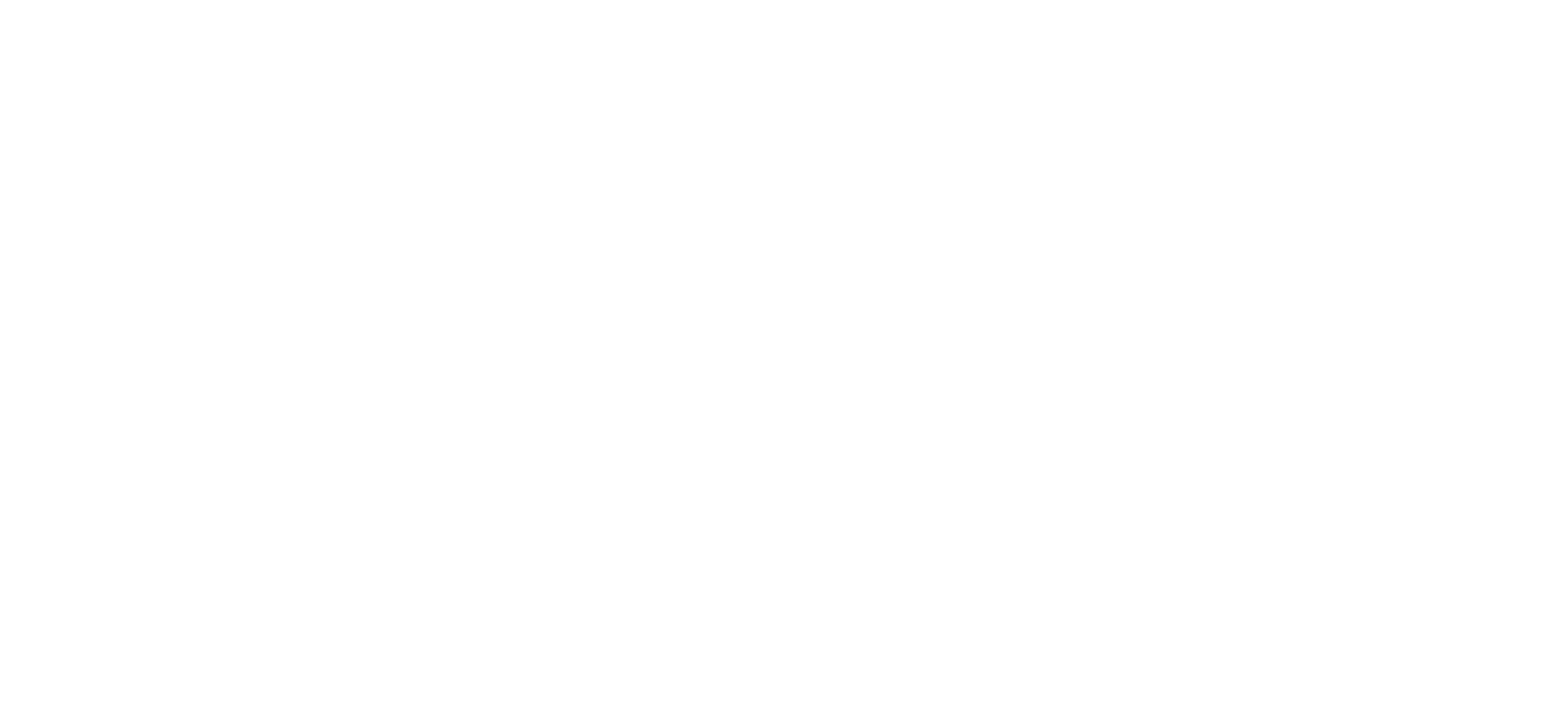 scroll, scrollTop: 0, scrollLeft: 0, axis: both 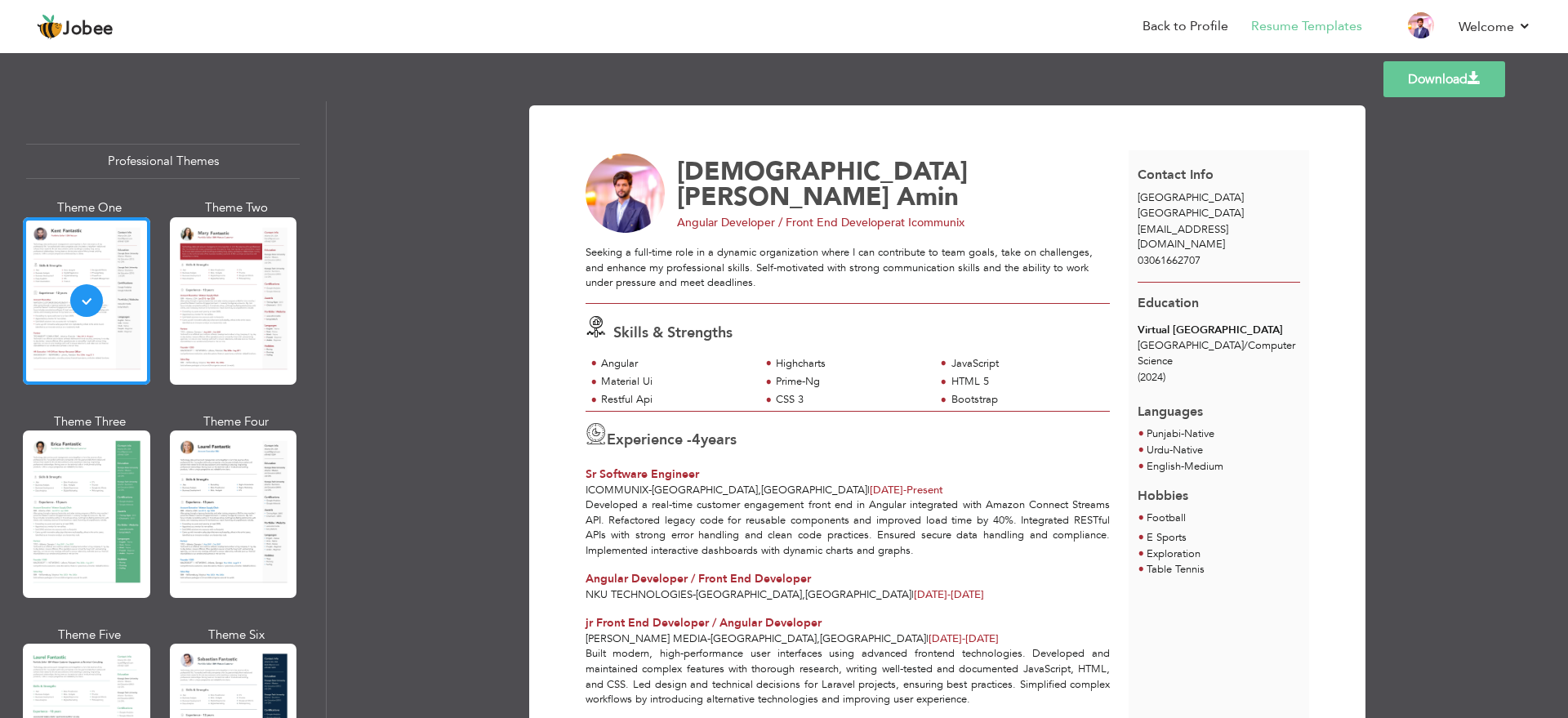 click on "Download" at bounding box center (1444, 79) 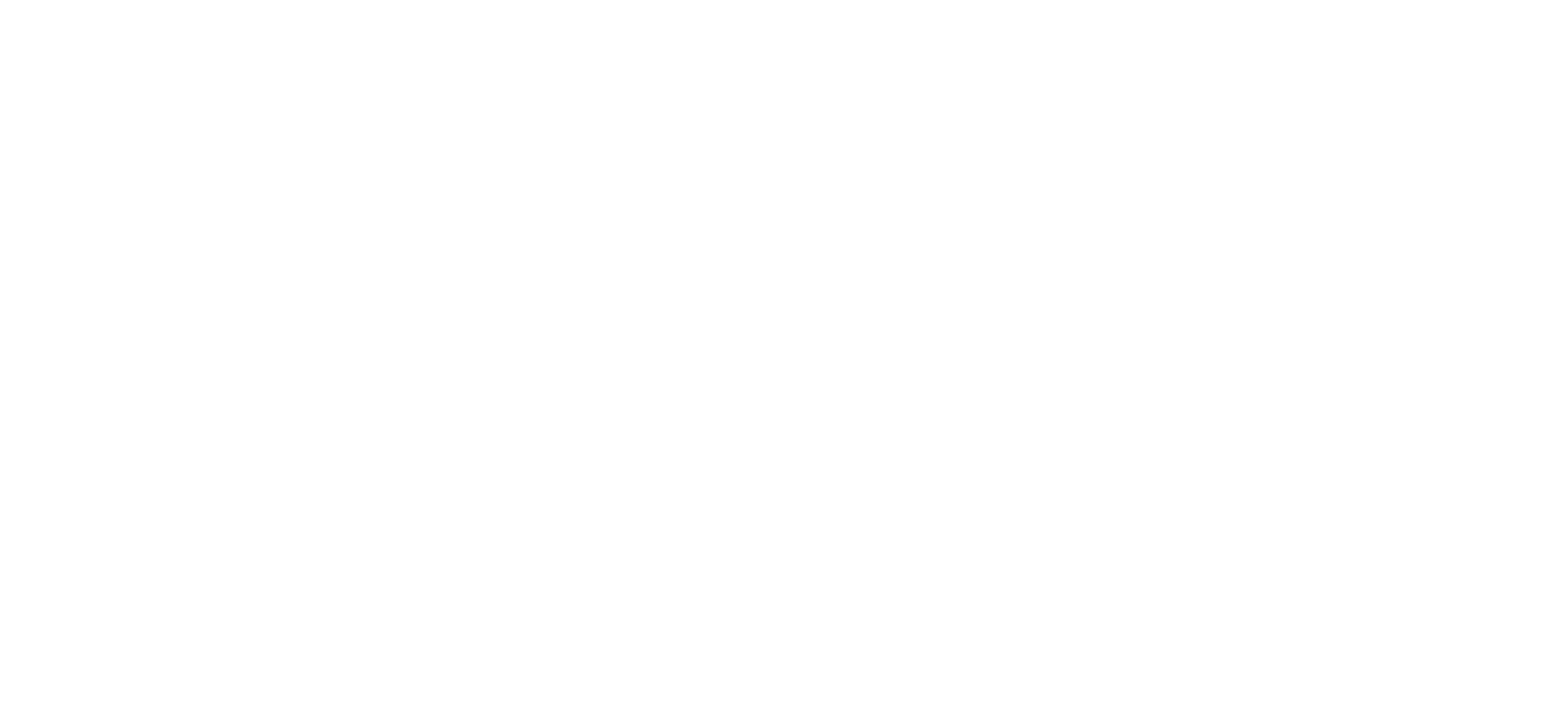 scroll, scrollTop: 0, scrollLeft: 0, axis: both 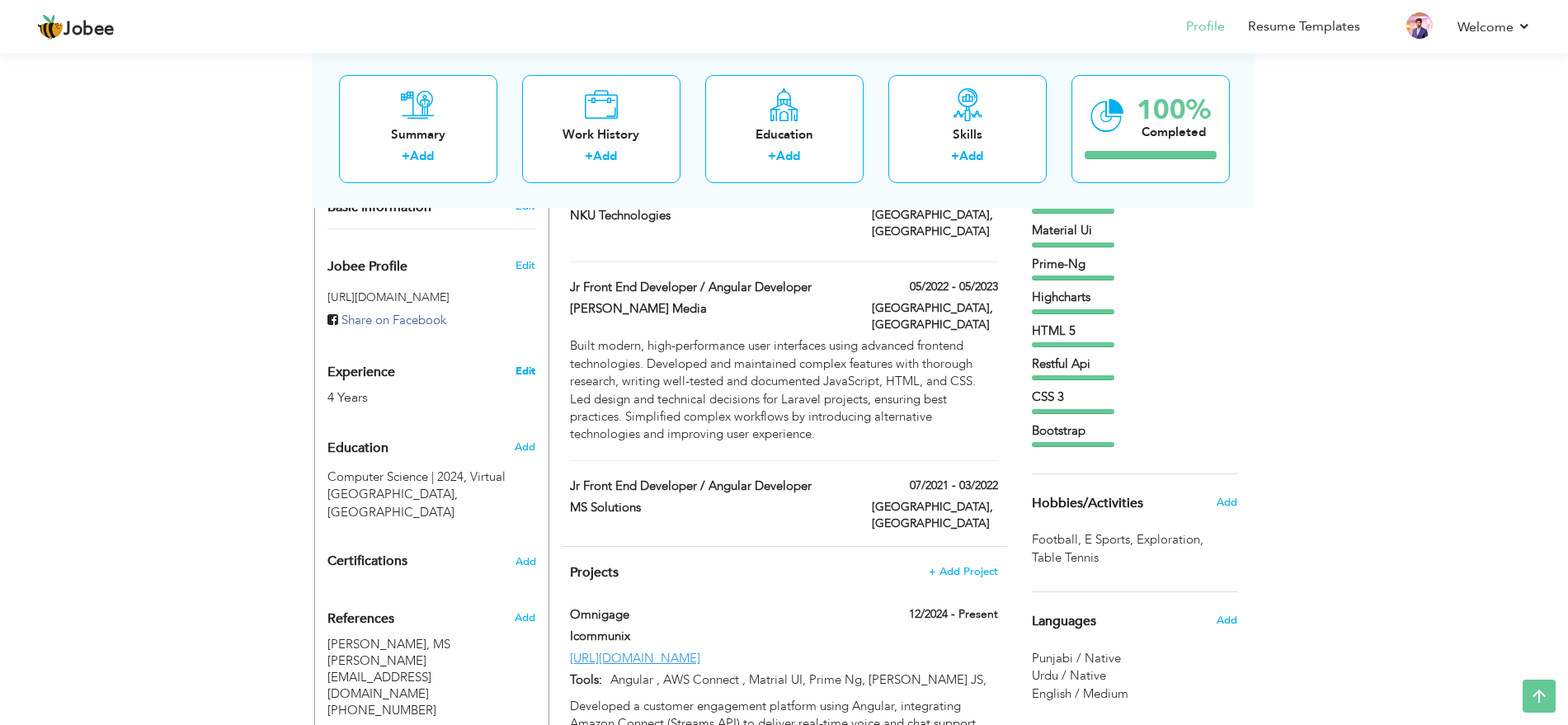 click on "Edit" at bounding box center [525, 371] 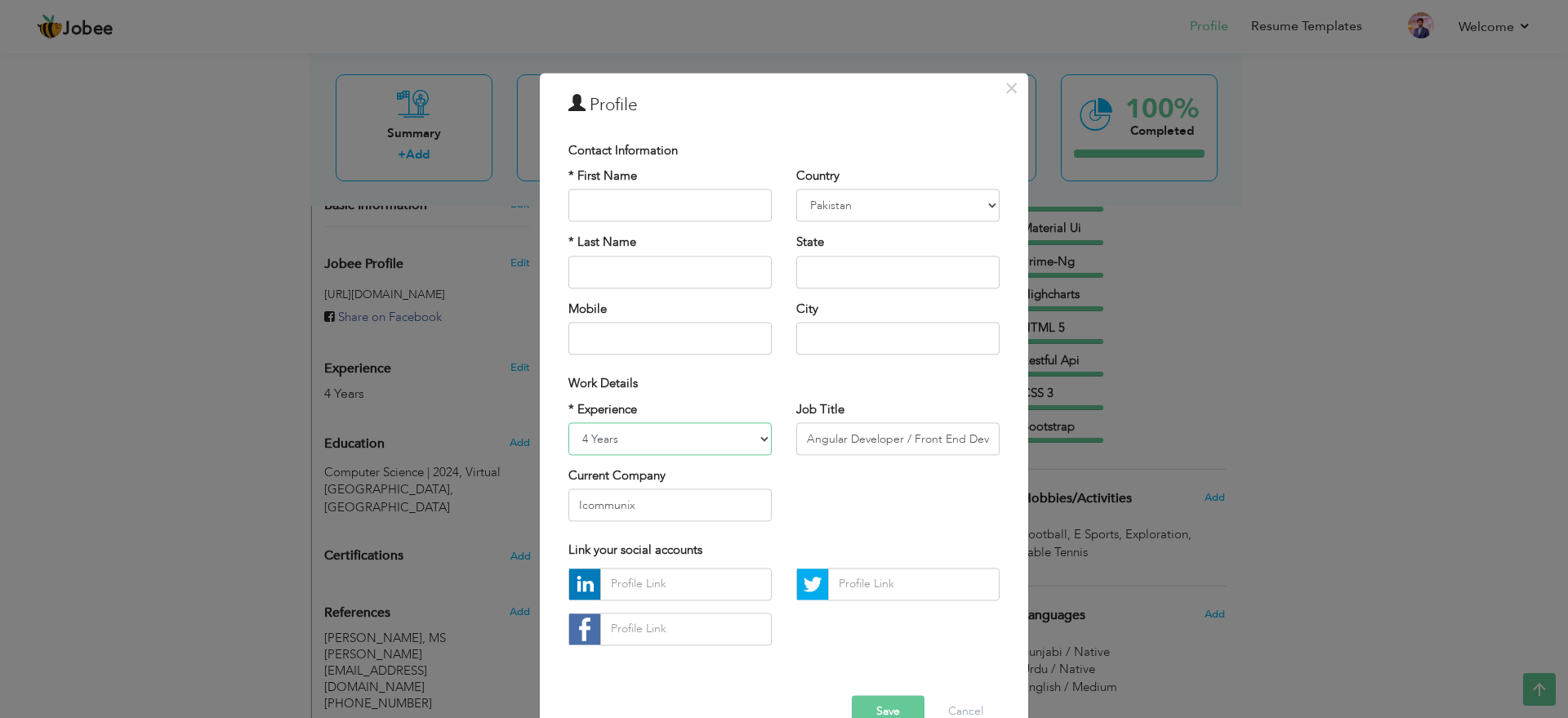 click on "Entry Level Less than 1 Year 1 Year 2 Years 3 Years 4 Years 5 Years 6 Years 7 Years 8 Years 9 Years 10 Years 11 Years 12 Years 13 Years 14 Years 15 Years 16 Years 17 Years 18 Years 19 Years 20 Years 21 Years 22 Years 23 Years 24 Years 25 Years 26 Years 27 Years 28 Years 29 Years 30 Years 31 Years 32 Years 33 Years 34 Years 35 Years More than 35 Years" at bounding box center [670, 439] 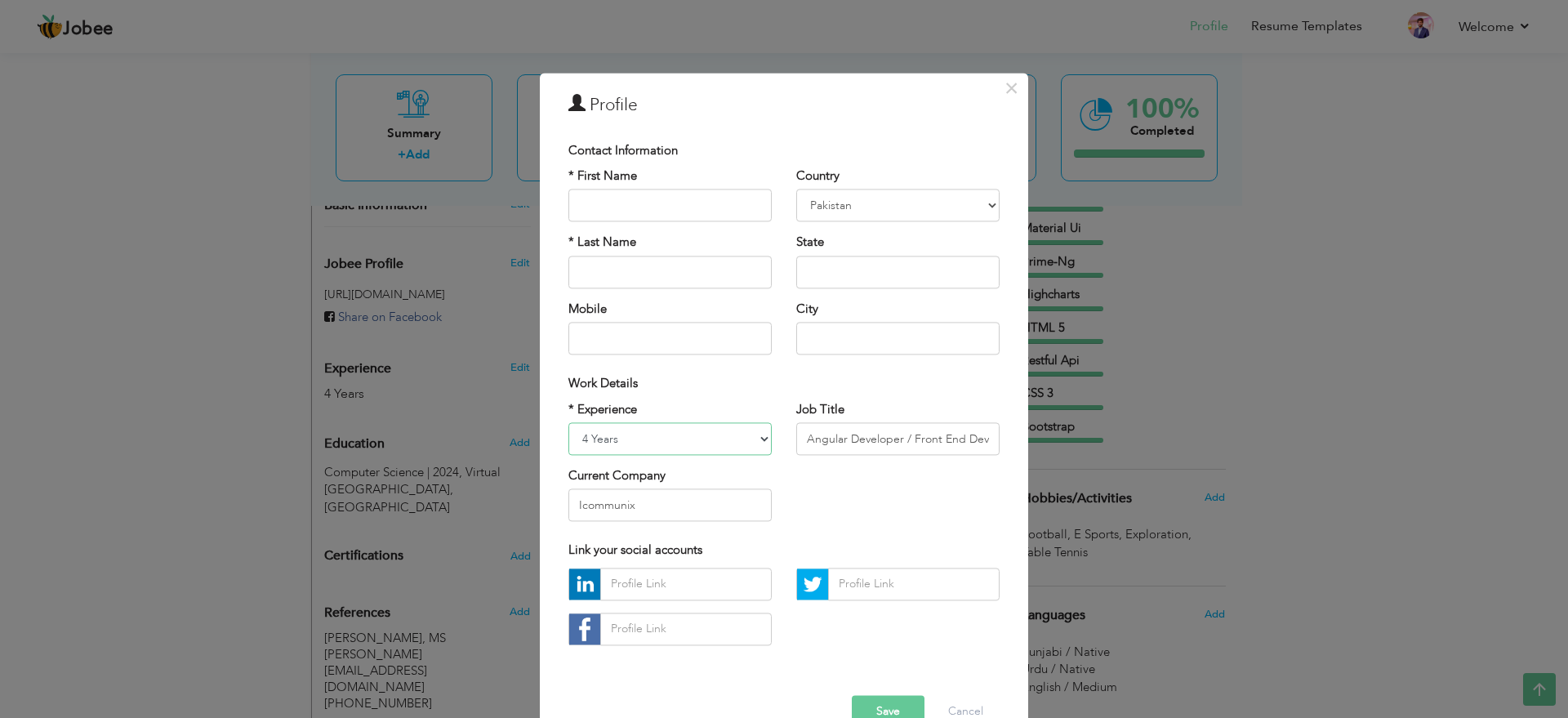 select on "number:5" 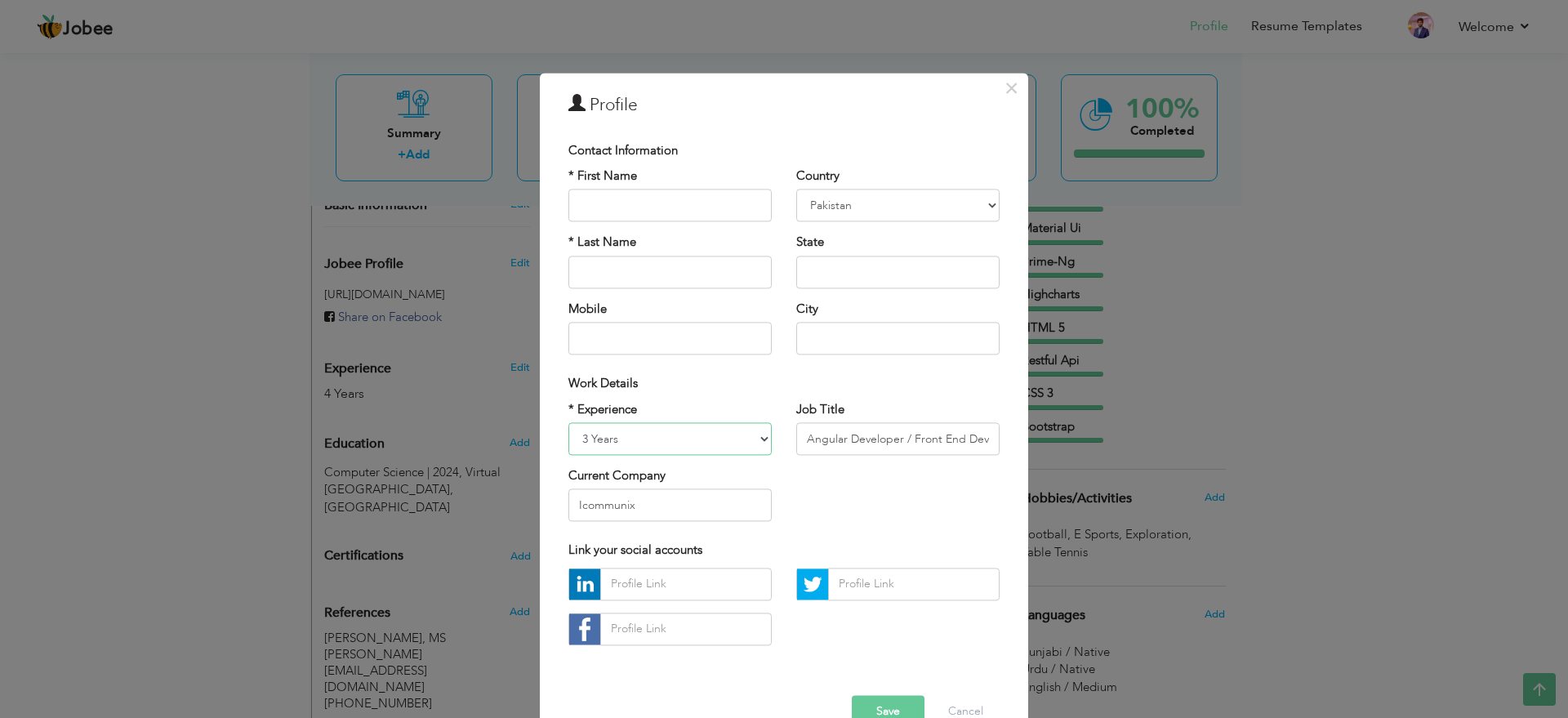 click on "Entry Level Less than 1 Year 1 Year 2 Years 3 Years 4 Years 5 Years 6 Years 7 Years 8 Years 9 Years 10 Years 11 Years 12 Years 13 Years 14 Years 15 Years 16 Years 17 Years 18 Years 19 Years 20 Years 21 Years 22 Years 23 Years 24 Years 25 Years 26 Years 27 Years 28 Years 29 Years 30 Years 31 Years 32 Years 33 Years 34 Years 35 Years More than 35 Years" at bounding box center (670, 439) 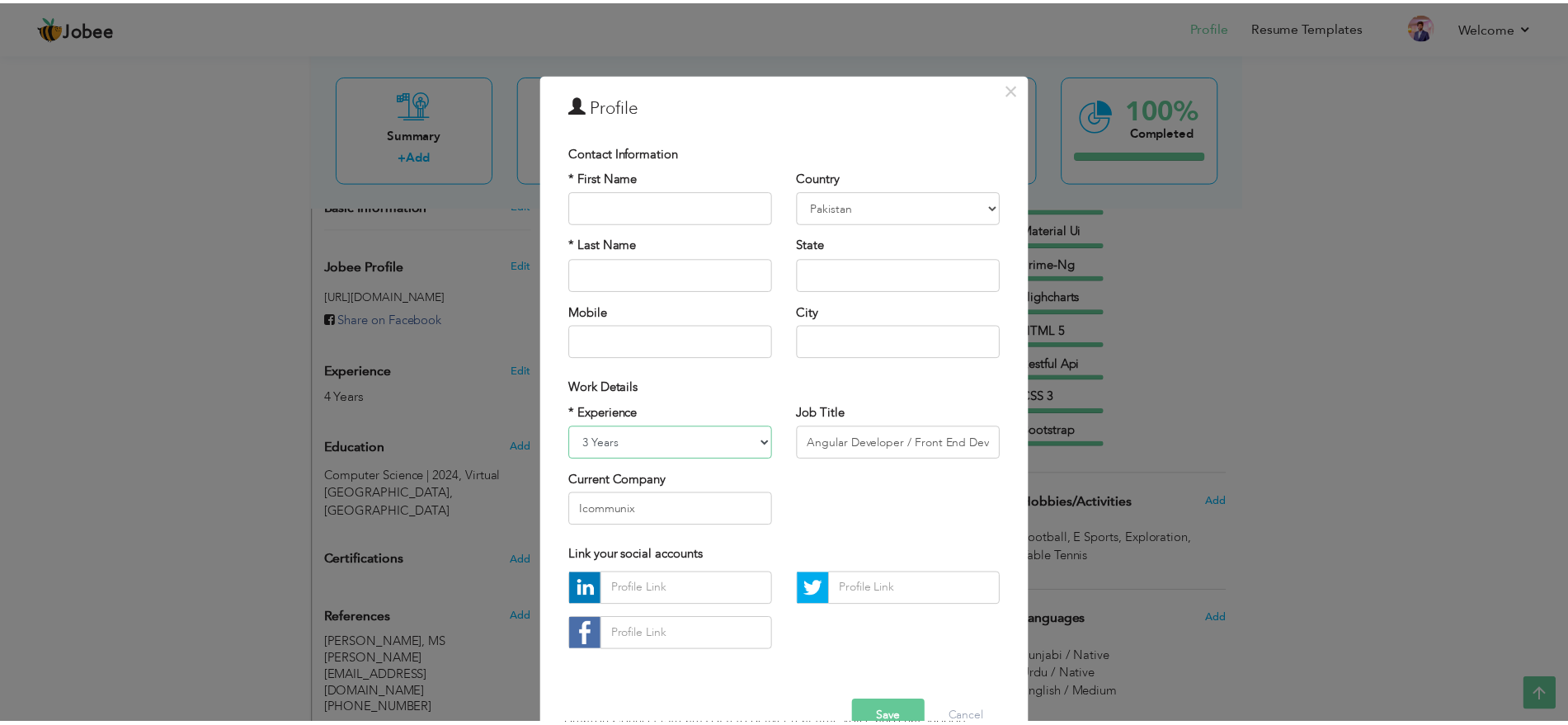 scroll, scrollTop: 39, scrollLeft: 0, axis: vertical 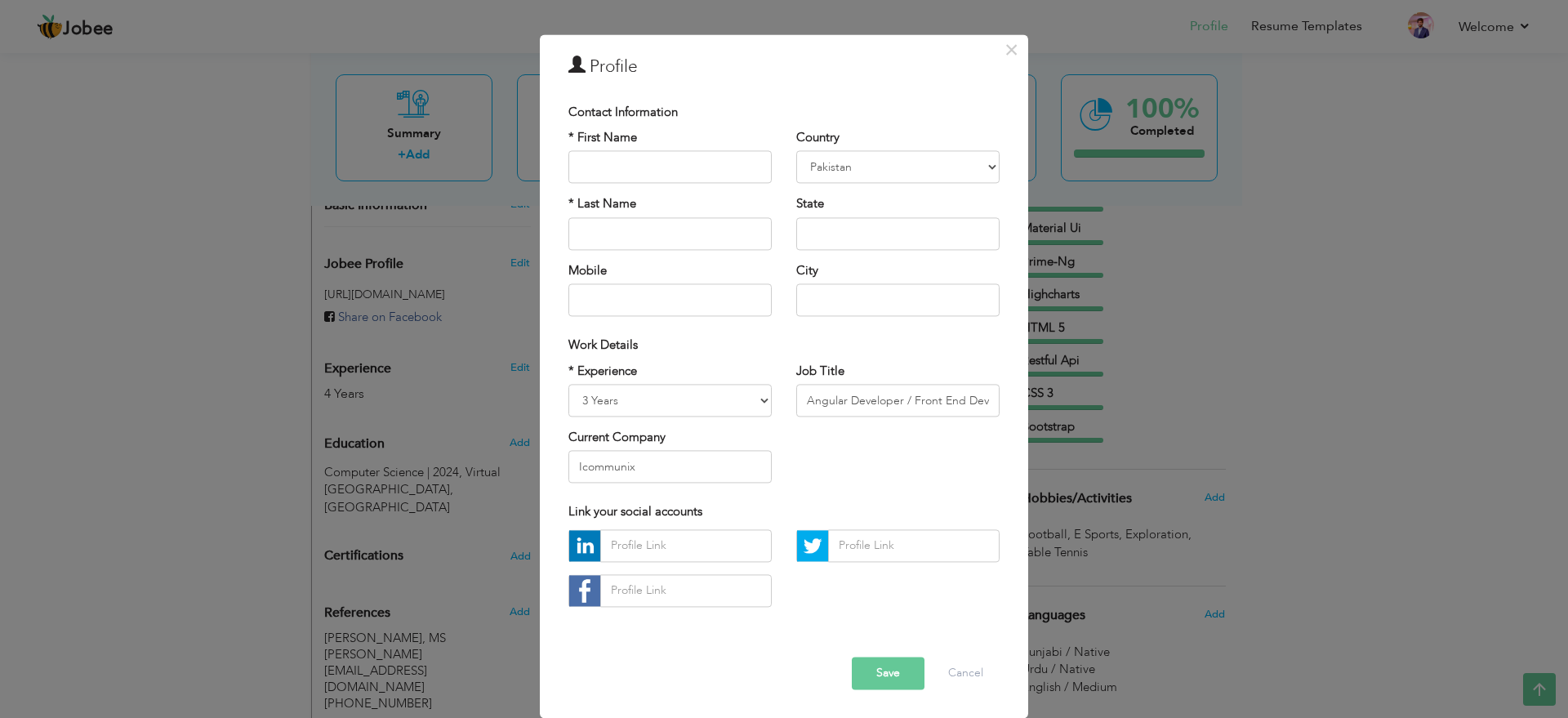 click on "Save" at bounding box center (888, 673) 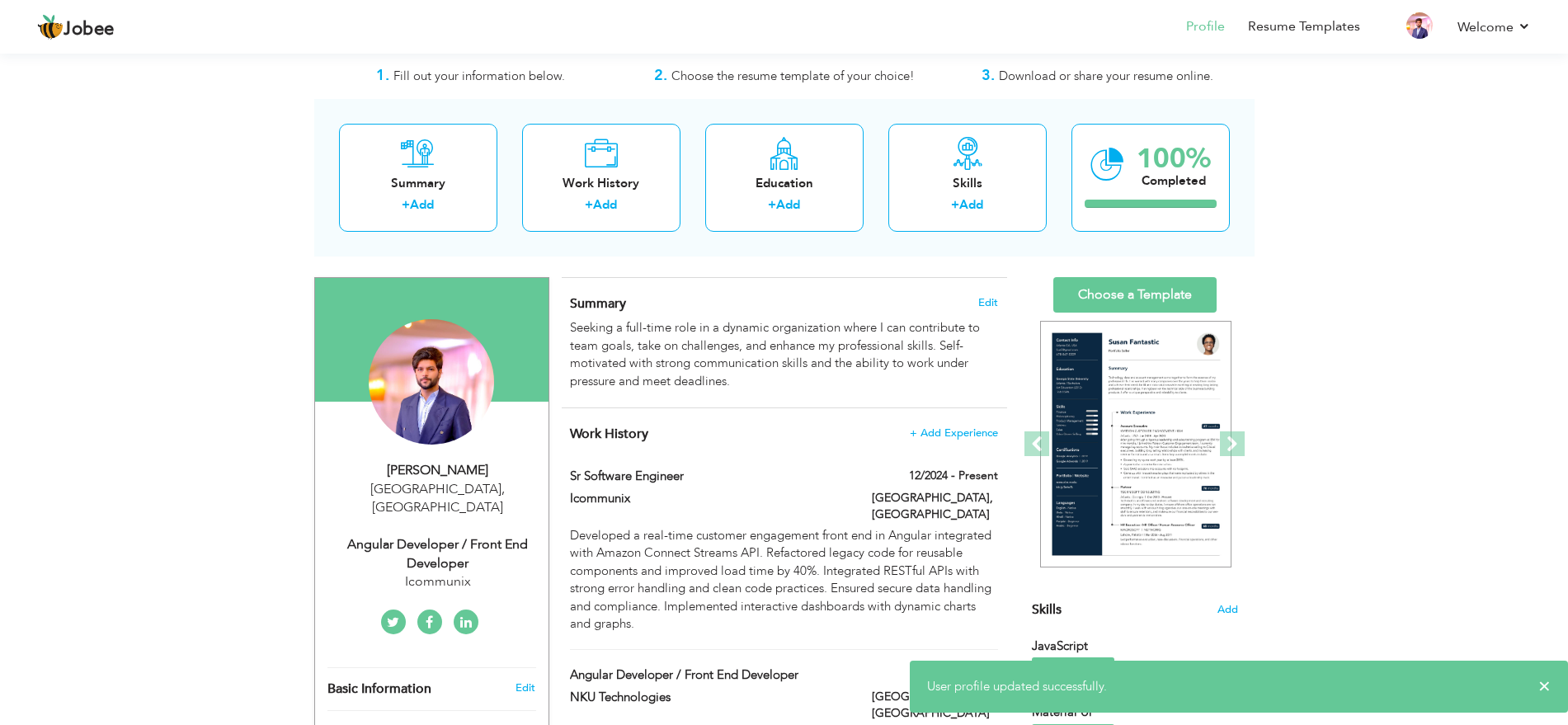 scroll, scrollTop: 0, scrollLeft: 0, axis: both 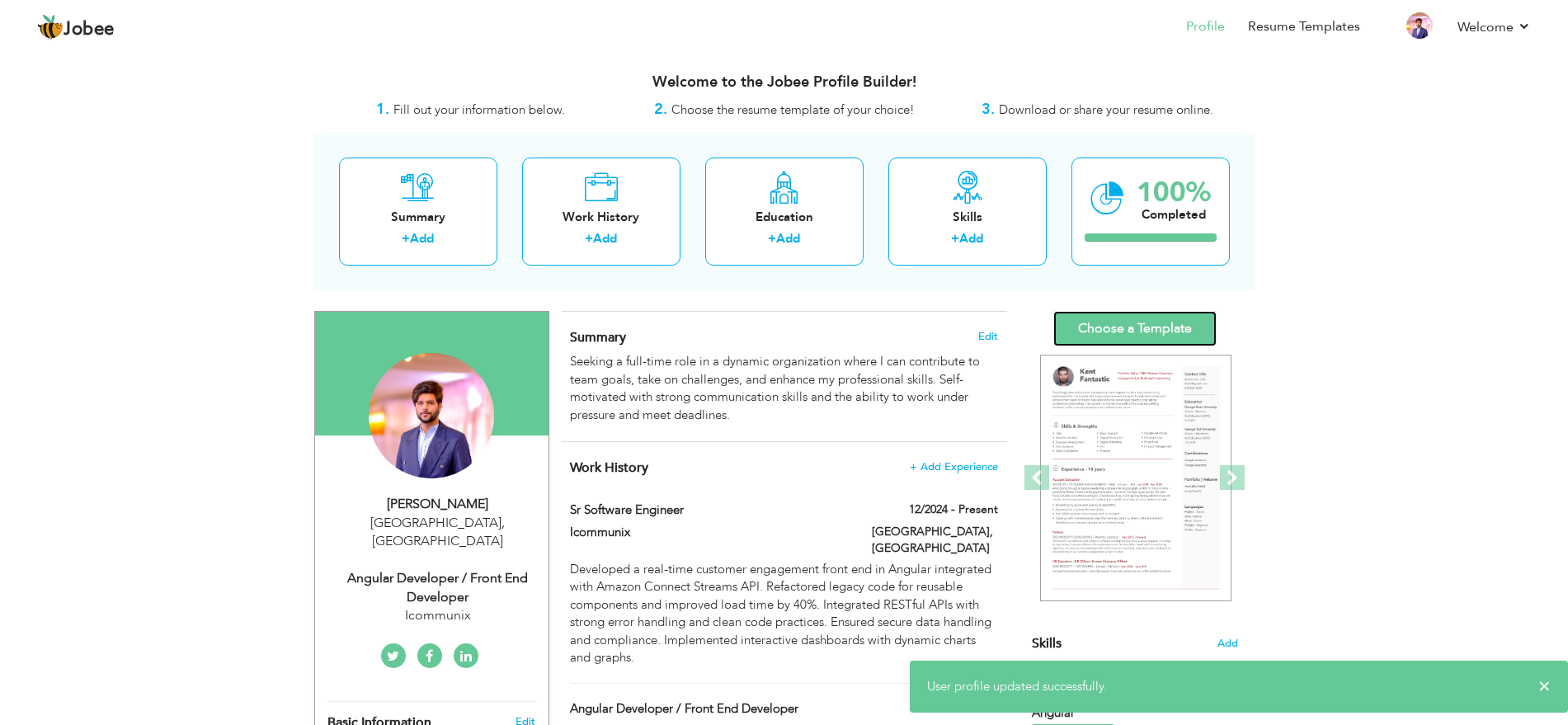 click on "Choose a Template" at bounding box center (1135, 328) 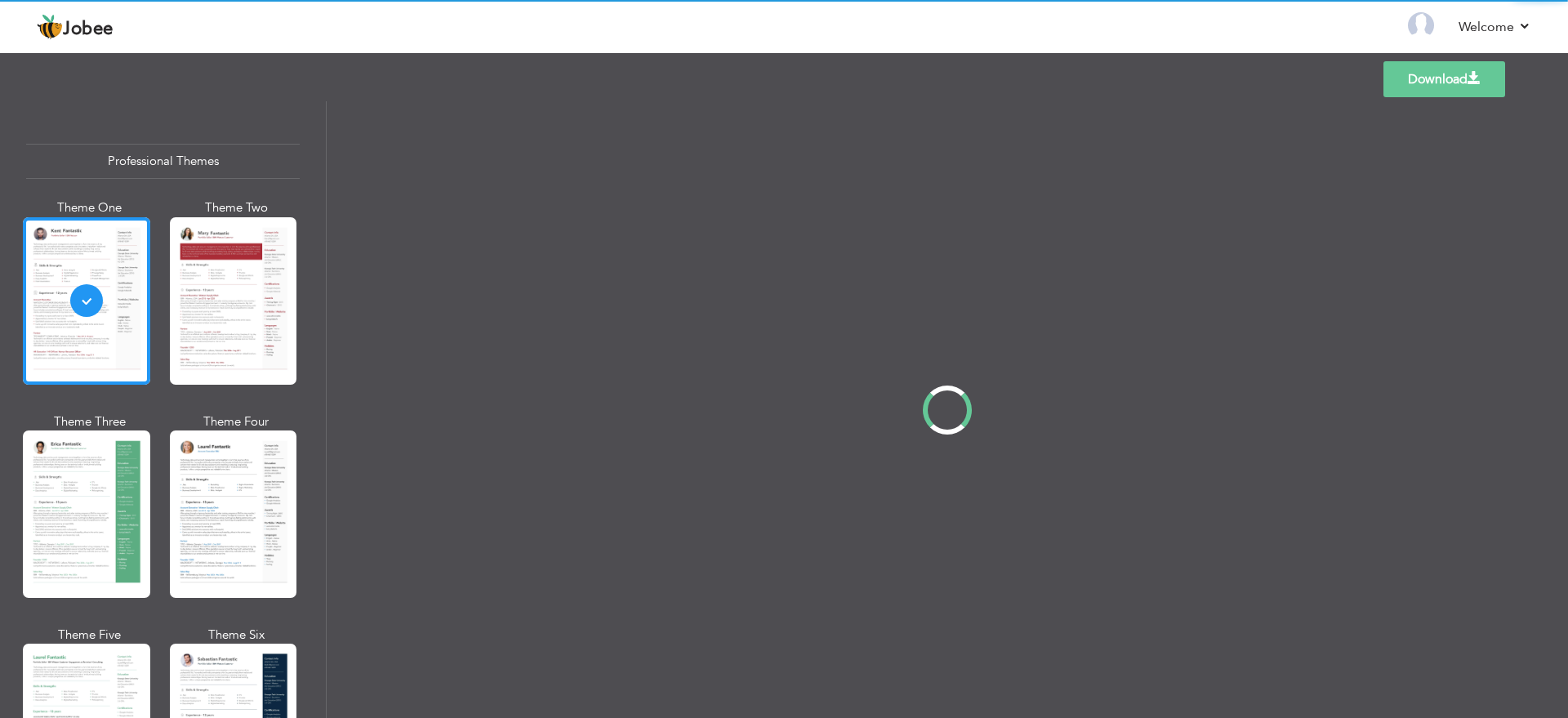 scroll, scrollTop: 0, scrollLeft: 0, axis: both 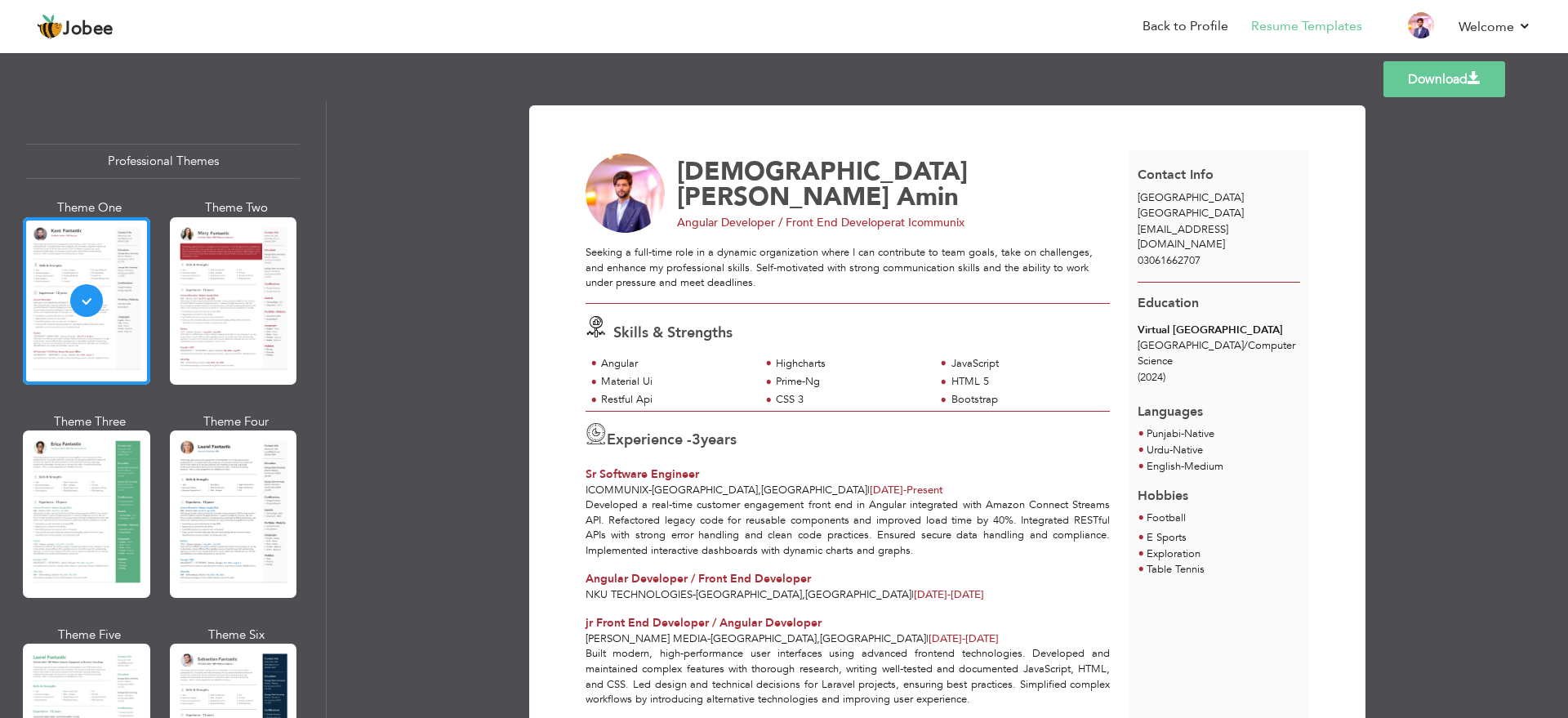 click on "Download" at bounding box center (1444, 79) 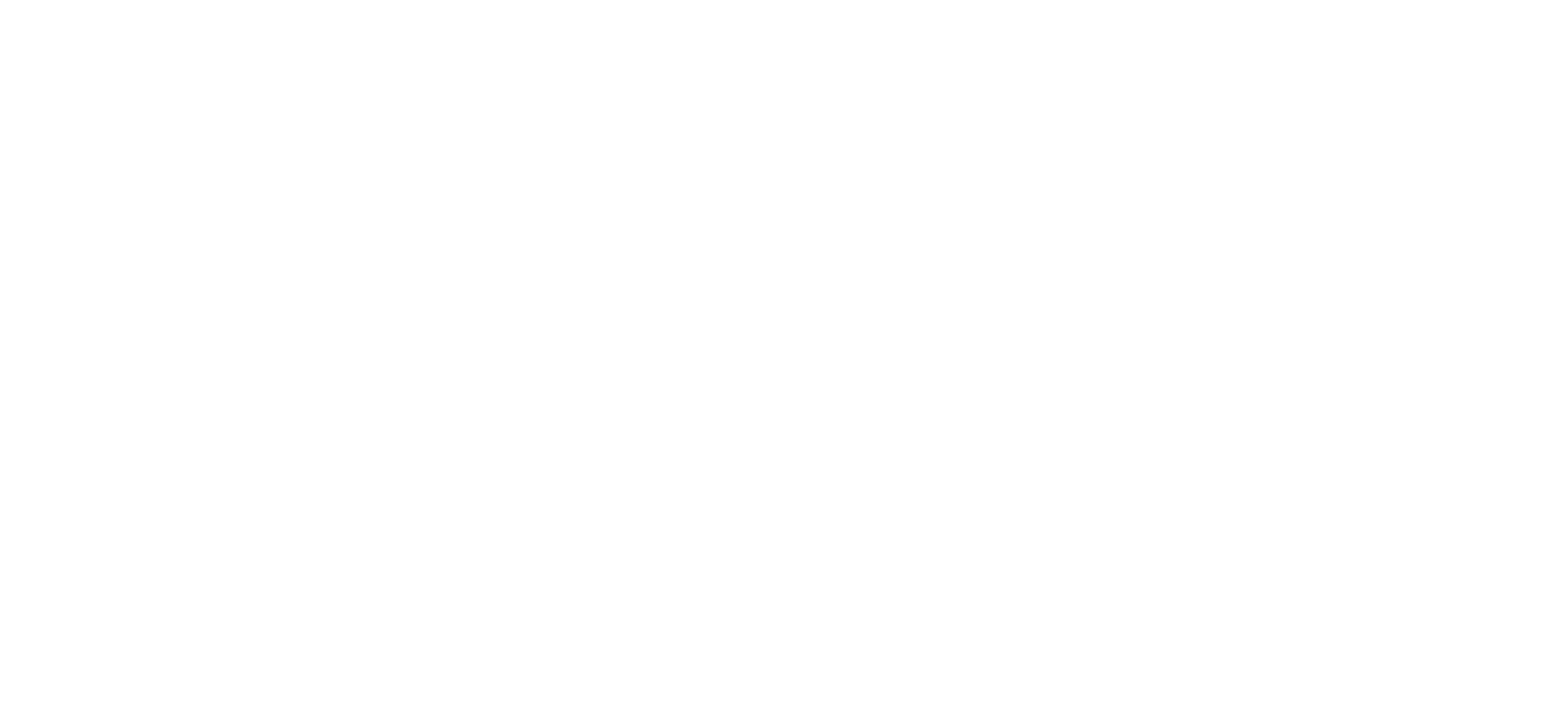 scroll, scrollTop: 0, scrollLeft: 0, axis: both 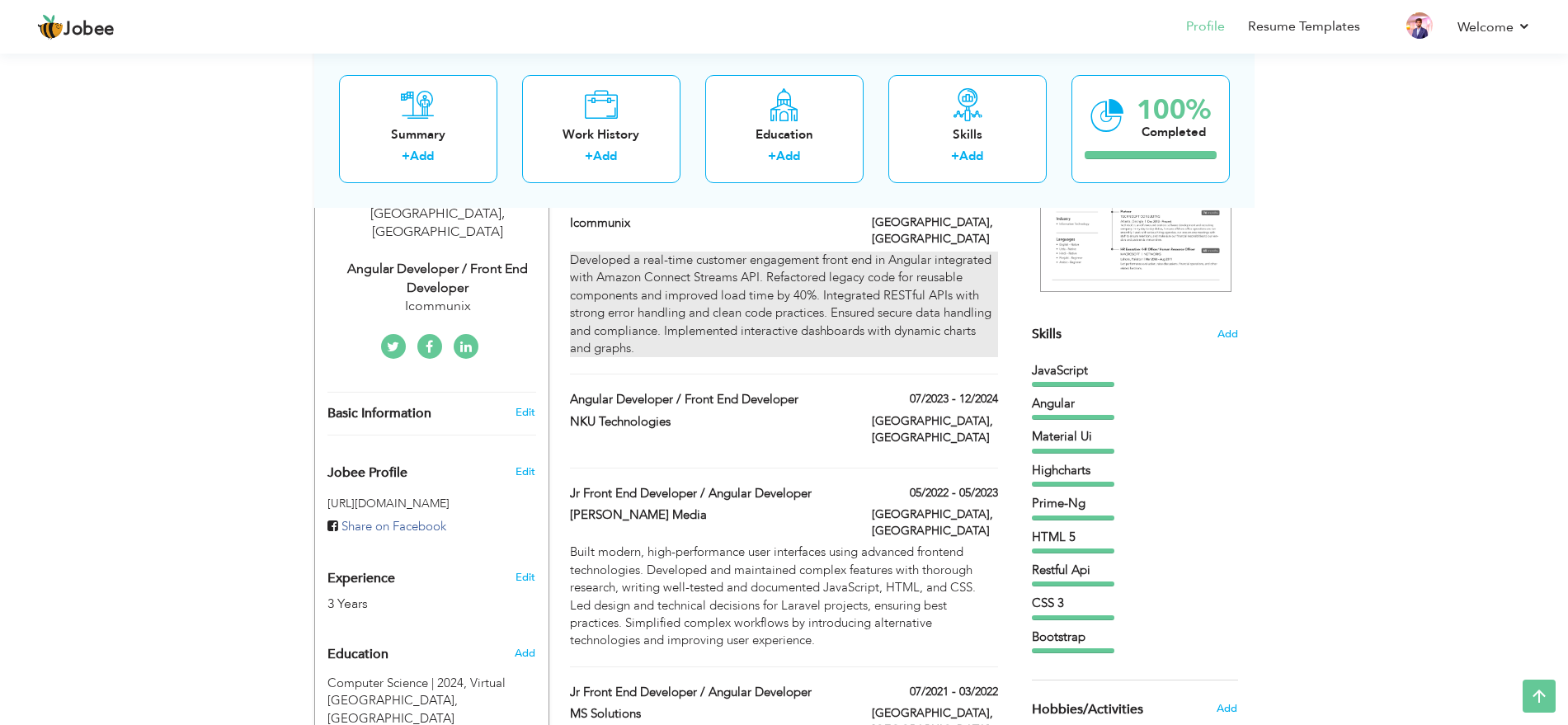 click on "Developed a real-time customer engagement front end in Angular integrated with Amazon Connect Streams API. Refactored legacy code for reusable components and improved load time by 40%. Integrated RESTful APIs with strong error handling and clean code practices. Ensured secure data handling and compliance. Implemented interactive dashboards with dynamic charts and graphs." at bounding box center (784, 304) 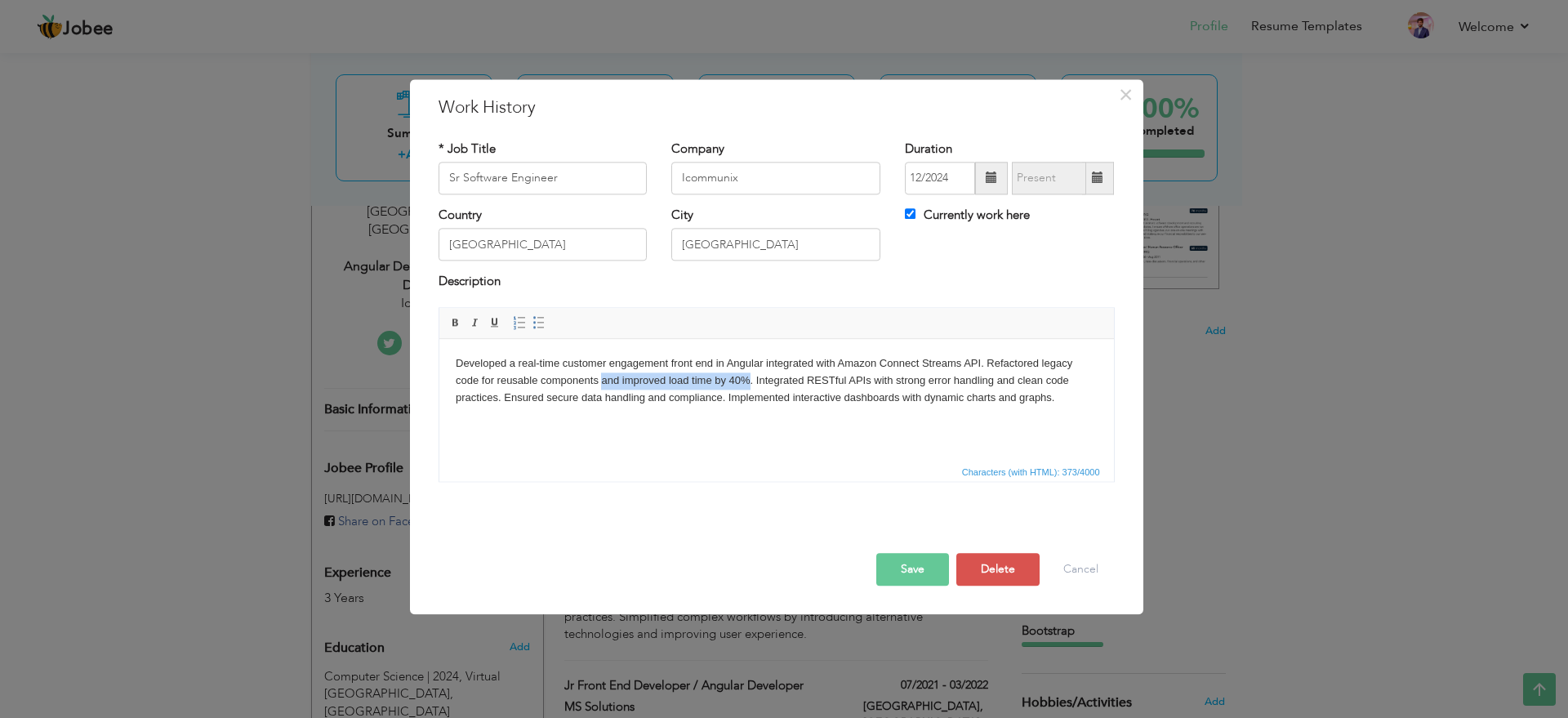 drag, startPoint x: 750, startPoint y: 382, endPoint x: 602, endPoint y: 377, distance: 148.08444 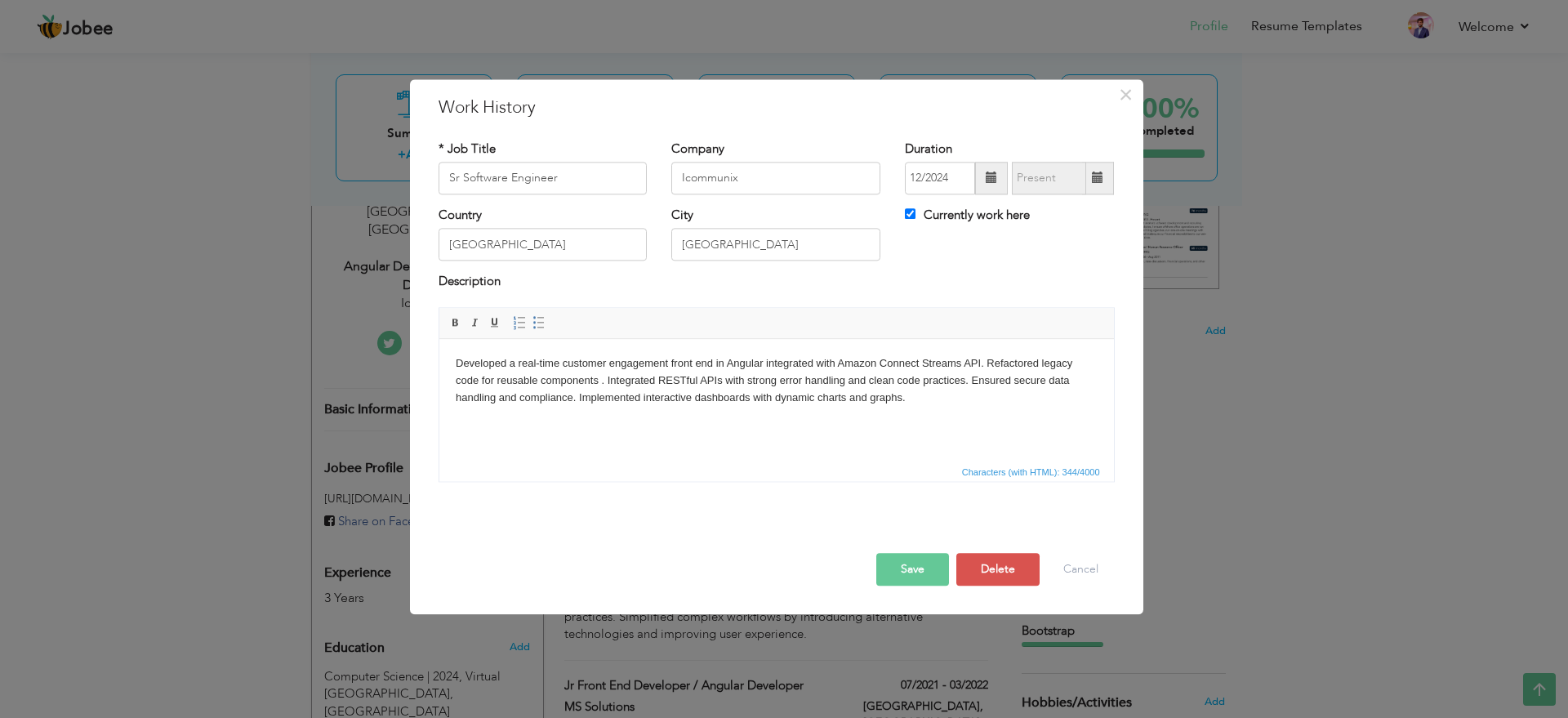click on "Save" at bounding box center (912, 569) 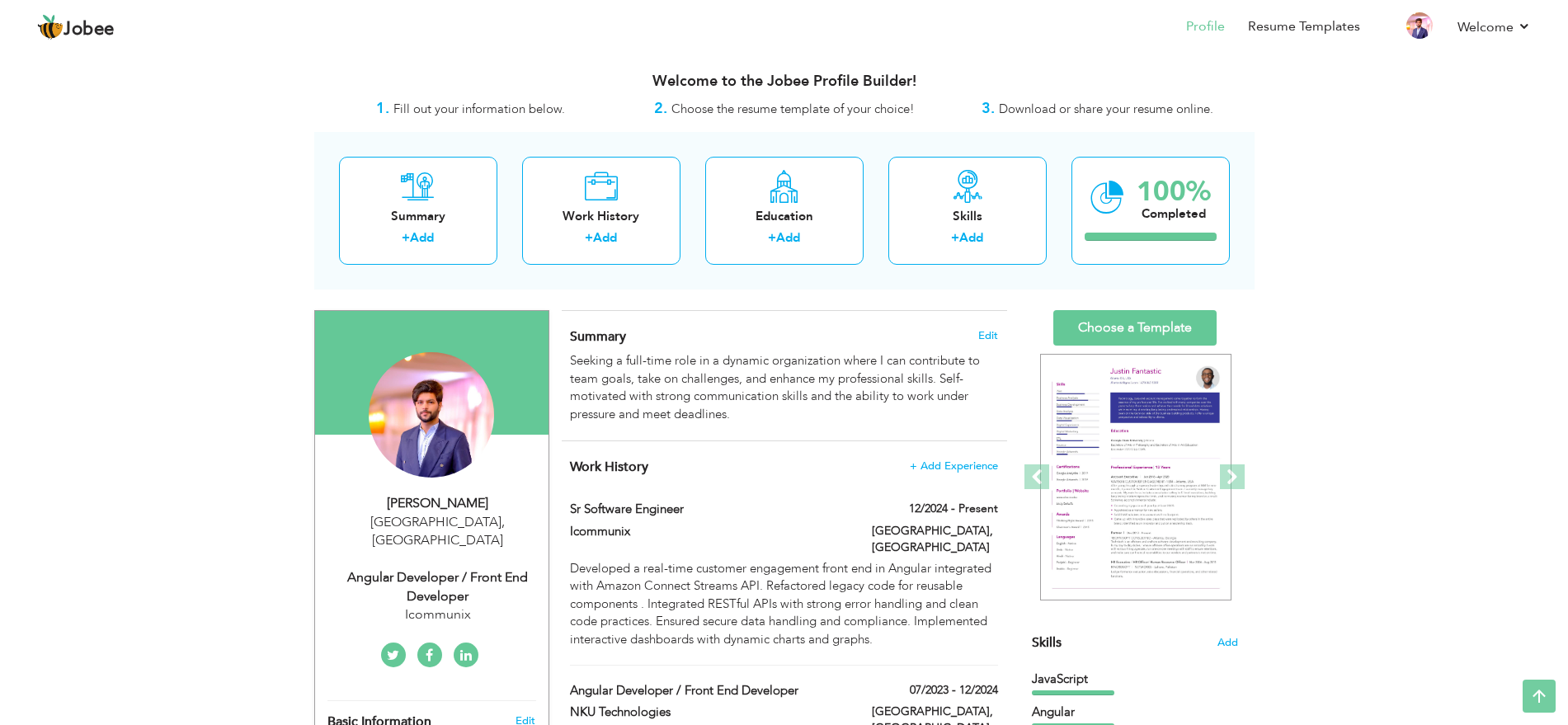 scroll, scrollTop: 0, scrollLeft: 0, axis: both 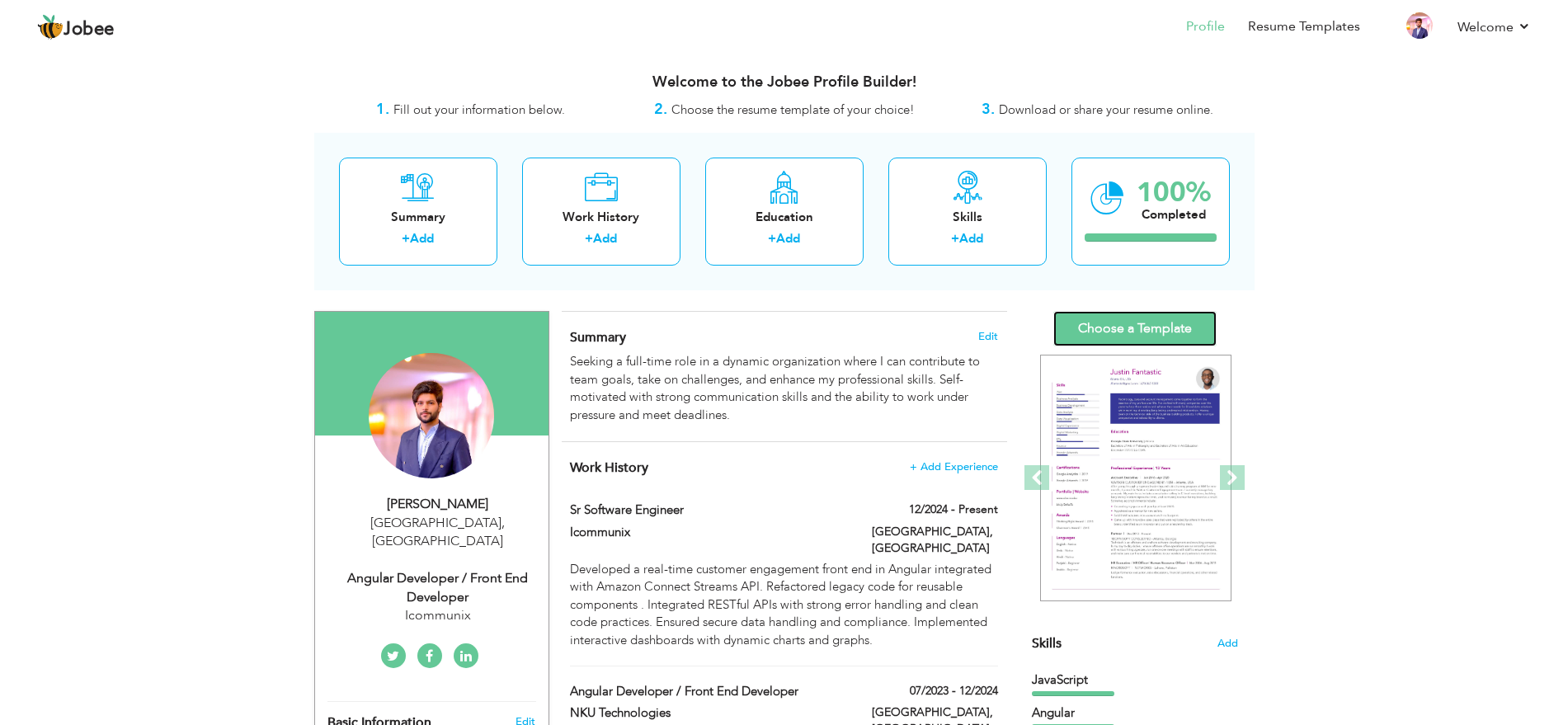 click on "Choose a Template" at bounding box center (1135, 328) 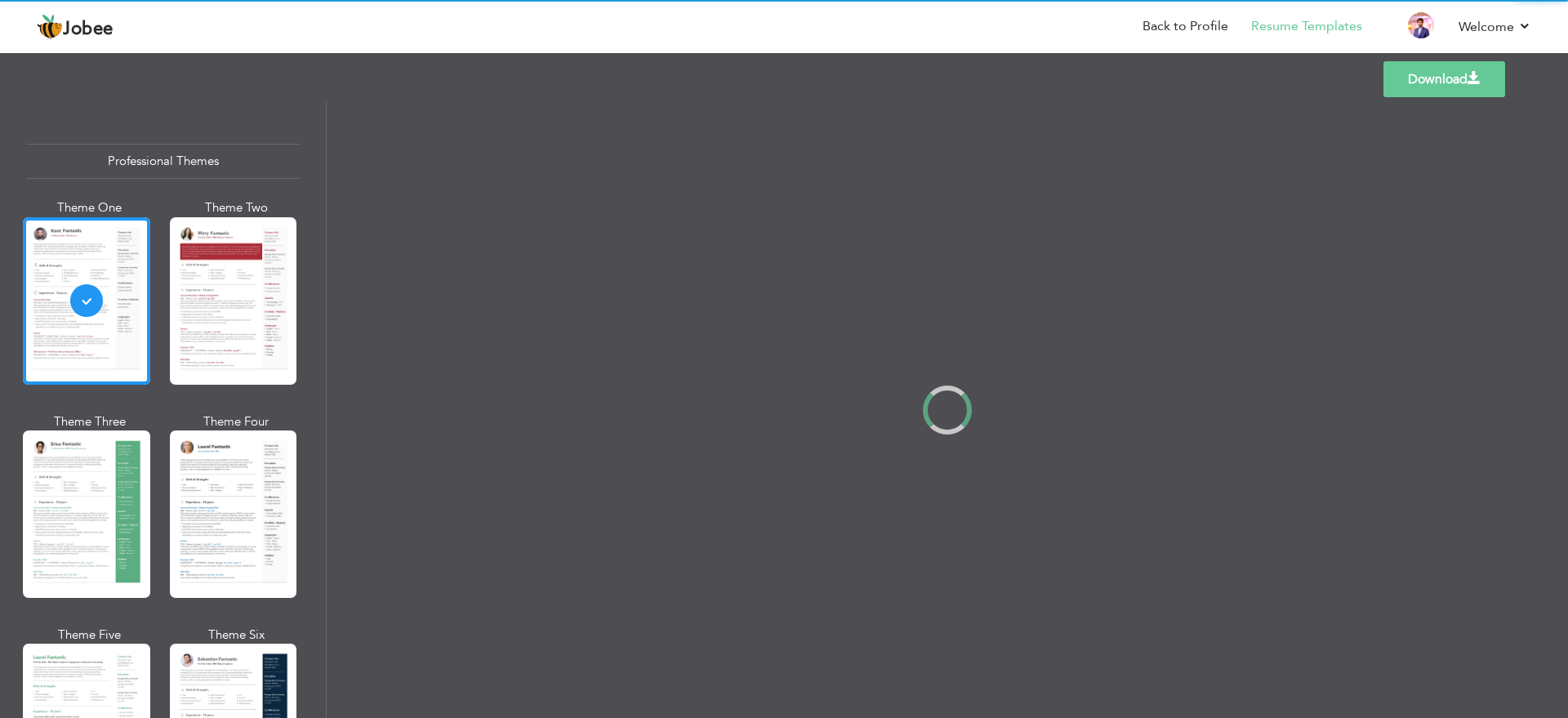 scroll, scrollTop: 0, scrollLeft: 0, axis: both 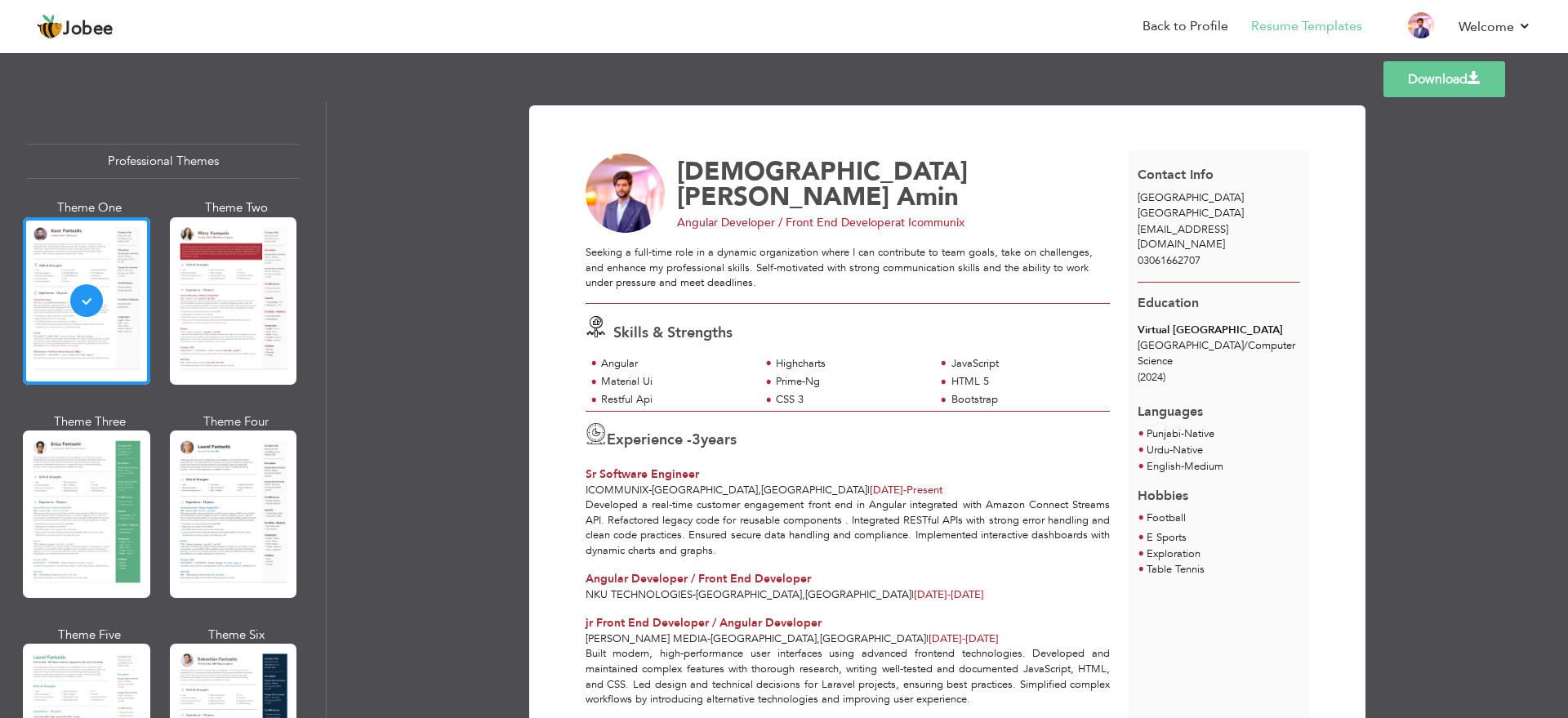 click at bounding box center (1474, 78) 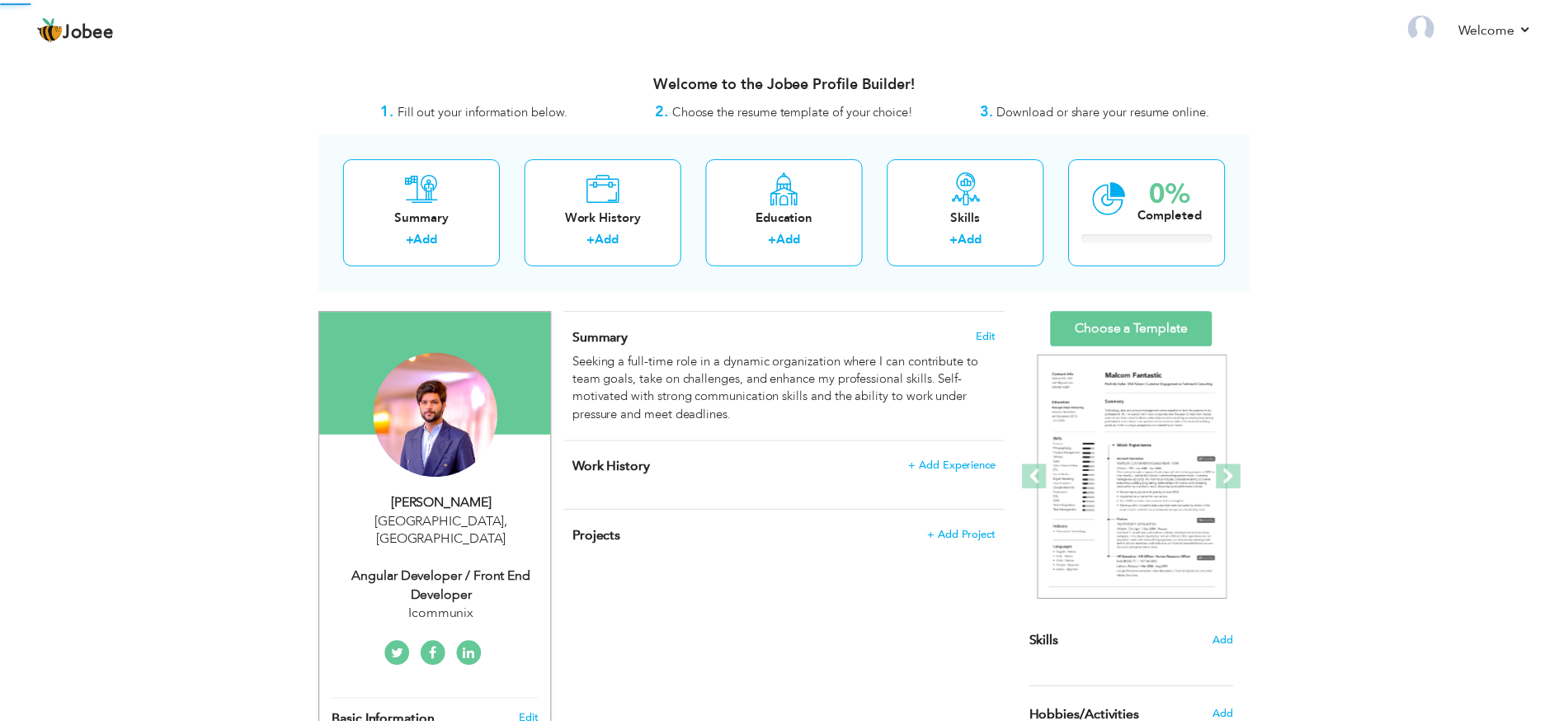 scroll, scrollTop: 0, scrollLeft: 0, axis: both 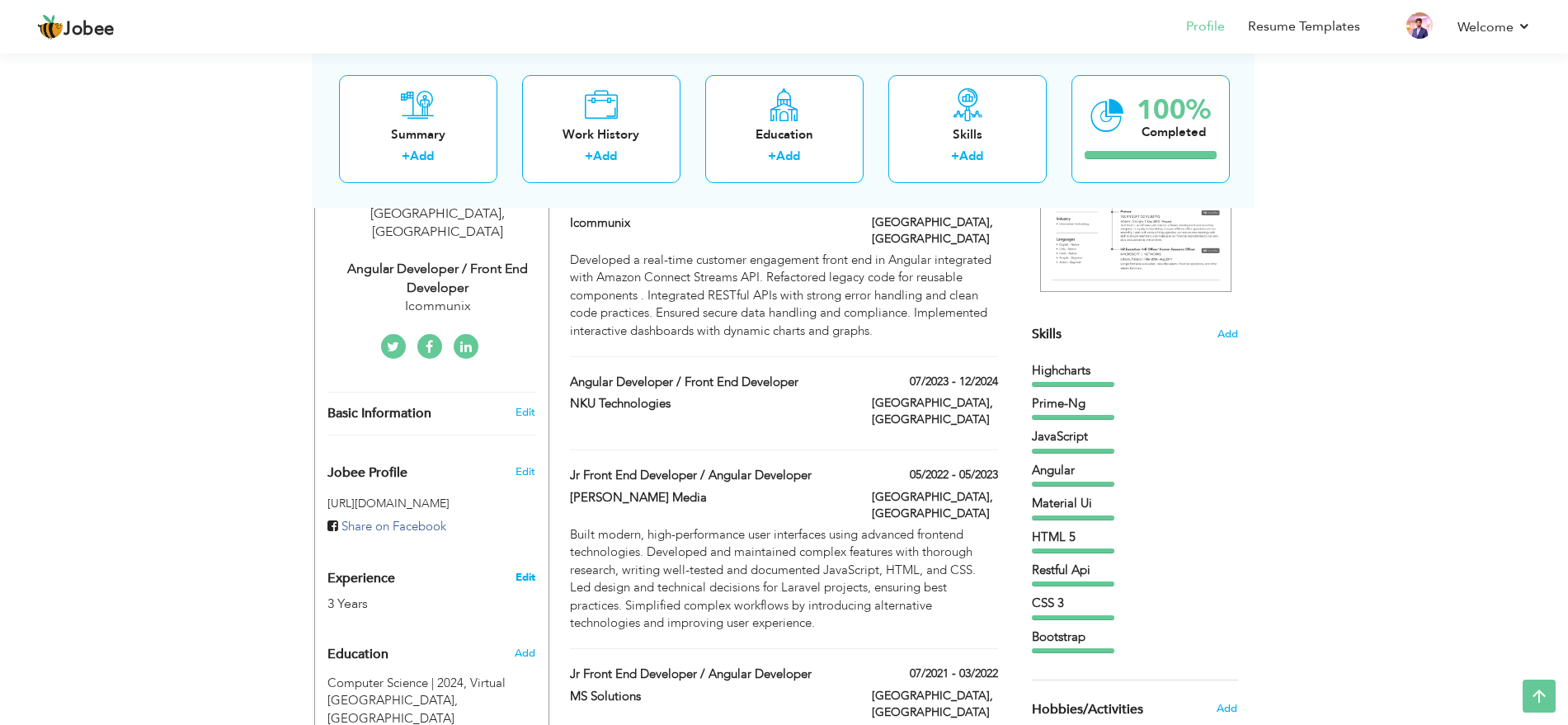 click on "Edit" at bounding box center [525, 577] 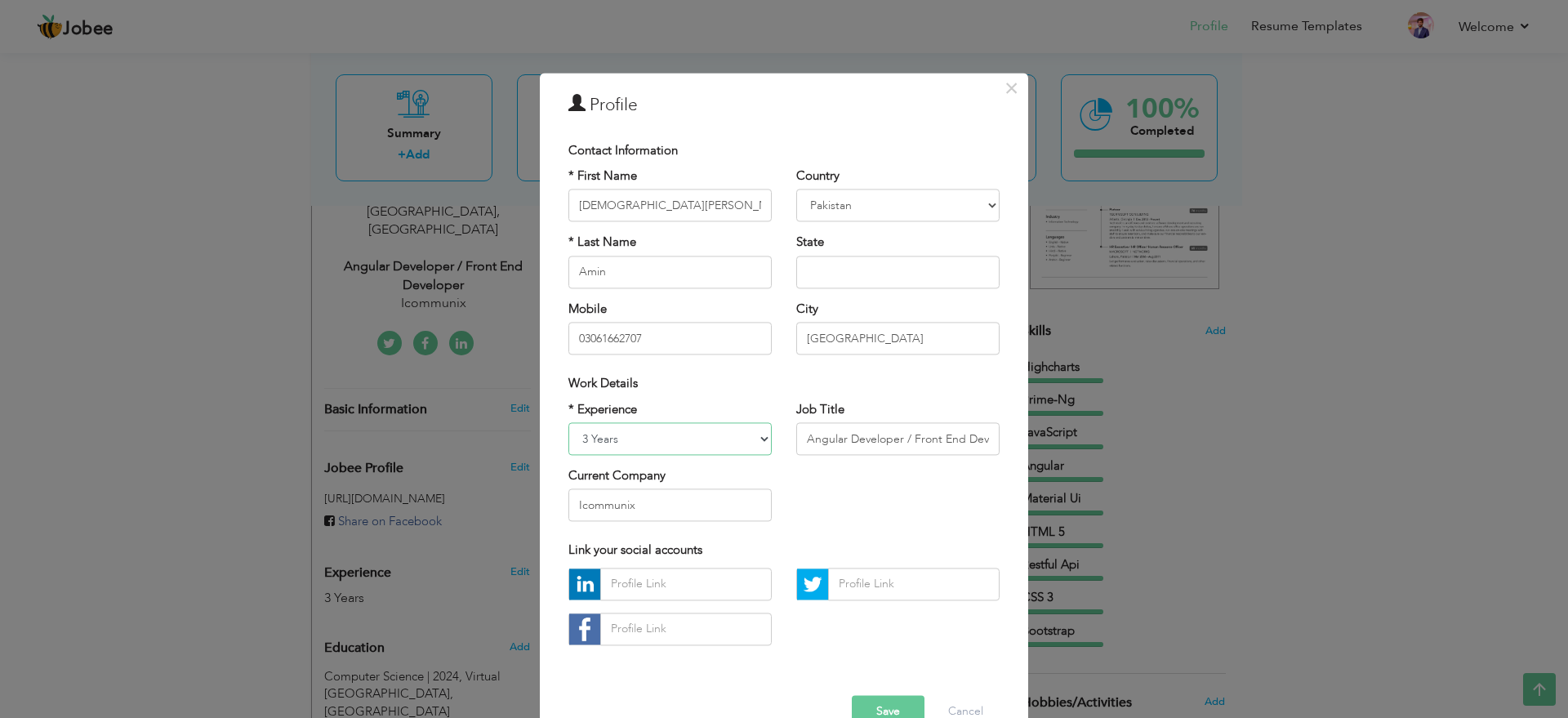 click on "Entry Level Less than 1 Year 1 Year 2 Years 3 Years 4 Years 5 Years 6 Years 7 Years 8 Years 9 Years 10 Years 11 Years 12 Years 13 Years 14 Years 15 Years 16 Years 17 Years 18 Years 19 Years 20 Years 21 Years 22 Years 23 Years 24 Years 25 Years 26 Years 27 Years 28 Years 29 Years 30 Years 31 Years 32 Years 33 Years 34 Years 35 Years More than 35 Years" at bounding box center [670, 439] 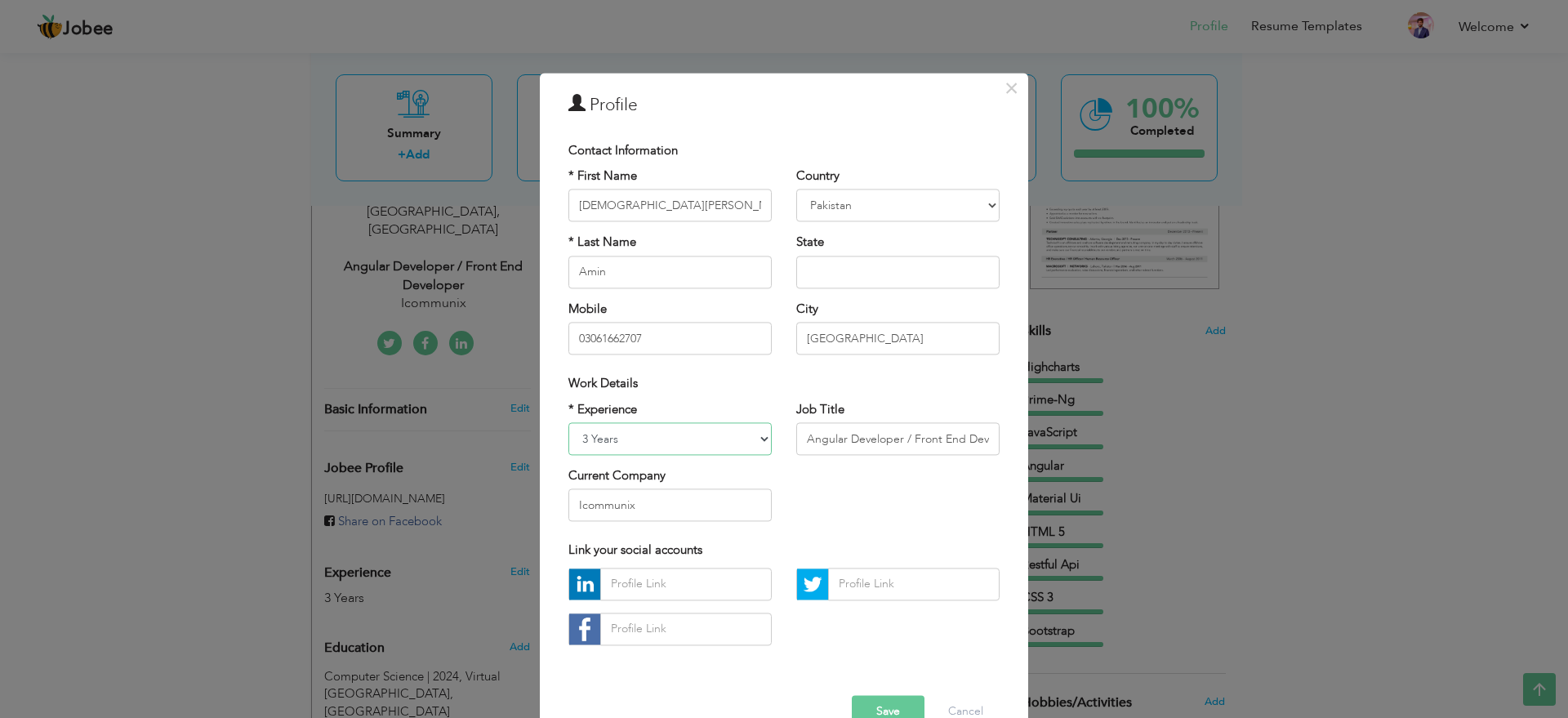 select on "number:6" 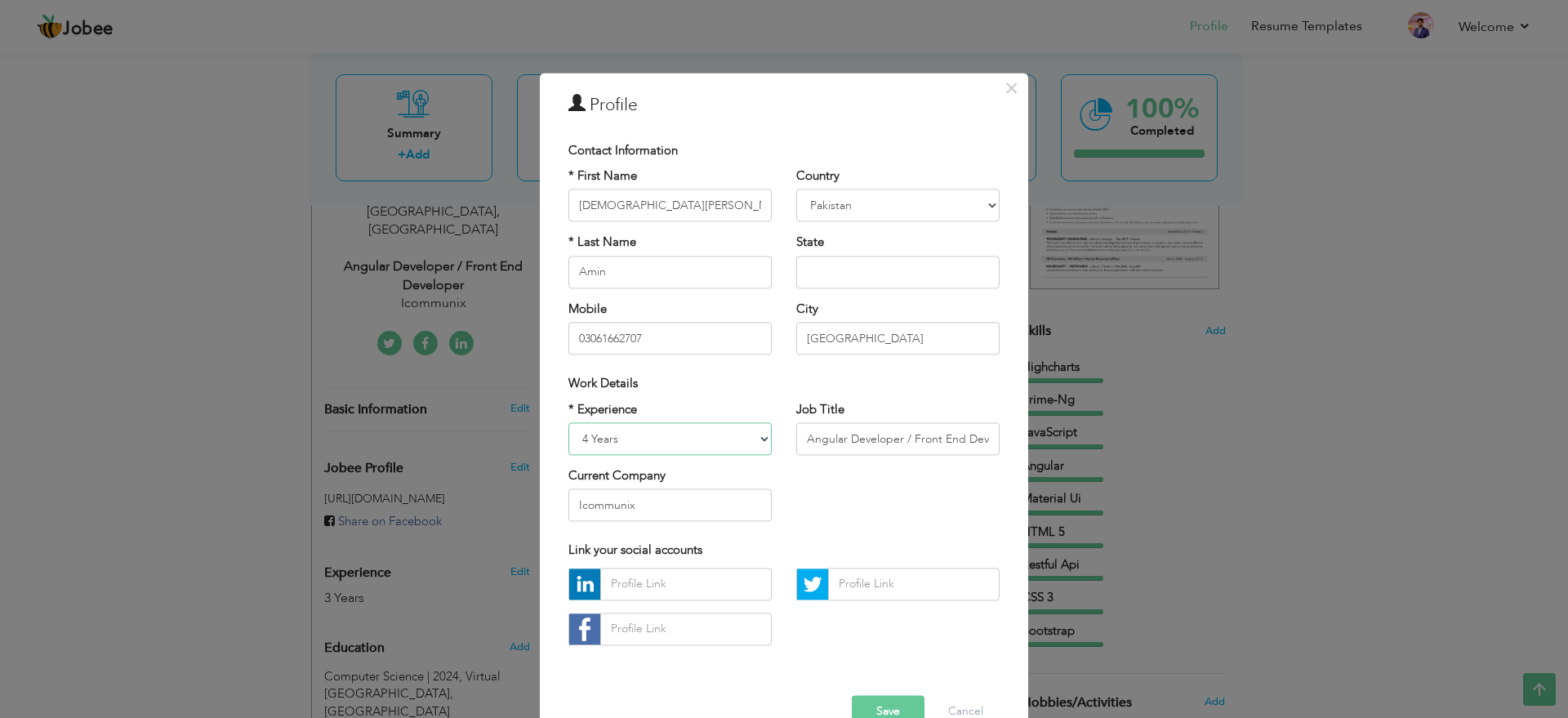 click on "Entry Level Less than 1 Year 1 Year 2 Years 3 Years 4 Years 5 Years 6 Years 7 Years 8 Years 9 Years 10 Years 11 Years 12 Years 13 Years 14 Years 15 Years 16 Years 17 Years 18 Years 19 Years 20 Years 21 Years 22 Years 23 Years 24 Years 25 Years 26 Years 27 Years 28 Years 29 Years 30 Years 31 Years 32 Years 33 Years 34 Years 35 Years More than 35 Years" at bounding box center (670, 439) 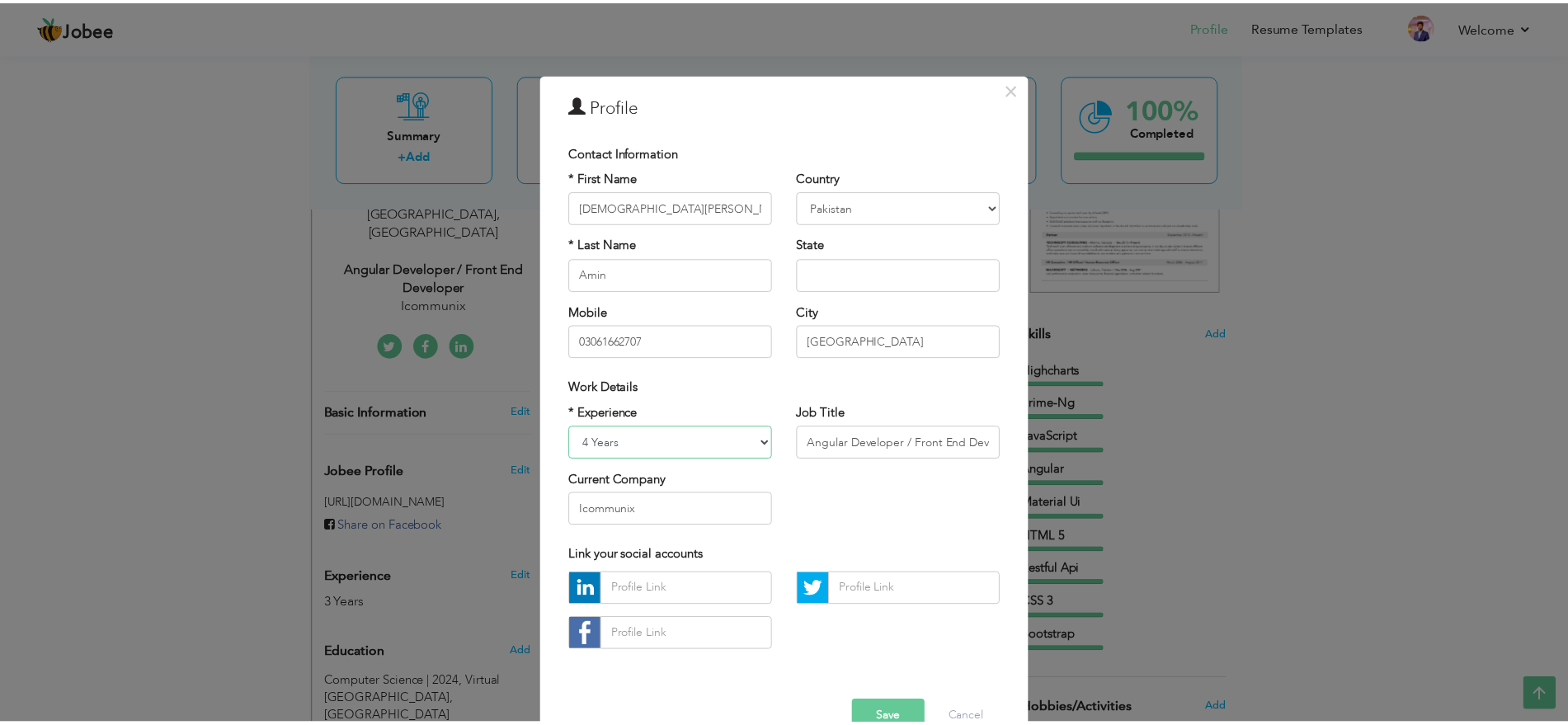 scroll, scrollTop: 39, scrollLeft: 0, axis: vertical 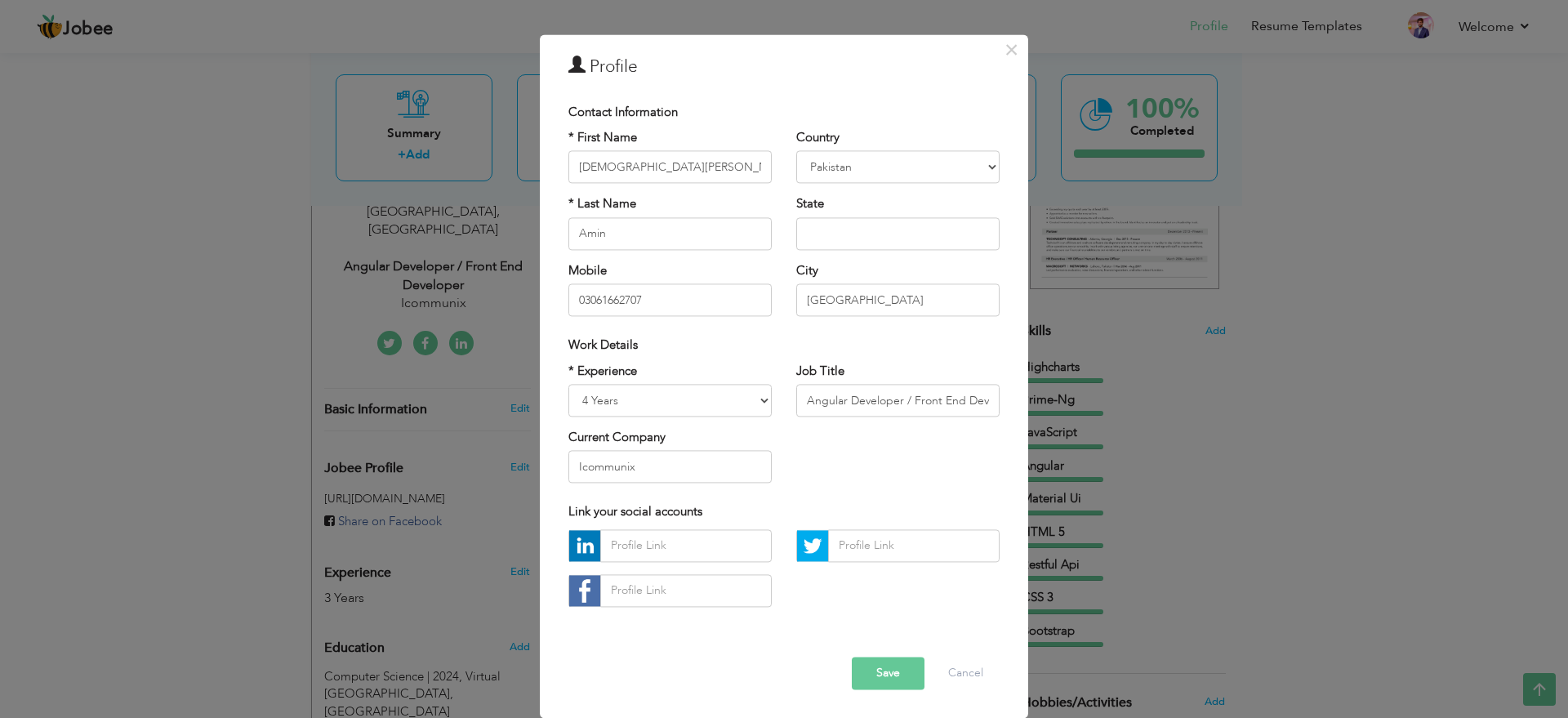 click on "Save" at bounding box center [888, 673] 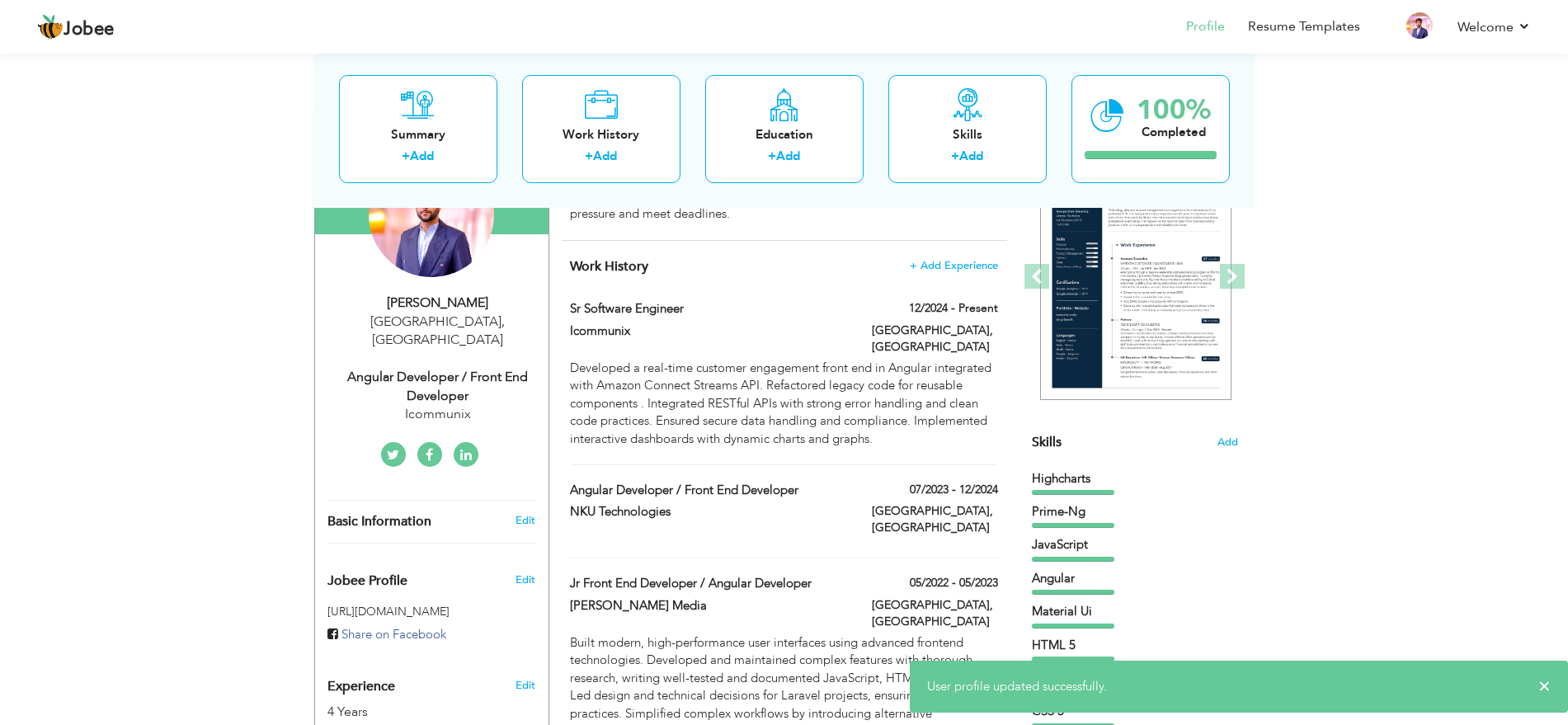scroll, scrollTop: 0, scrollLeft: 0, axis: both 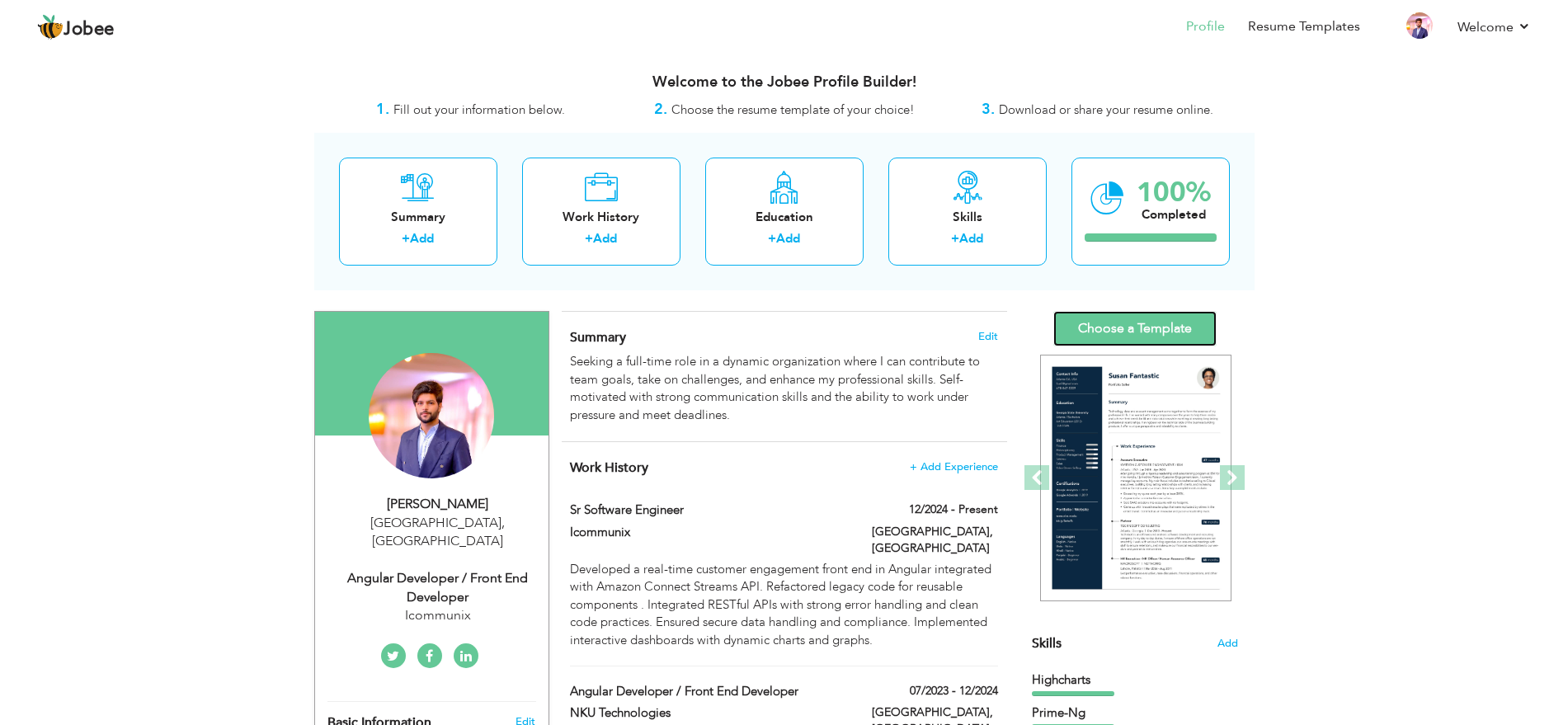 click on "Choose a Template" at bounding box center (1135, 328) 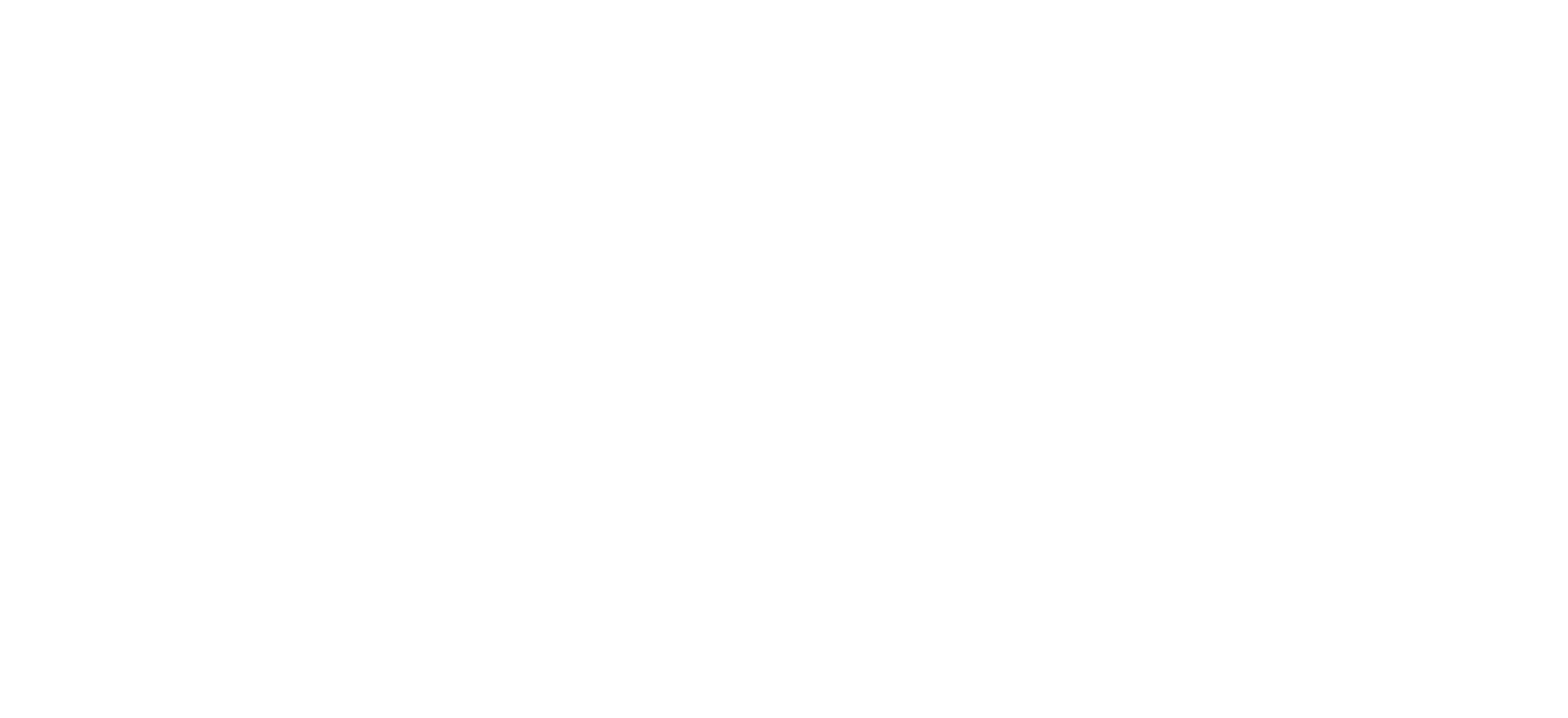 scroll, scrollTop: 0, scrollLeft: 0, axis: both 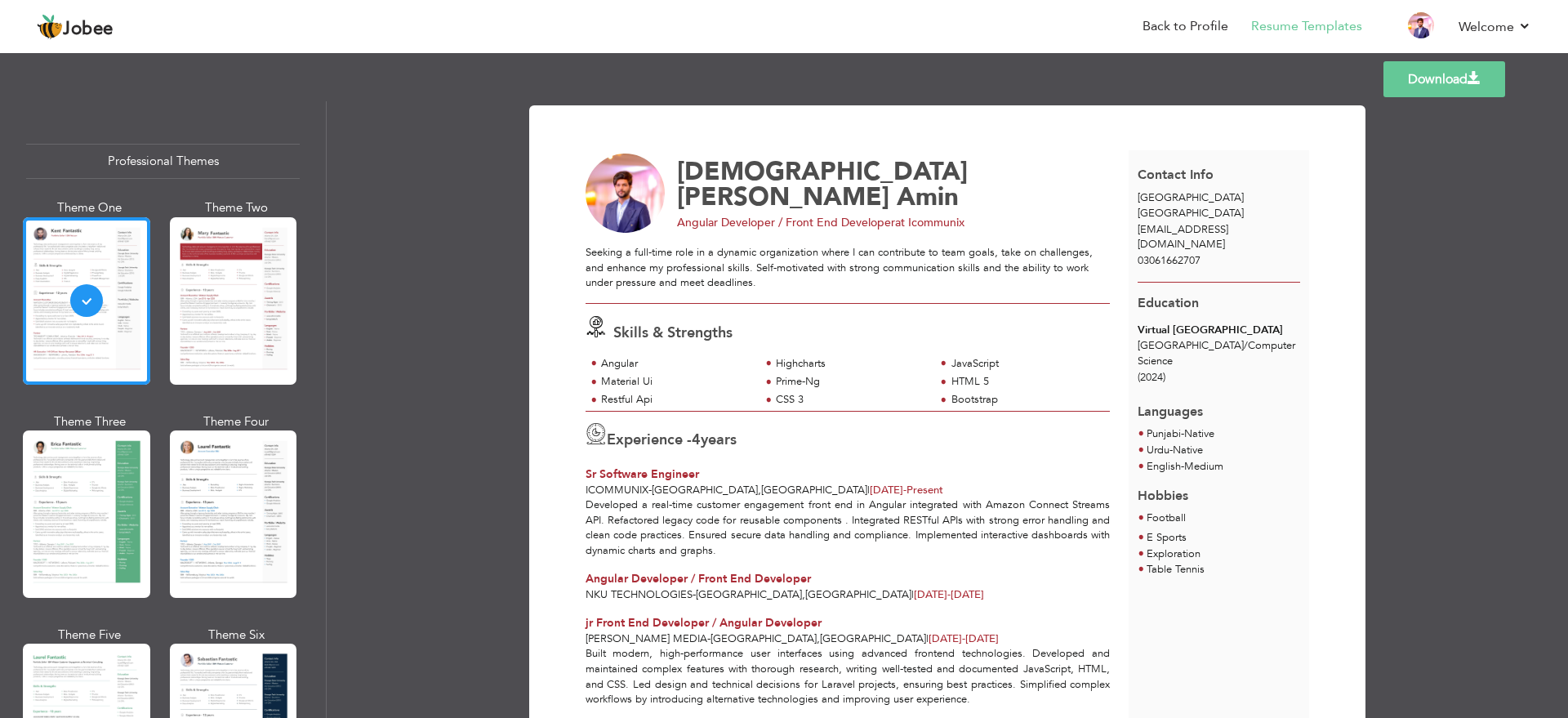 click on "Download" at bounding box center [1444, 79] 